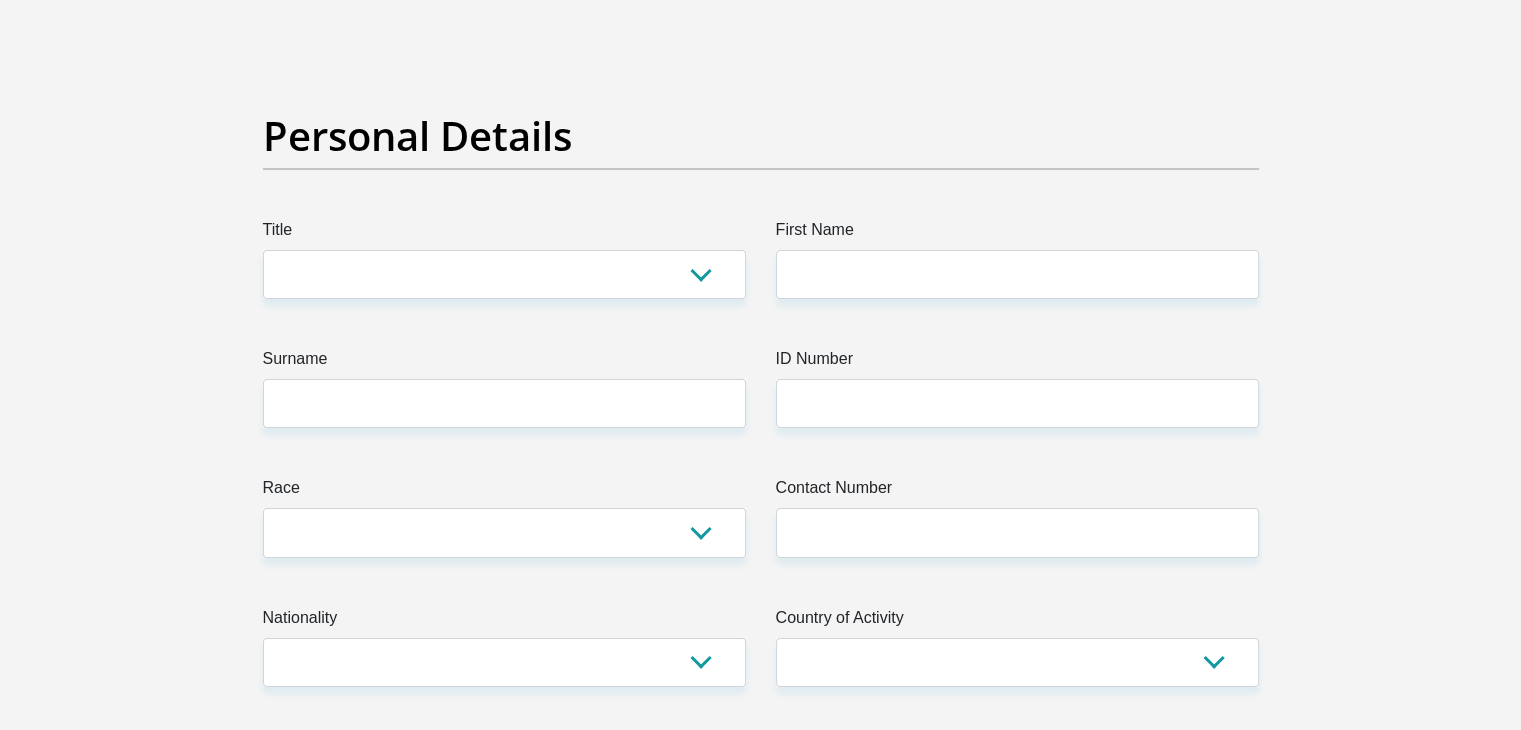 scroll, scrollTop: 0, scrollLeft: 0, axis: both 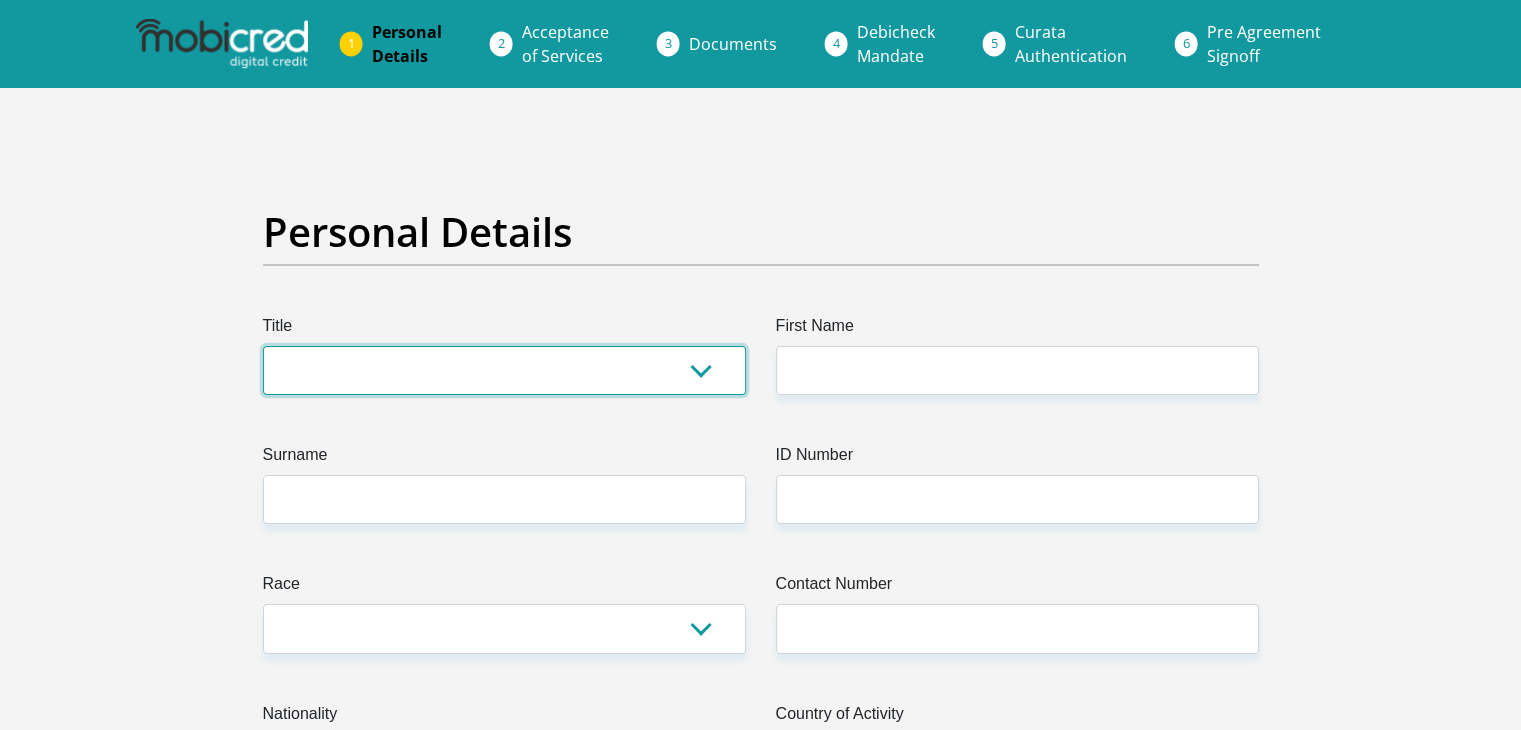 click on "Mr
Ms
Mrs
Dr
Other" at bounding box center (504, 370) 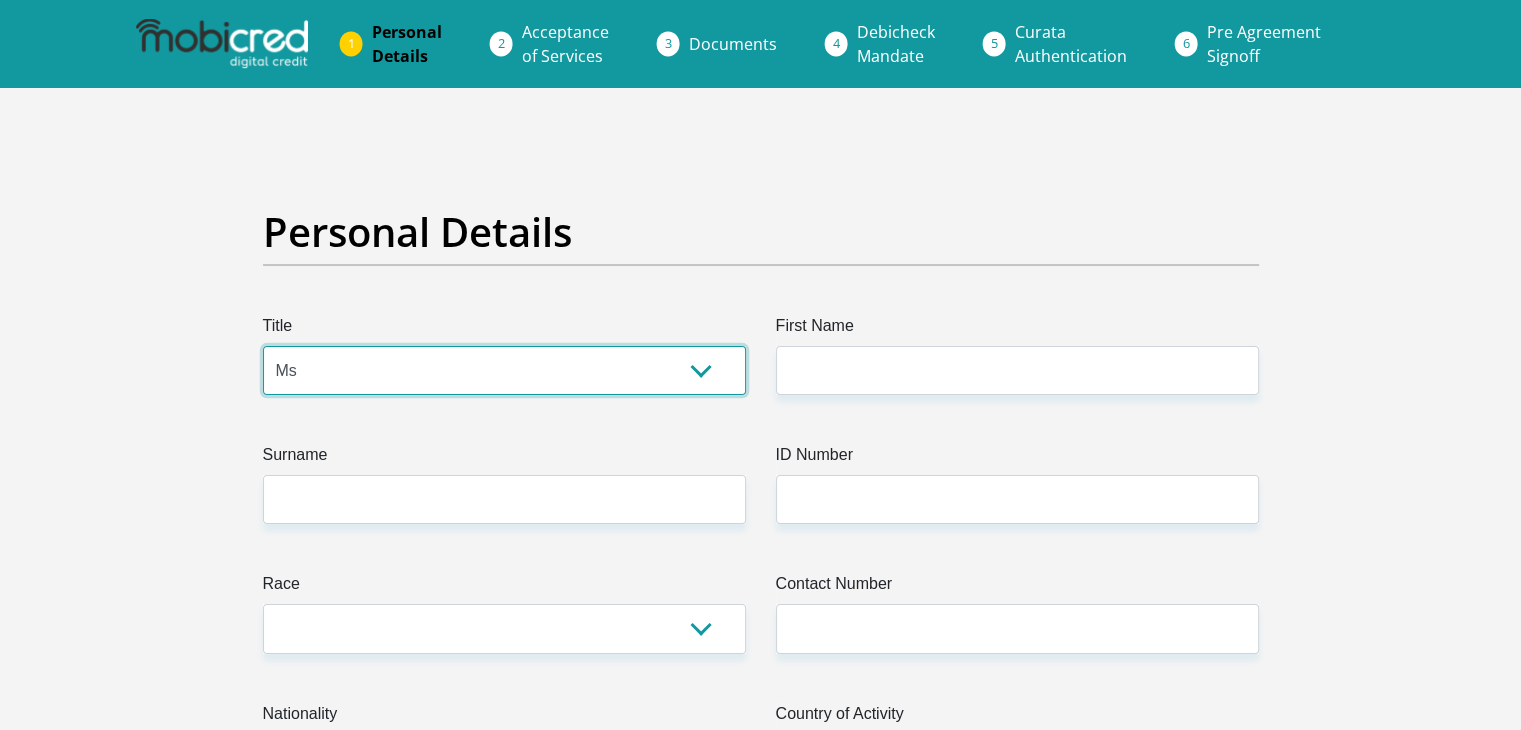 click on "Mr
Ms
Mrs
Dr
Other" at bounding box center [504, 370] 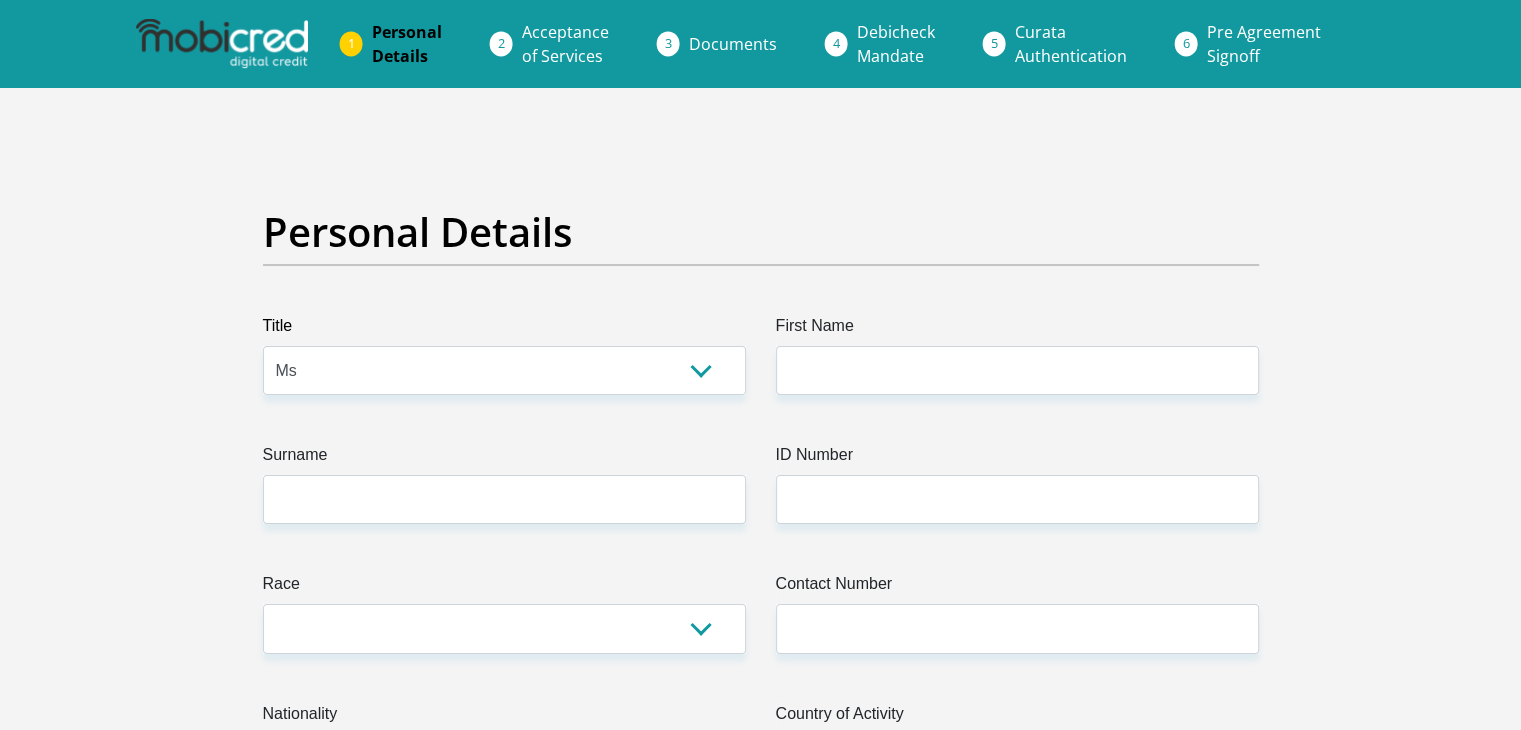 click on "Title
Mr
Ms
Mrs
Dr
Other
First Name
Surname
ID Number
Please input valid ID number
Race
Black
Coloured
Indian
White
Other
Contact Number
Please input valid contact number
Nationality
South Africa
Afghanistan
Aland Islands
Albania  Algeria  Andorra" at bounding box center [761, 3567] 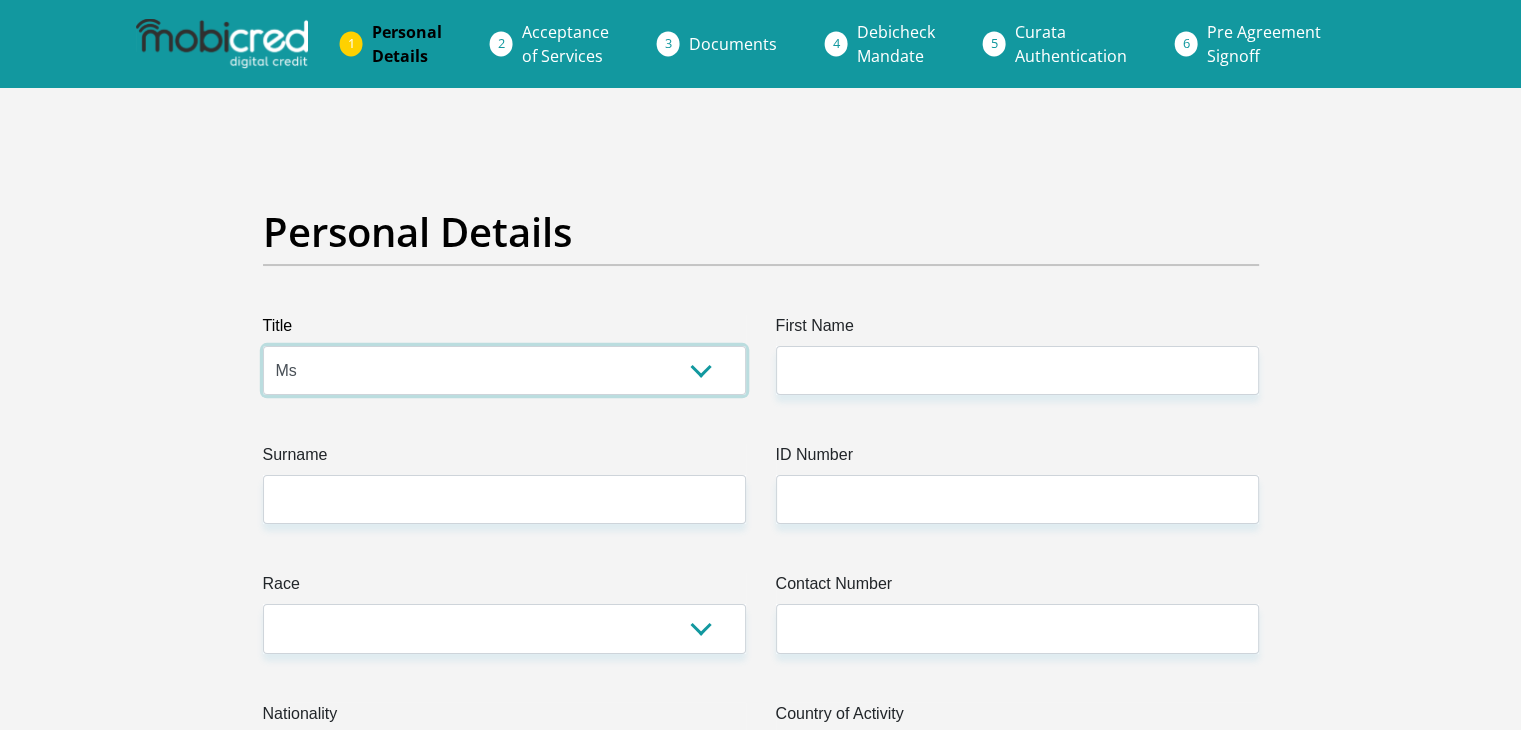click on "Mr
Ms
Mrs
Dr
Other" at bounding box center [504, 370] 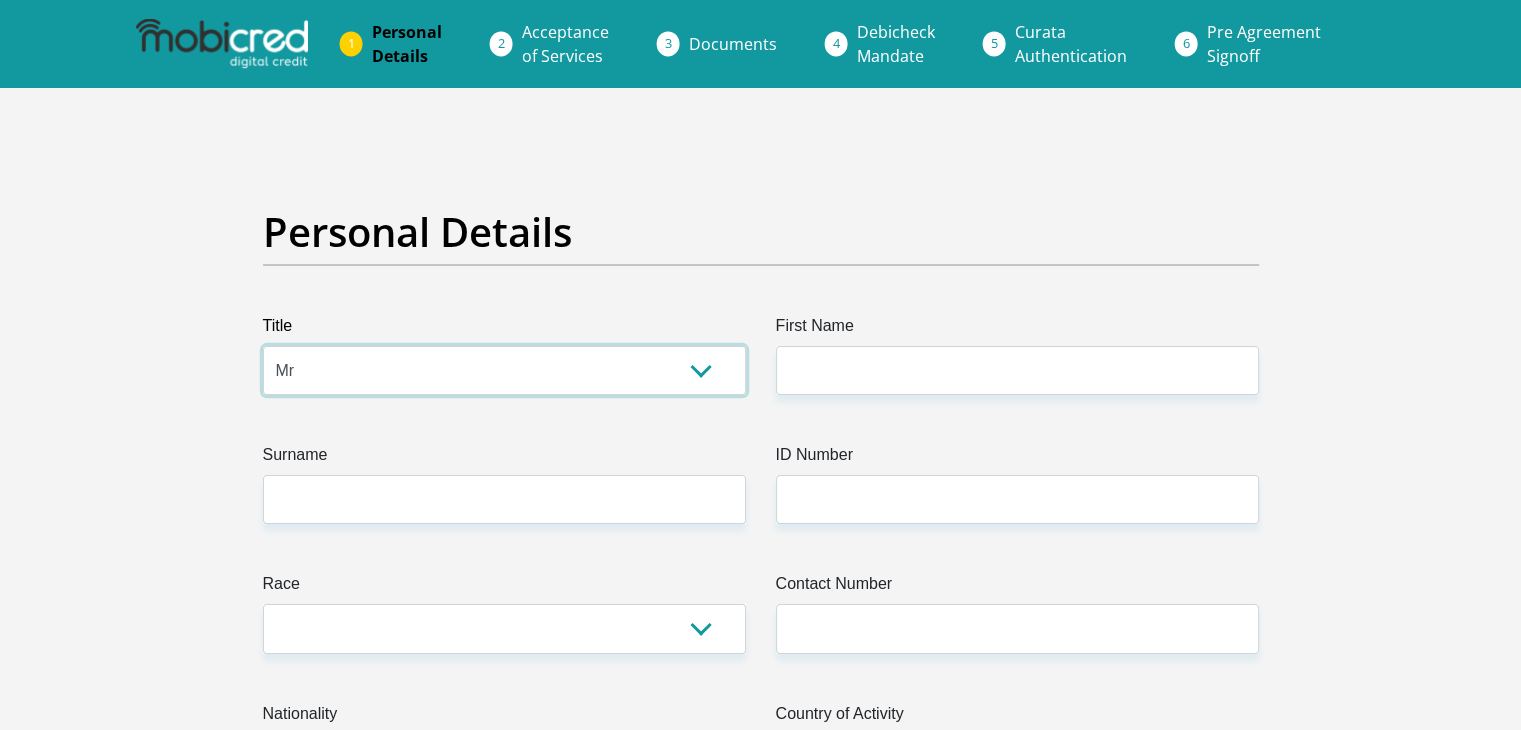 click on "Mr
Ms
Mrs
Dr
Other" at bounding box center (504, 370) 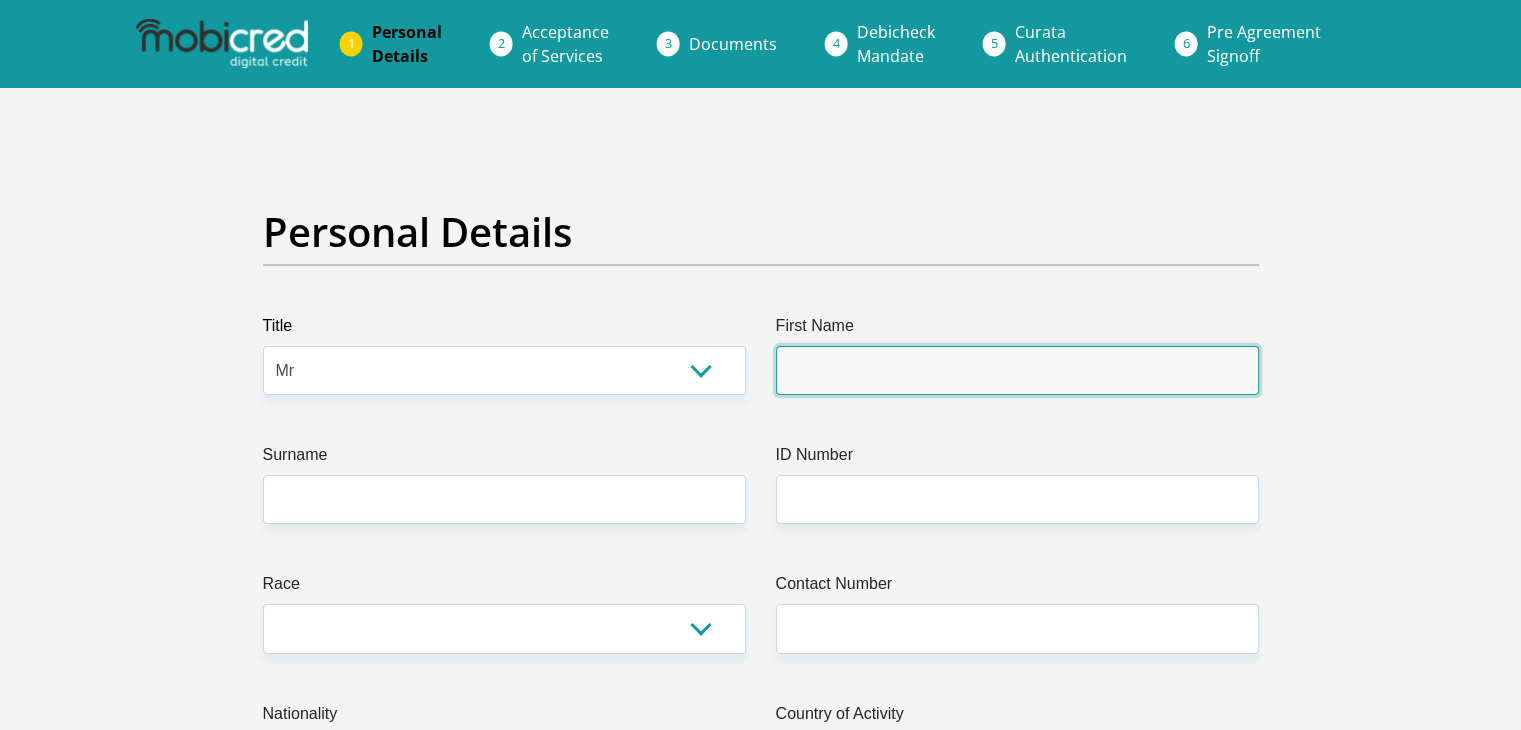 click on "First Name" at bounding box center [1017, 370] 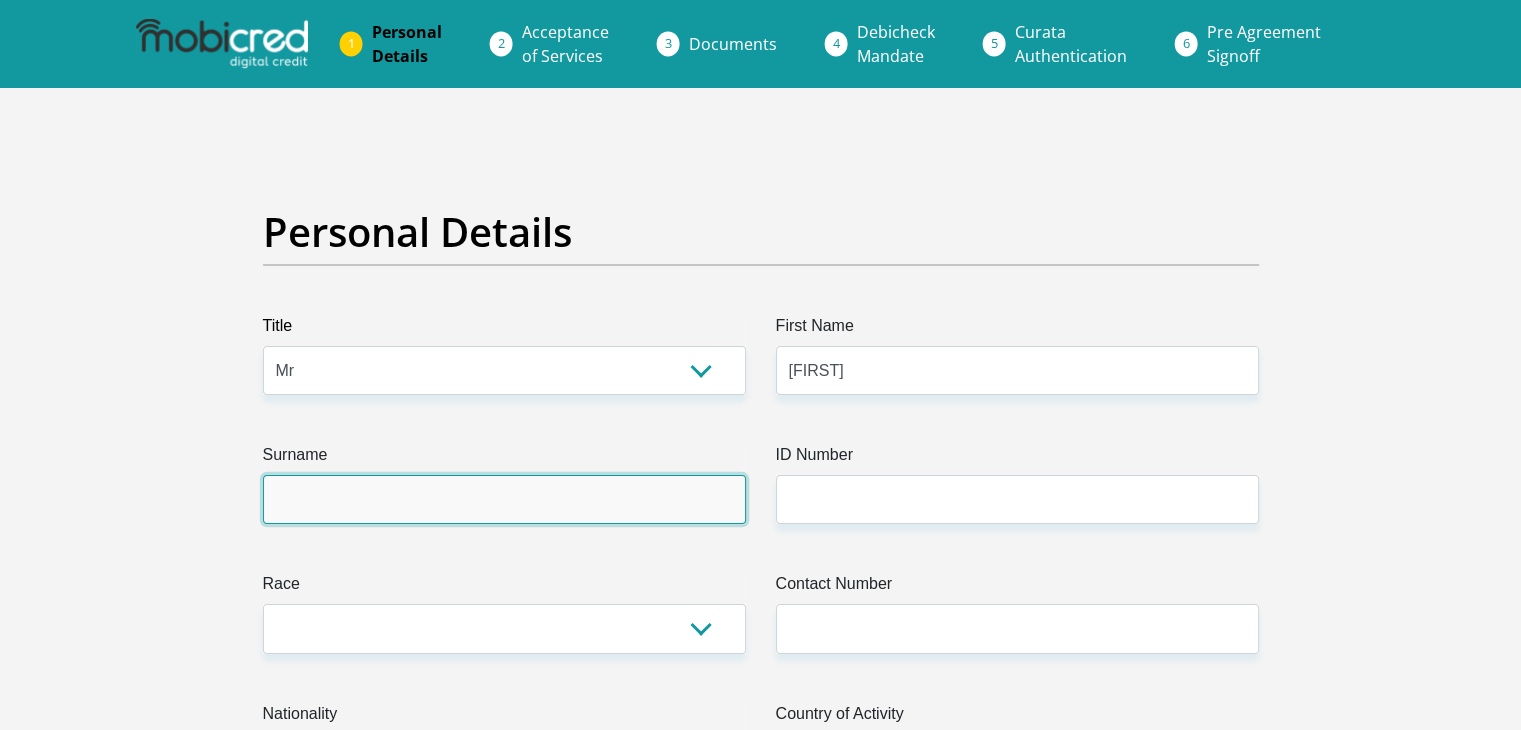 type on "Zulu" 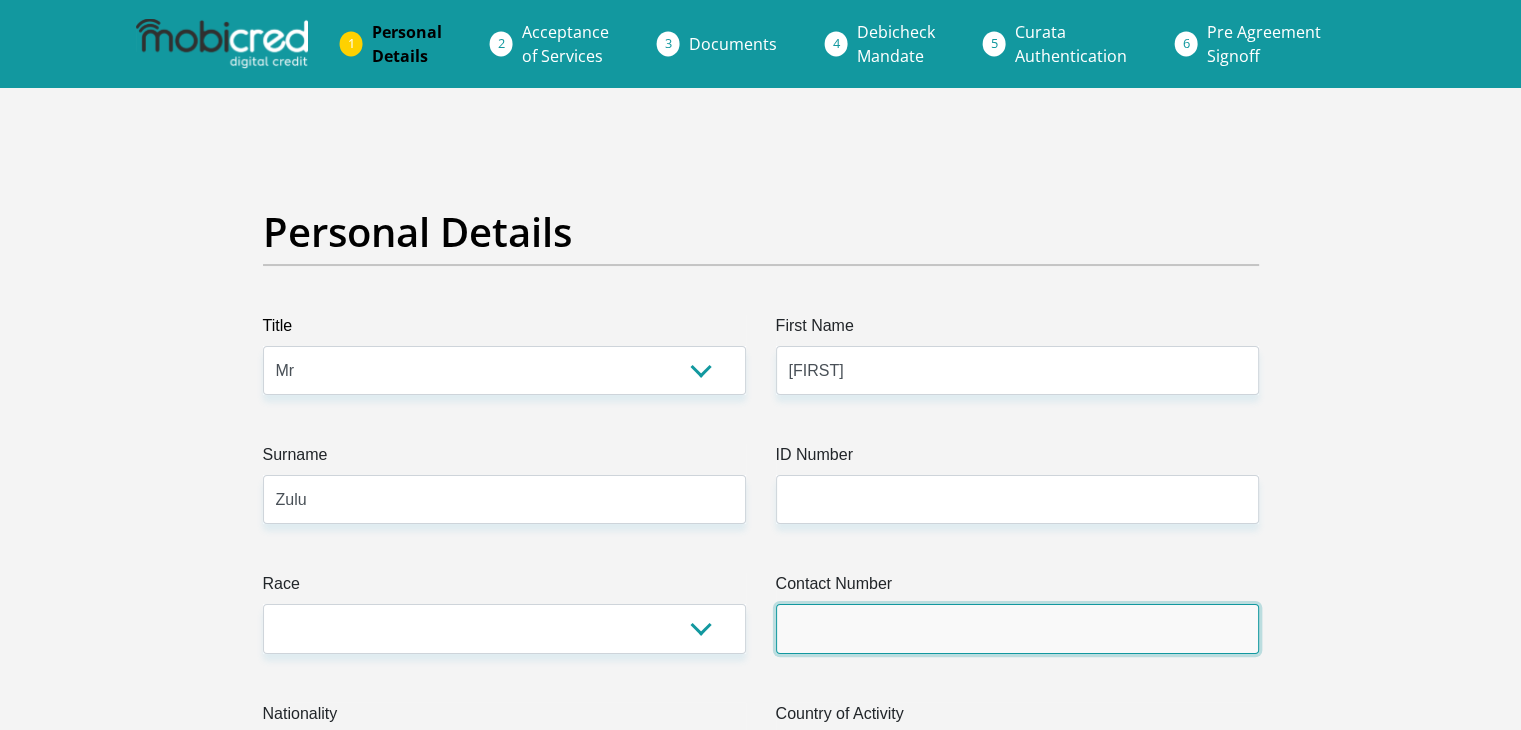 type on "[PHONE]" 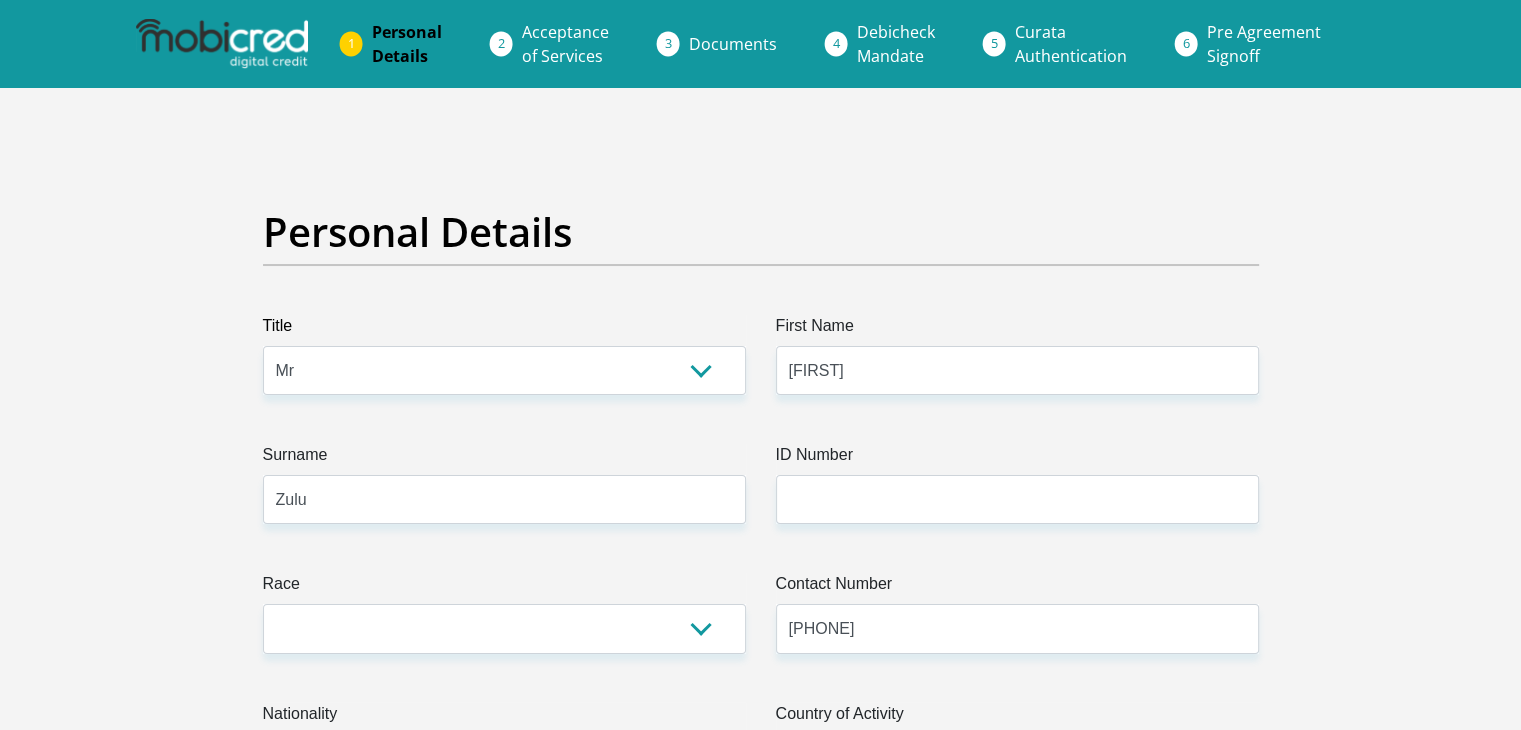 select on "ZAF" 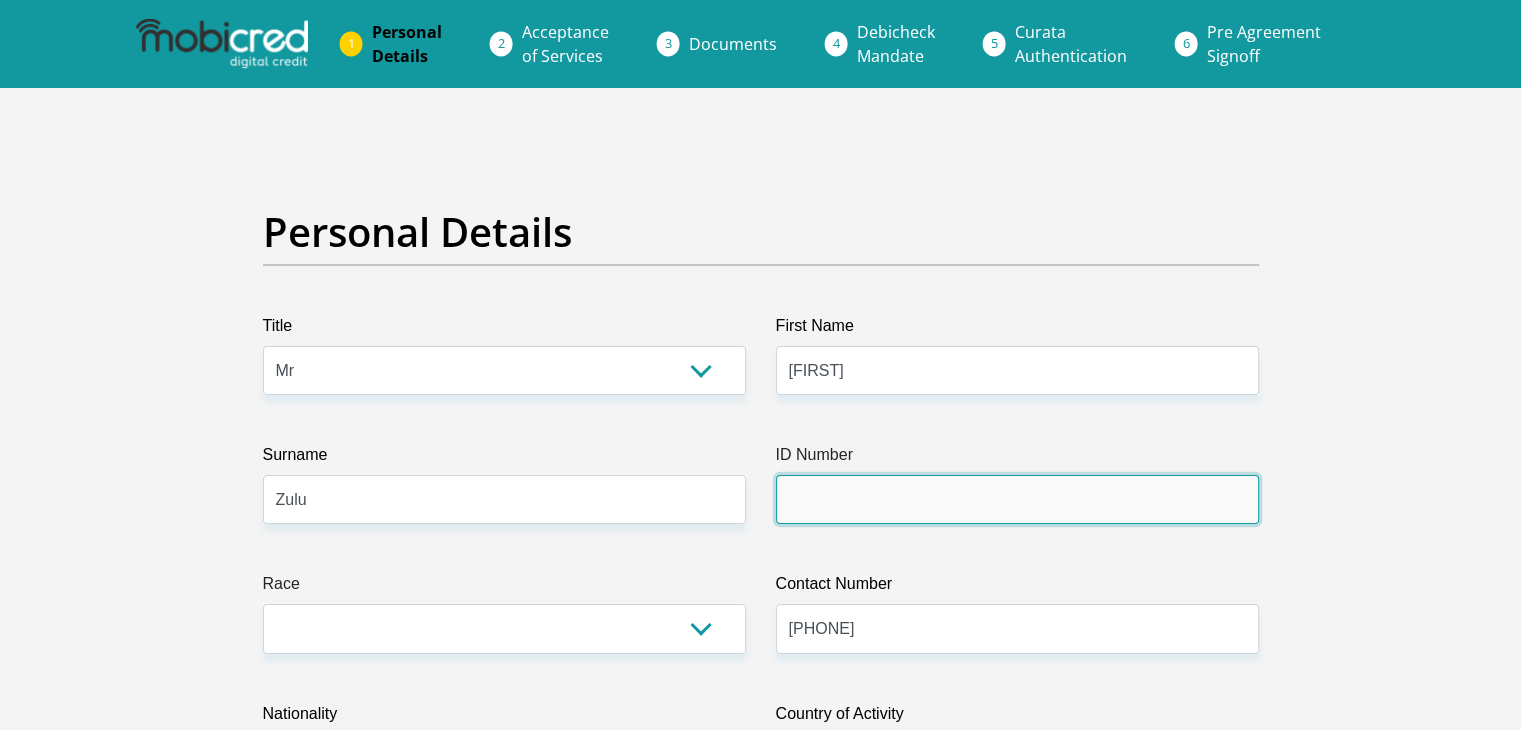 click on "ID Number" at bounding box center [1017, 499] 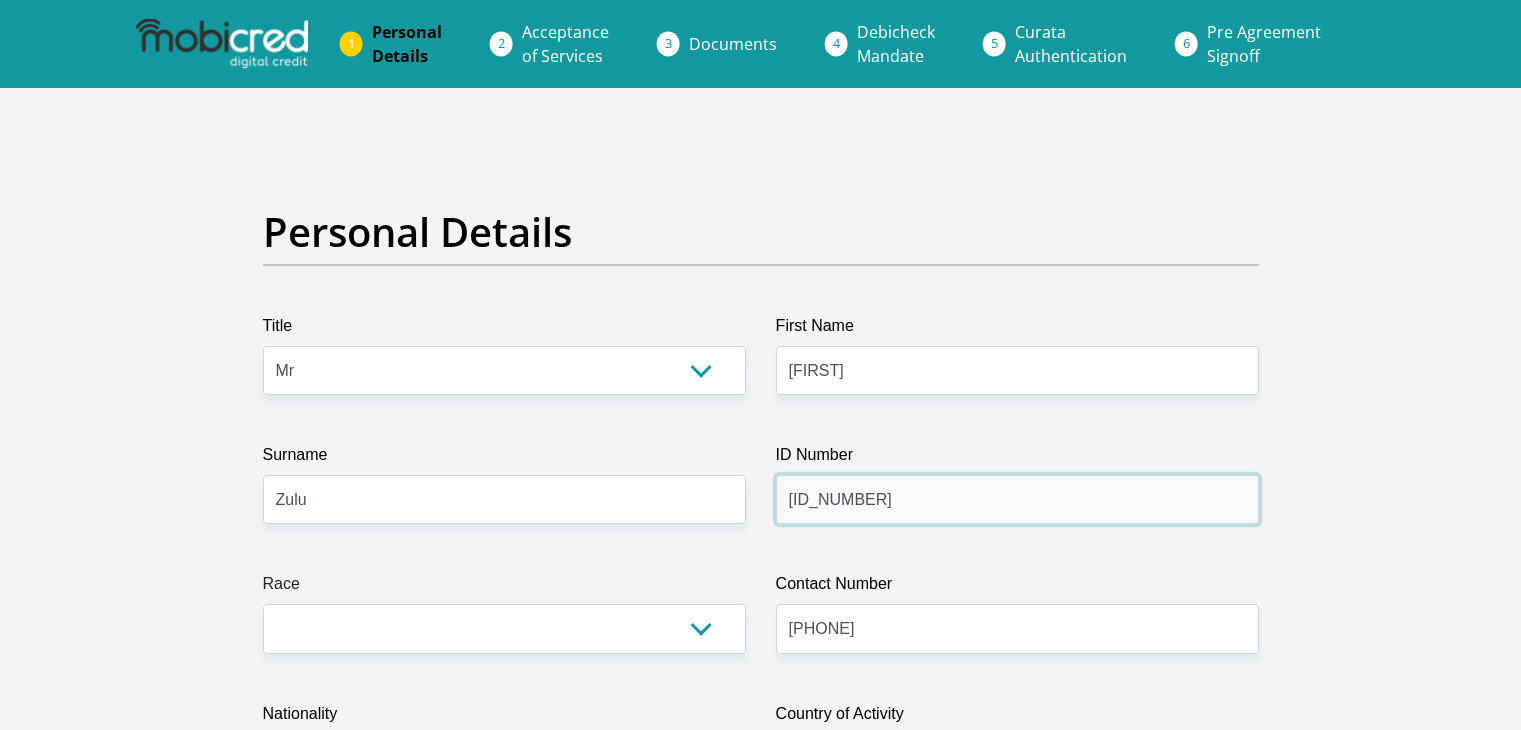 type on "[ID_NUMBER]" 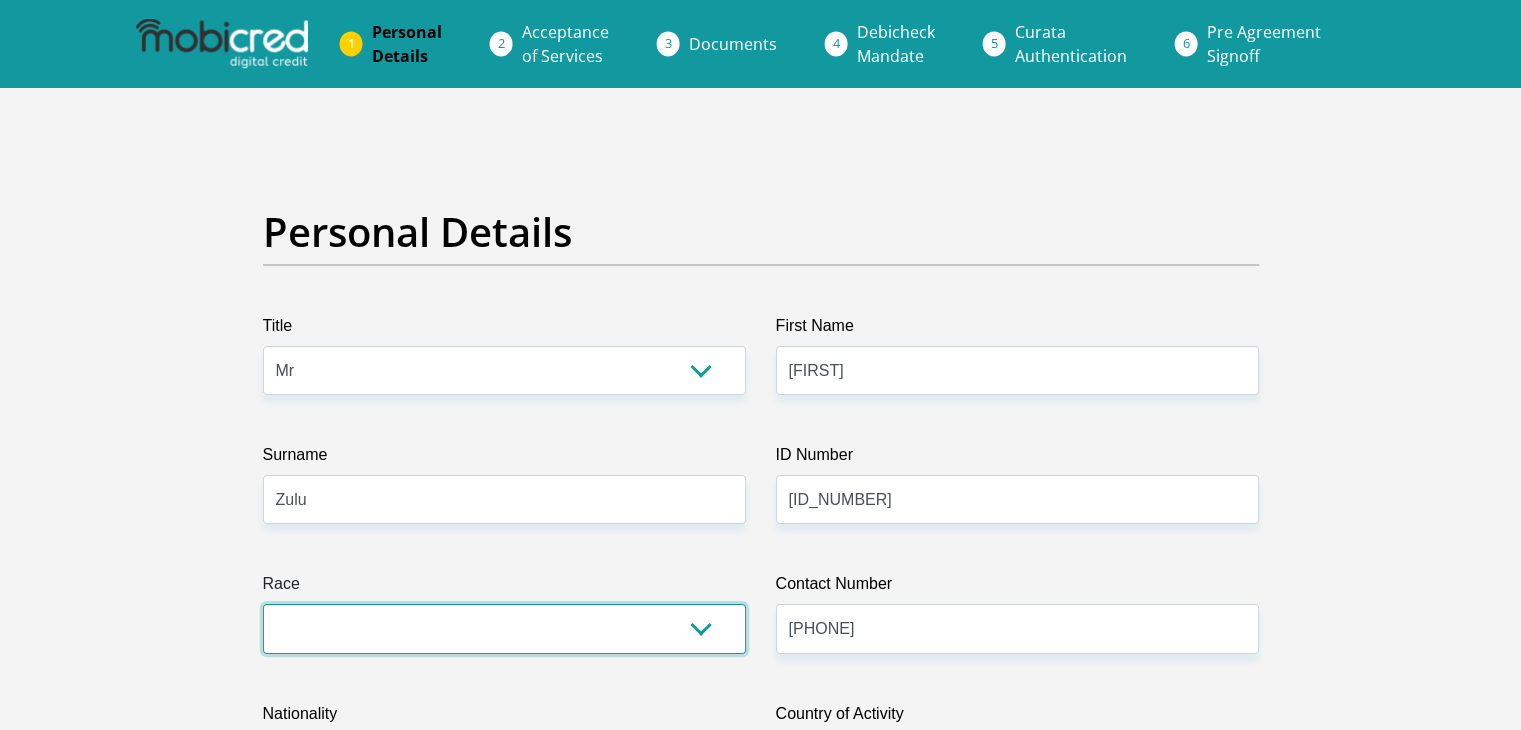 click on "Black
Coloured
Indian
White
Other" at bounding box center (504, 628) 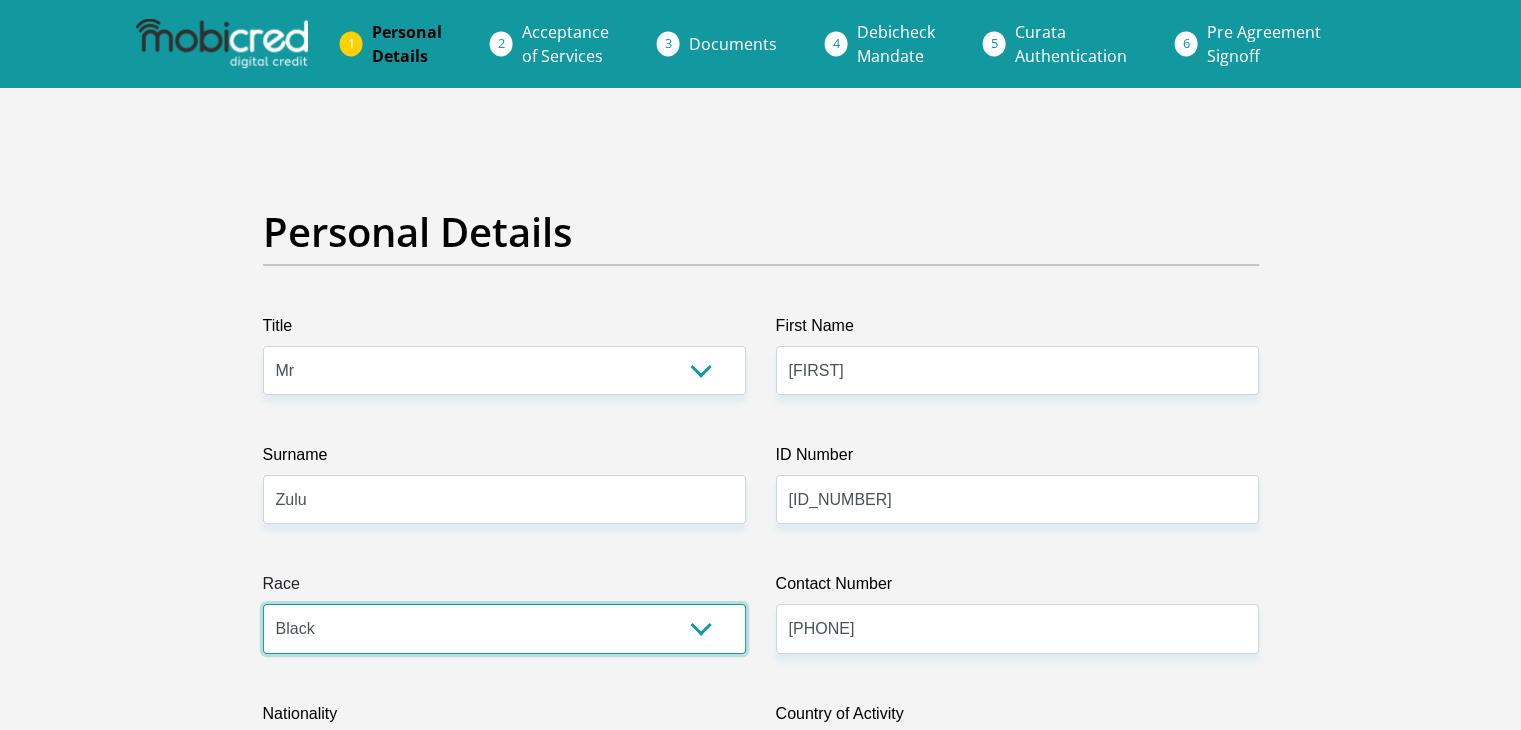 click on "Black
Coloured
Indian
White
Other" at bounding box center (504, 628) 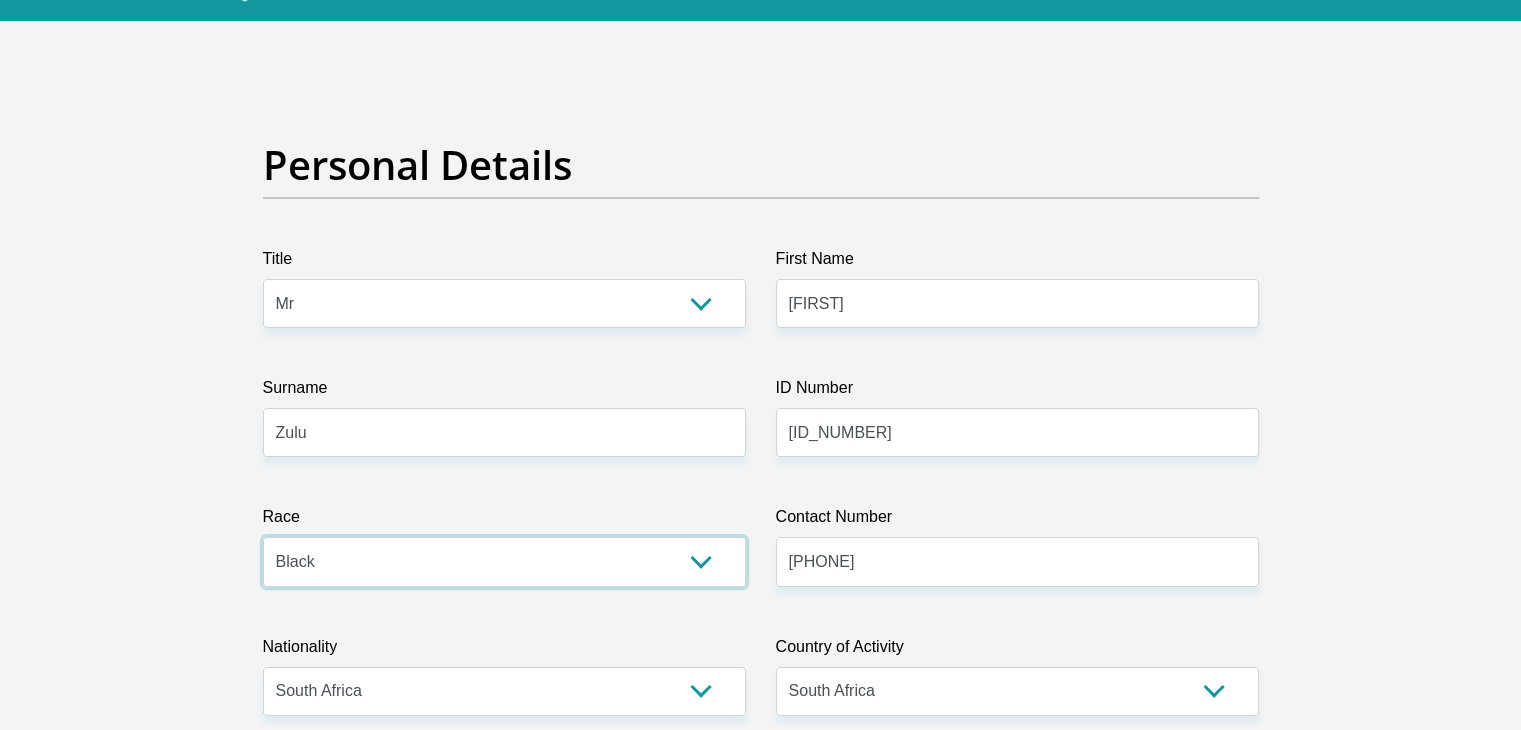 scroll, scrollTop: 300, scrollLeft: 0, axis: vertical 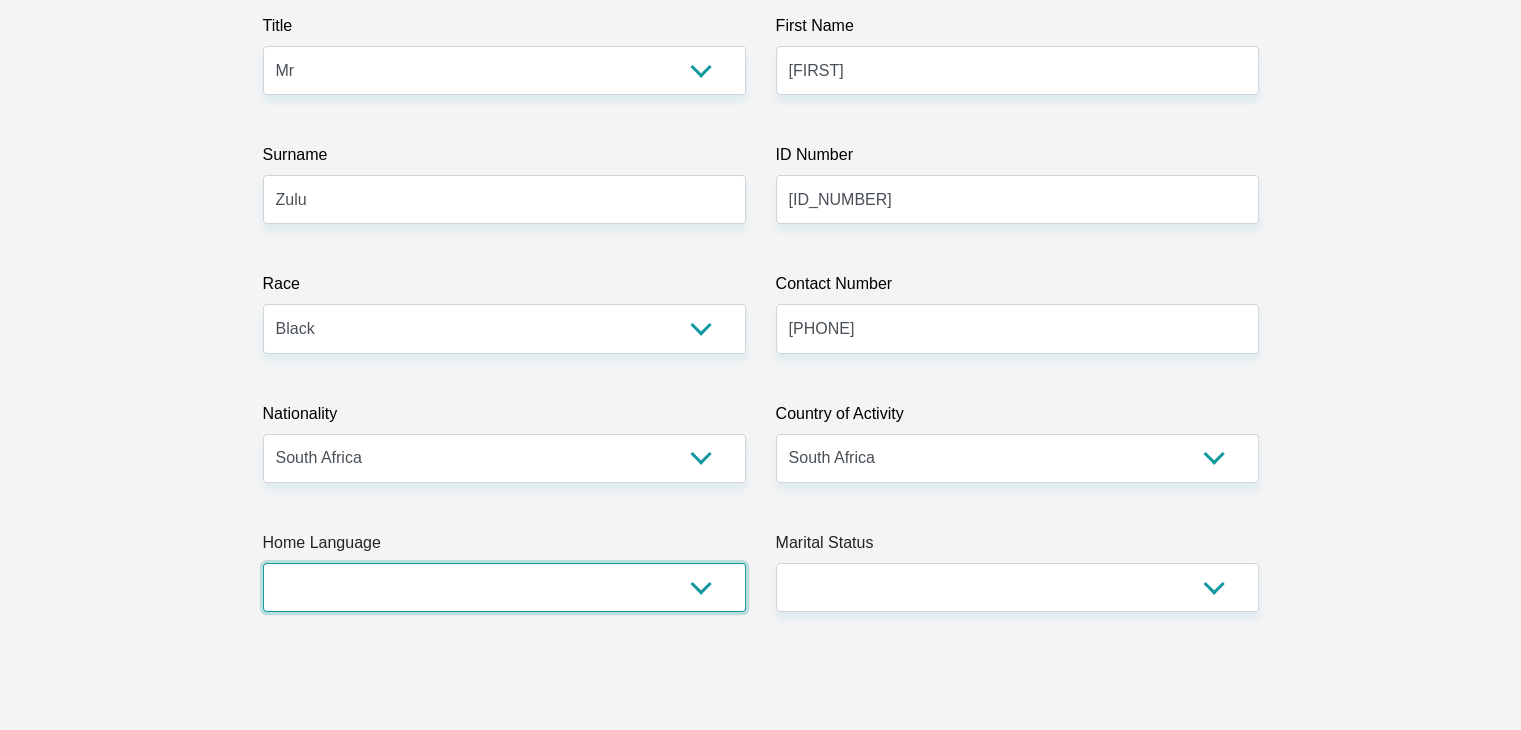 click on "Afrikaans
English
Sepedi
South Ndebele
Southern Sotho
Swati
Tsonga
Tswana
Venda
Xhosa
Zulu
Other" at bounding box center [504, 587] 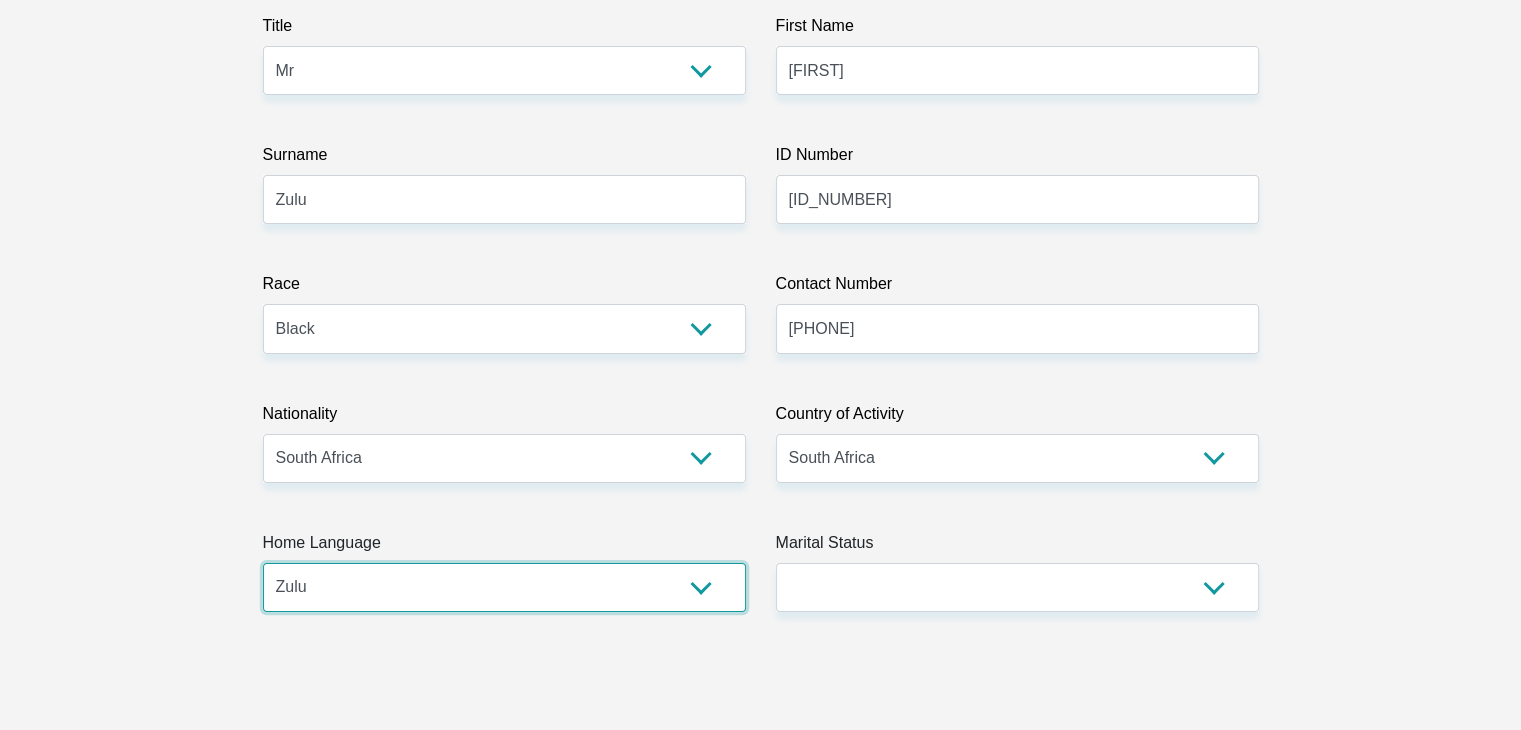 click on "Afrikaans
English
Sepedi
South Ndebele
Southern Sotho
Swati
Tsonga
Tswana
Venda
Xhosa
Zulu
Other" at bounding box center (504, 587) 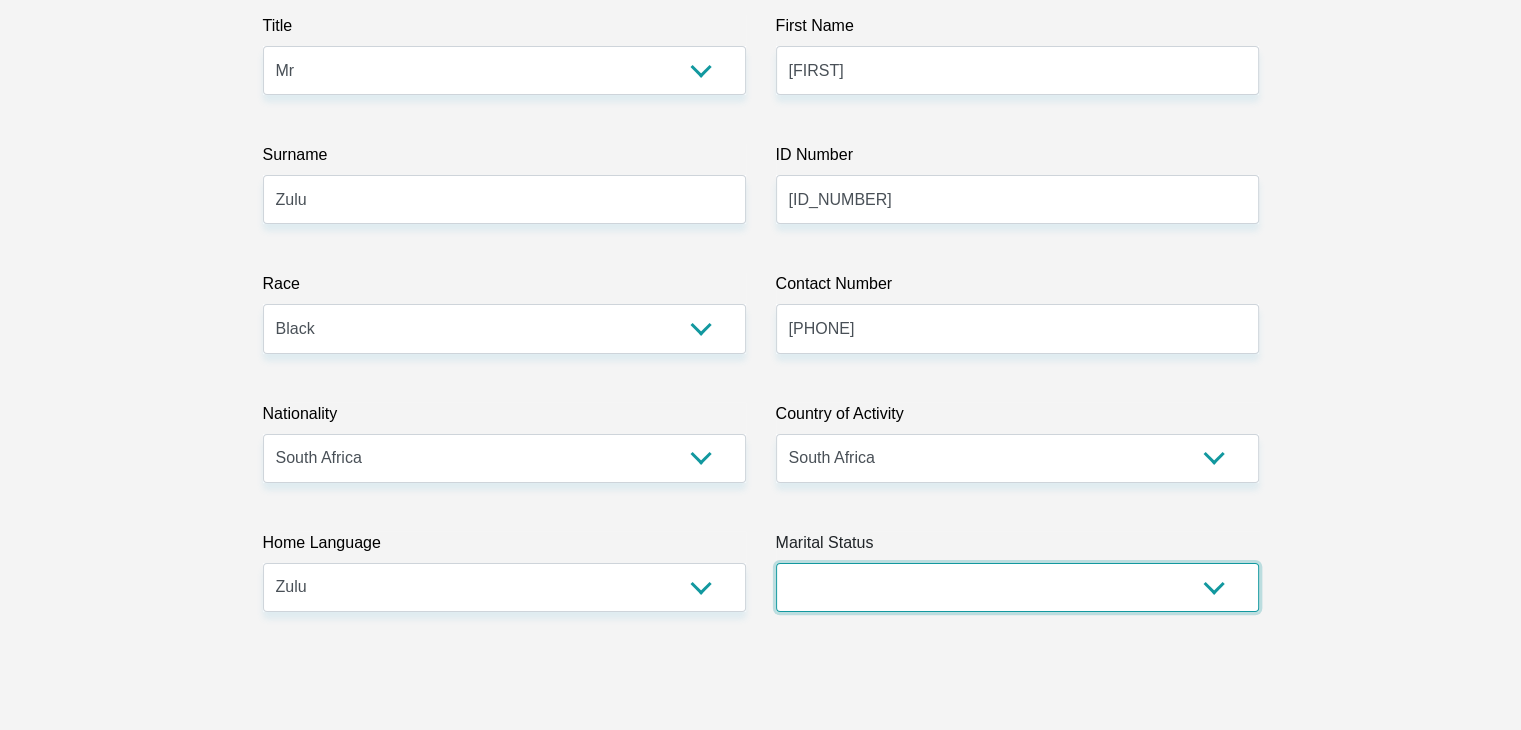 click on "Married ANC
Single
Divorced
Widowed
Married COP or Customary Law" at bounding box center (1017, 587) 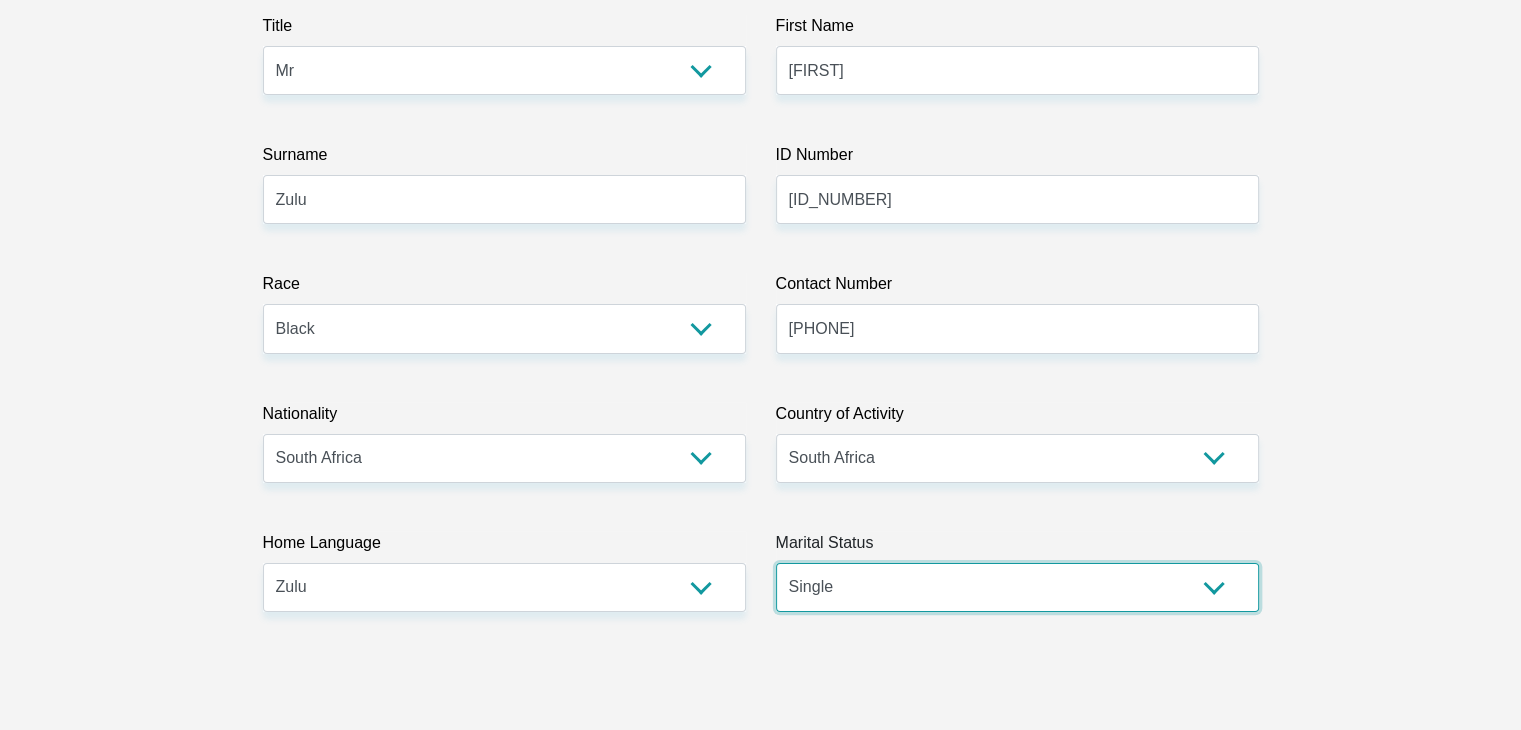 click on "Married ANC
Single
Divorced
Widowed
Married COP or Customary Law" at bounding box center (1017, 587) 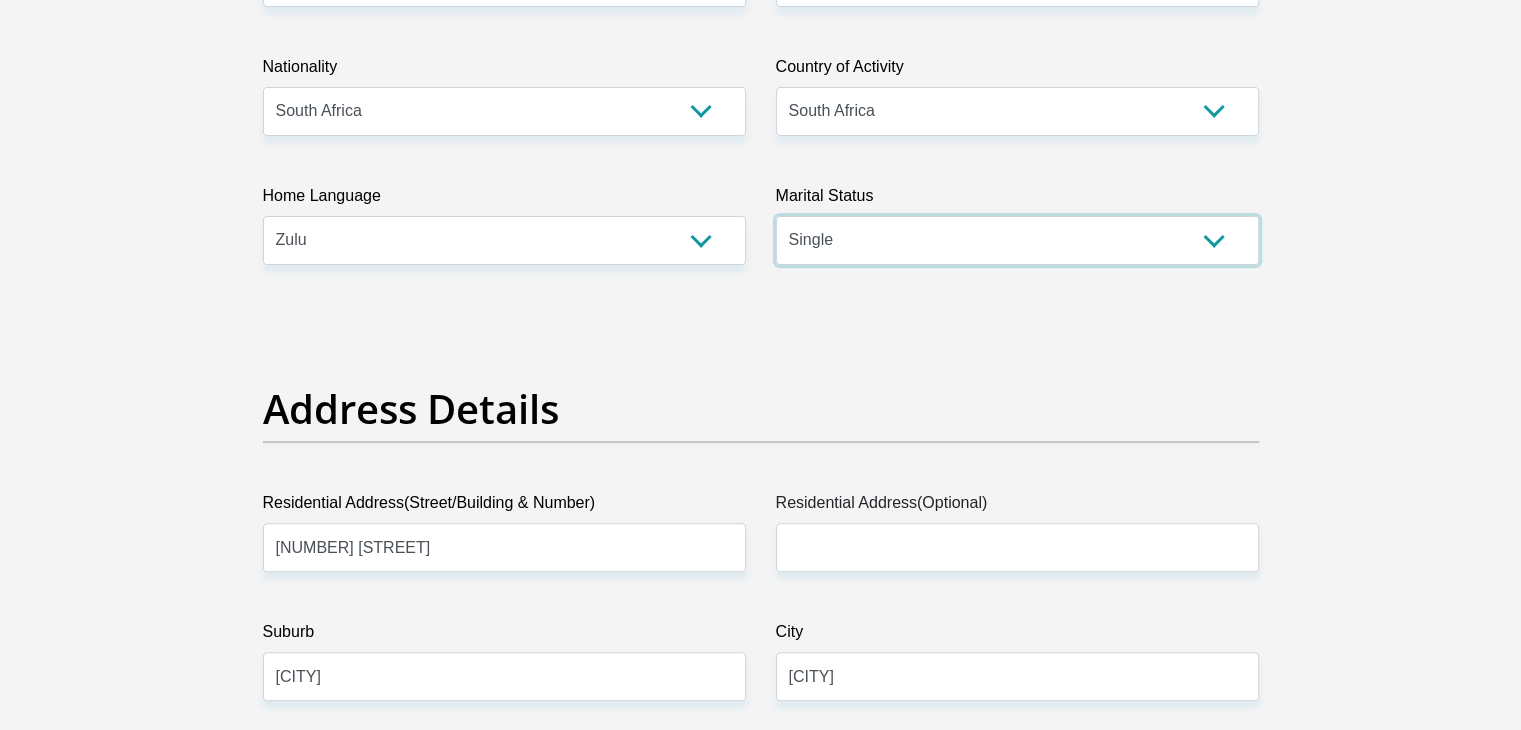 scroll, scrollTop: 700, scrollLeft: 0, axis: vertical 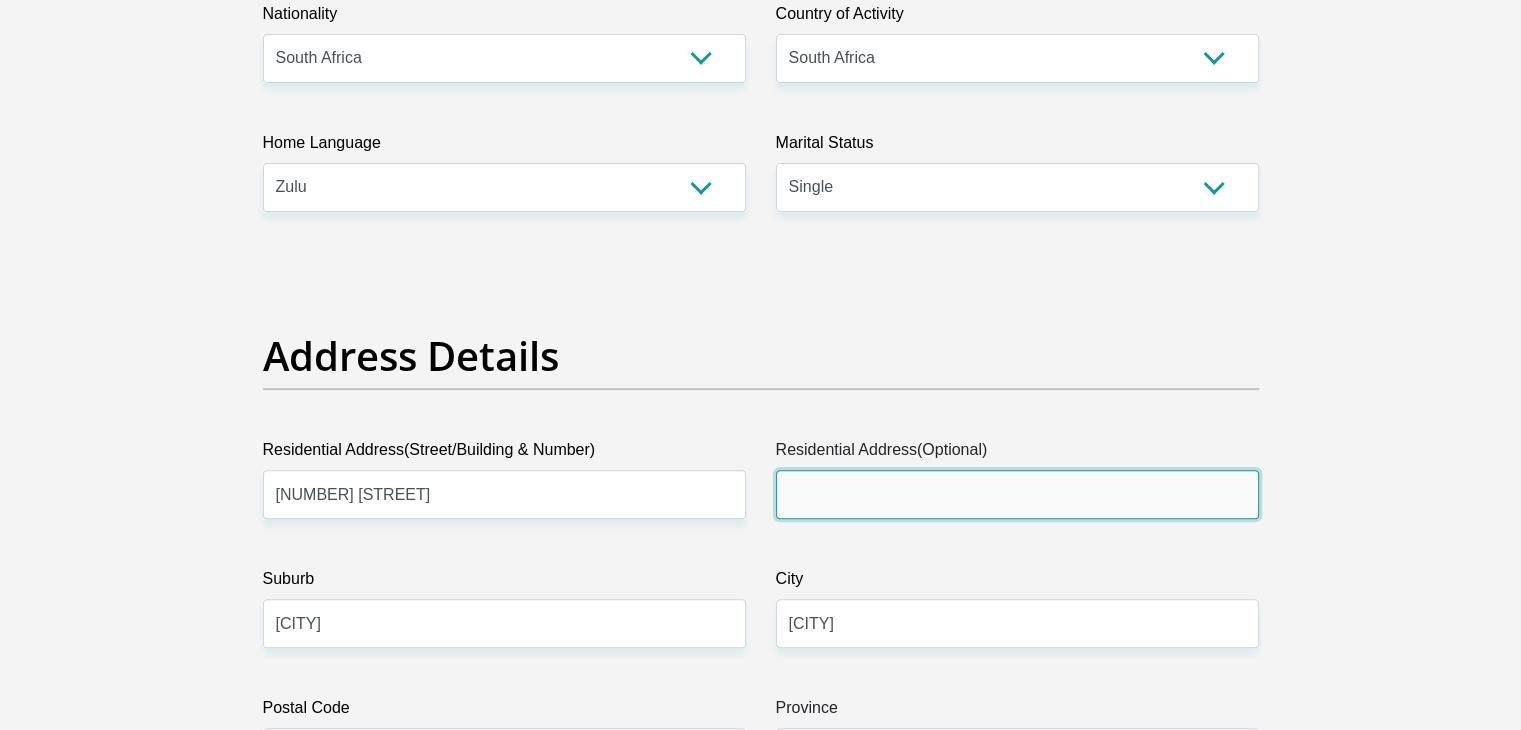 click on "Residential Address(Optional)" at bounding box center (1017, 494) 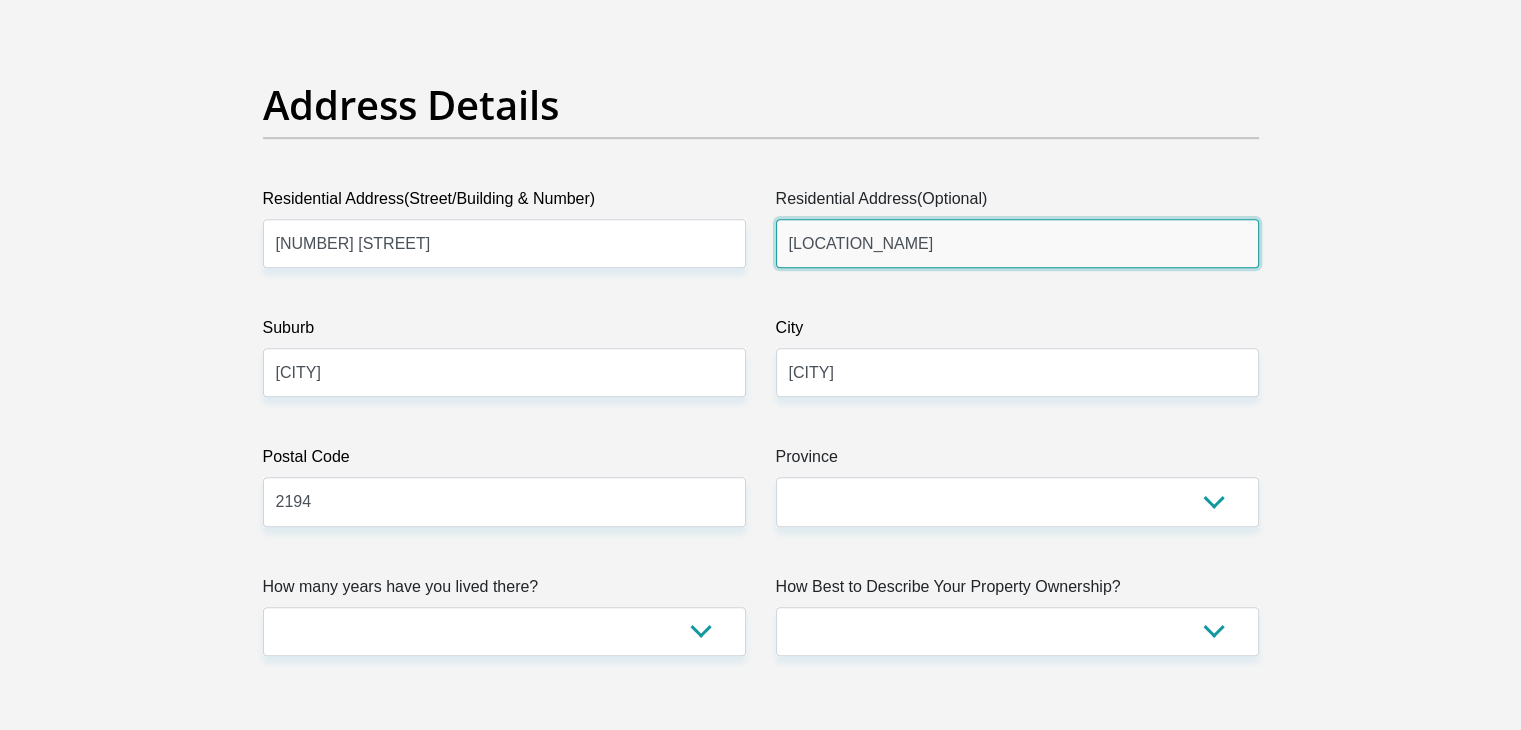scroll, scrollTop: 1000, scrollLeft: 0, axis: vertical 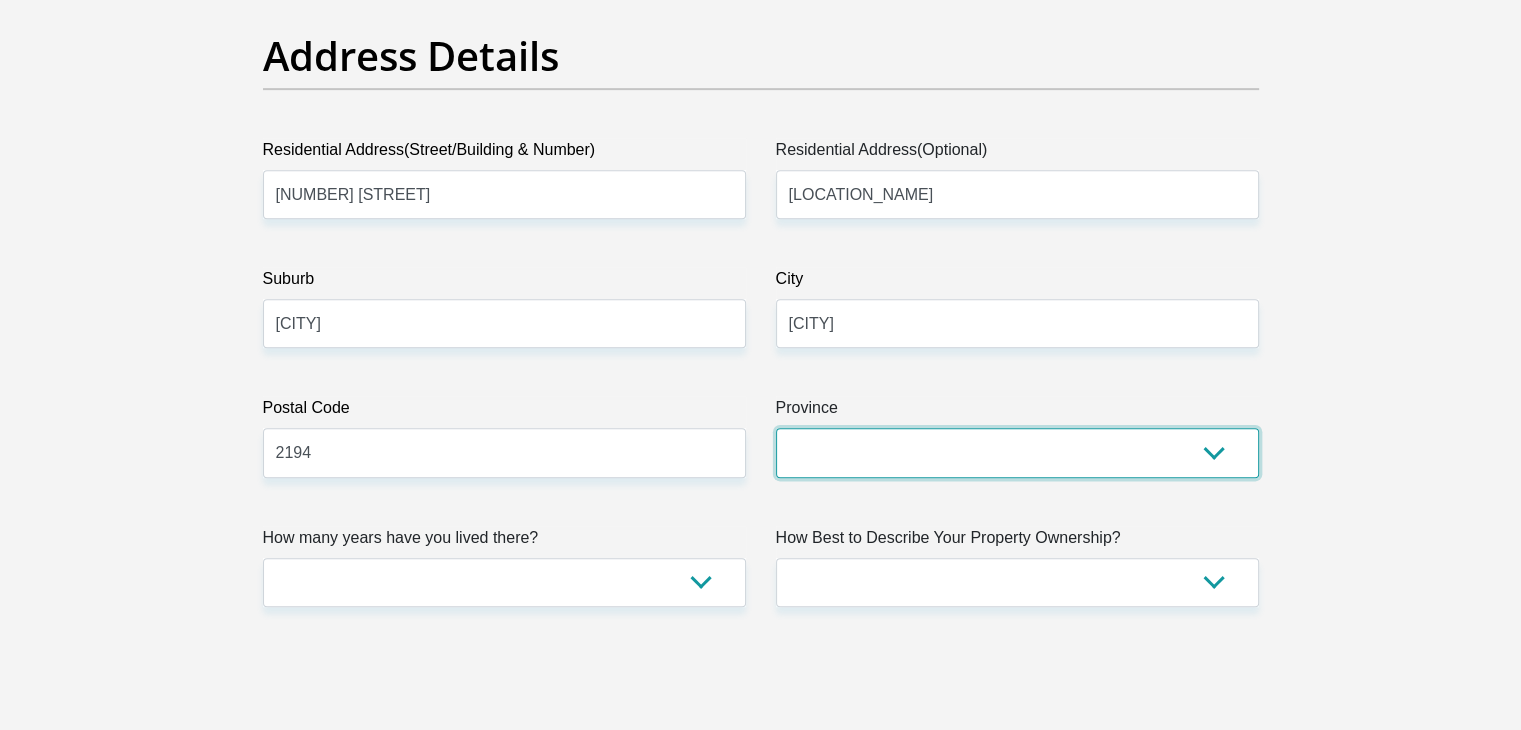 click on "Eastern Cape
Free State
Gauteng
KwaZulu-Natal
Limpopo
Mpumalanga
Northern Cape
North West
Western Cape" at bounding box center (1017, 452) 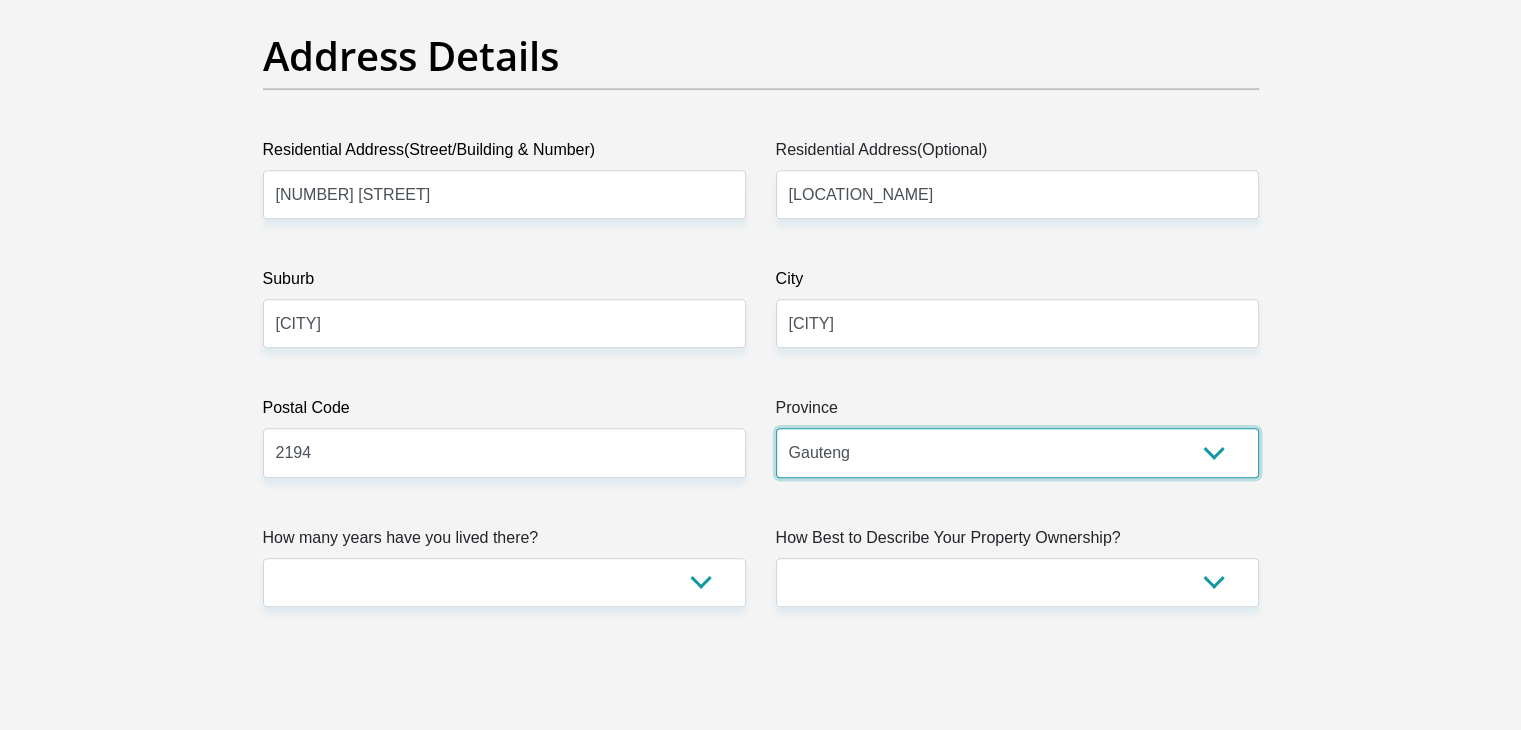 click on "Eastern Cape
Free State
Gauteng
KwaZulu-Natal
Limpopo
Mpumalanga
Northern Cape
North West
Western Cape" at bounding box center (1017, 452) 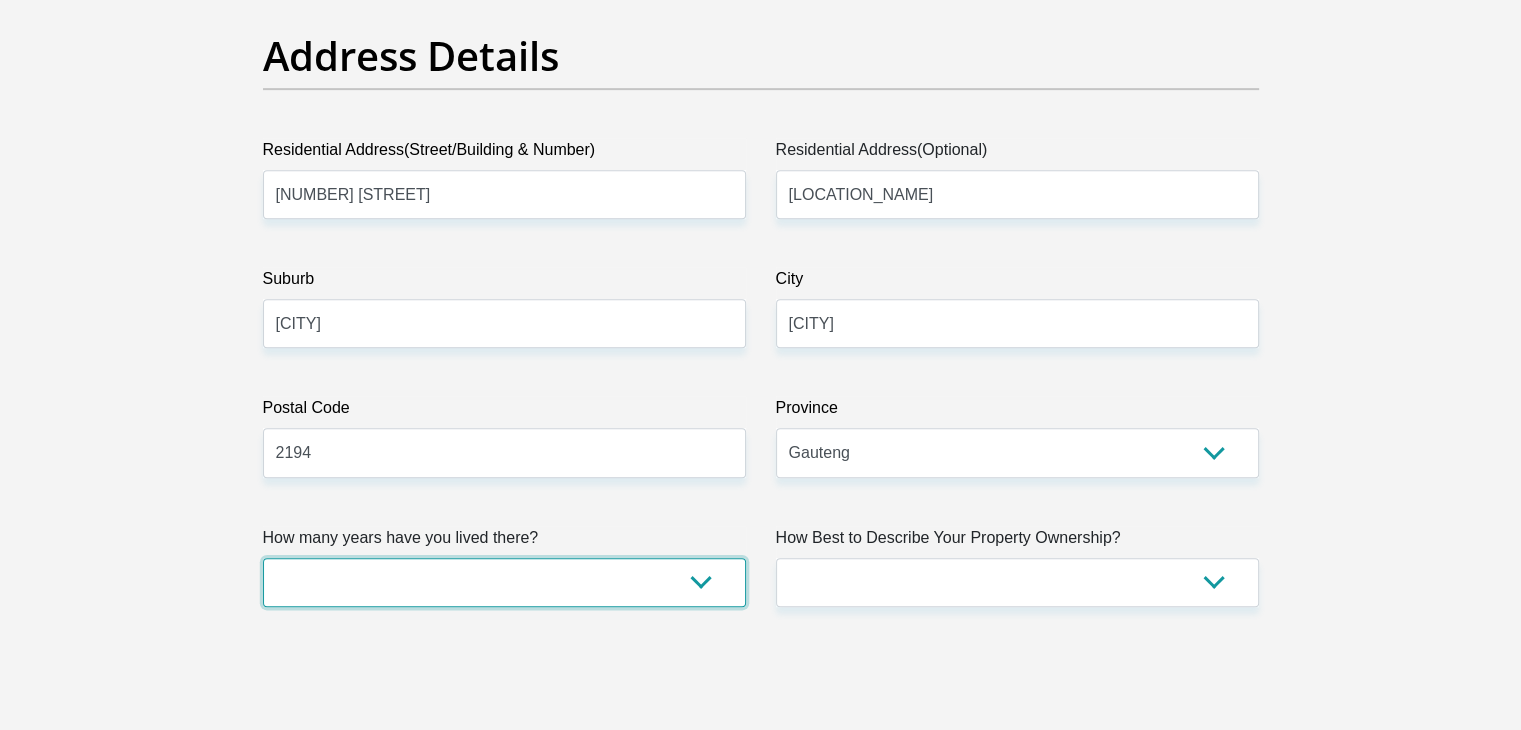 click on "less than 1 year
1-3 years
3-5 years
5+ years" at bounding box center [504, 582] 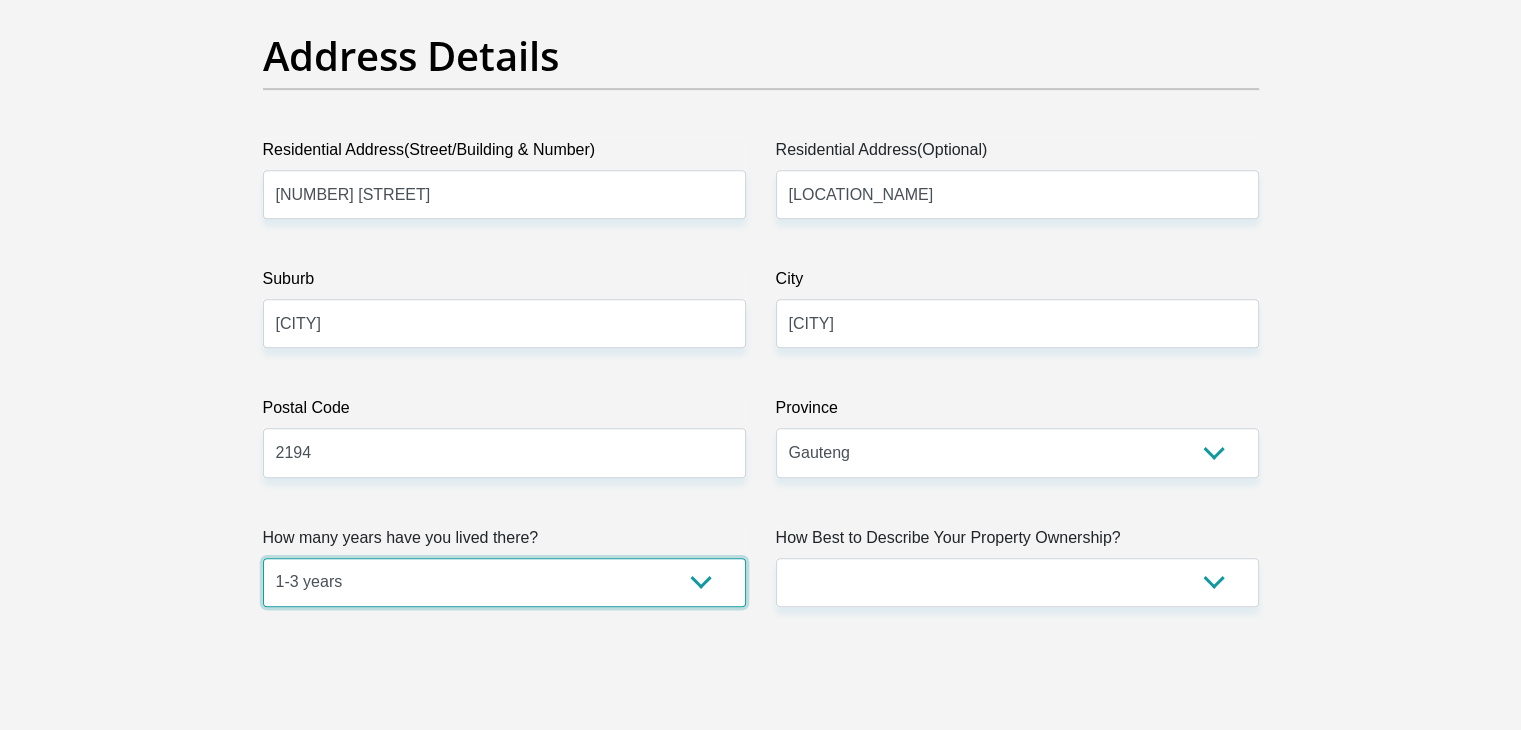 click on "less than 1 year
1-3 years
3-5 years
5+ years" at bounding box center (504, 582) 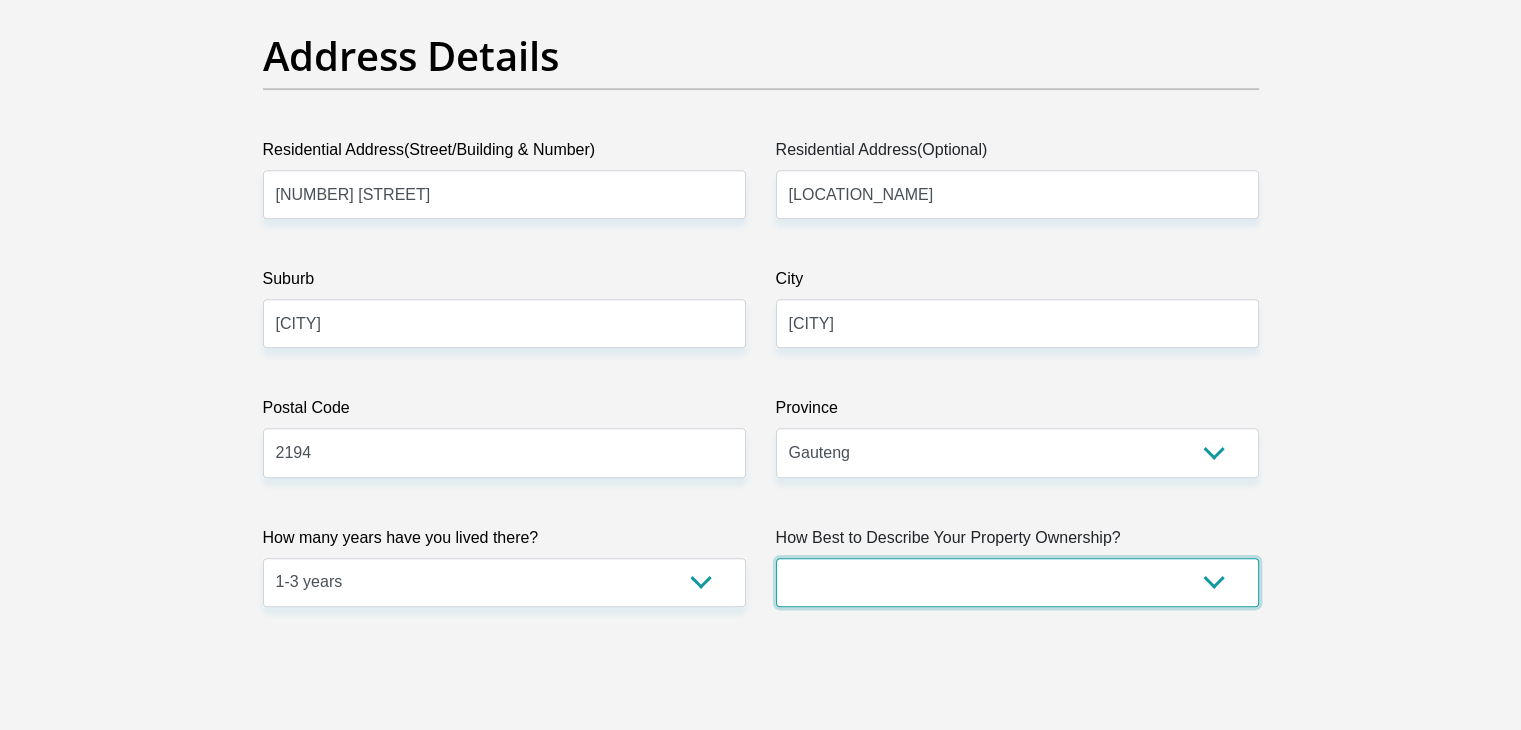 click on "Owned
Rented
Family Owned
Company Dwelling" at bounding box center (1017, 582) 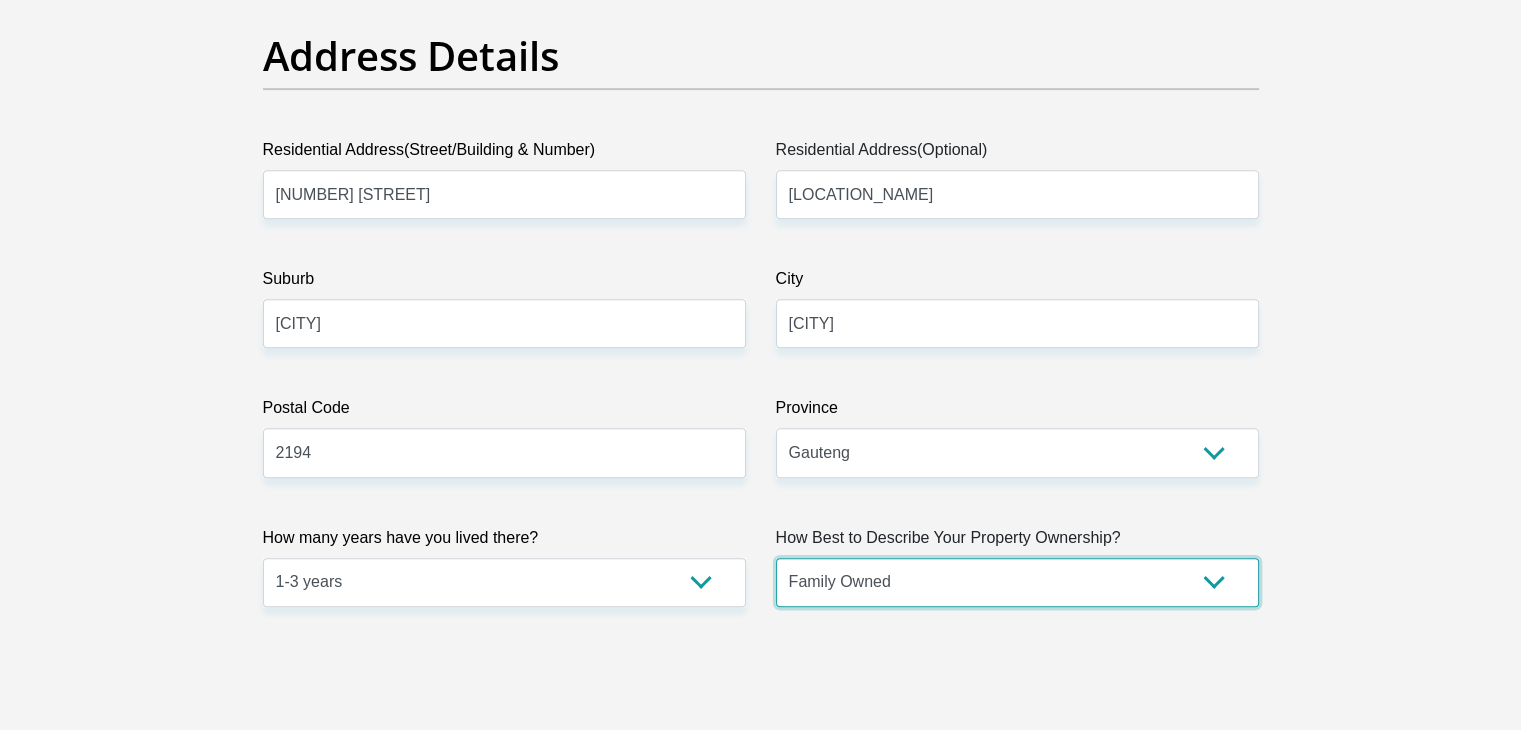 click on "Owned
Rented
Family Owned
Company Dwelling" at bounding box center (1017, 582) 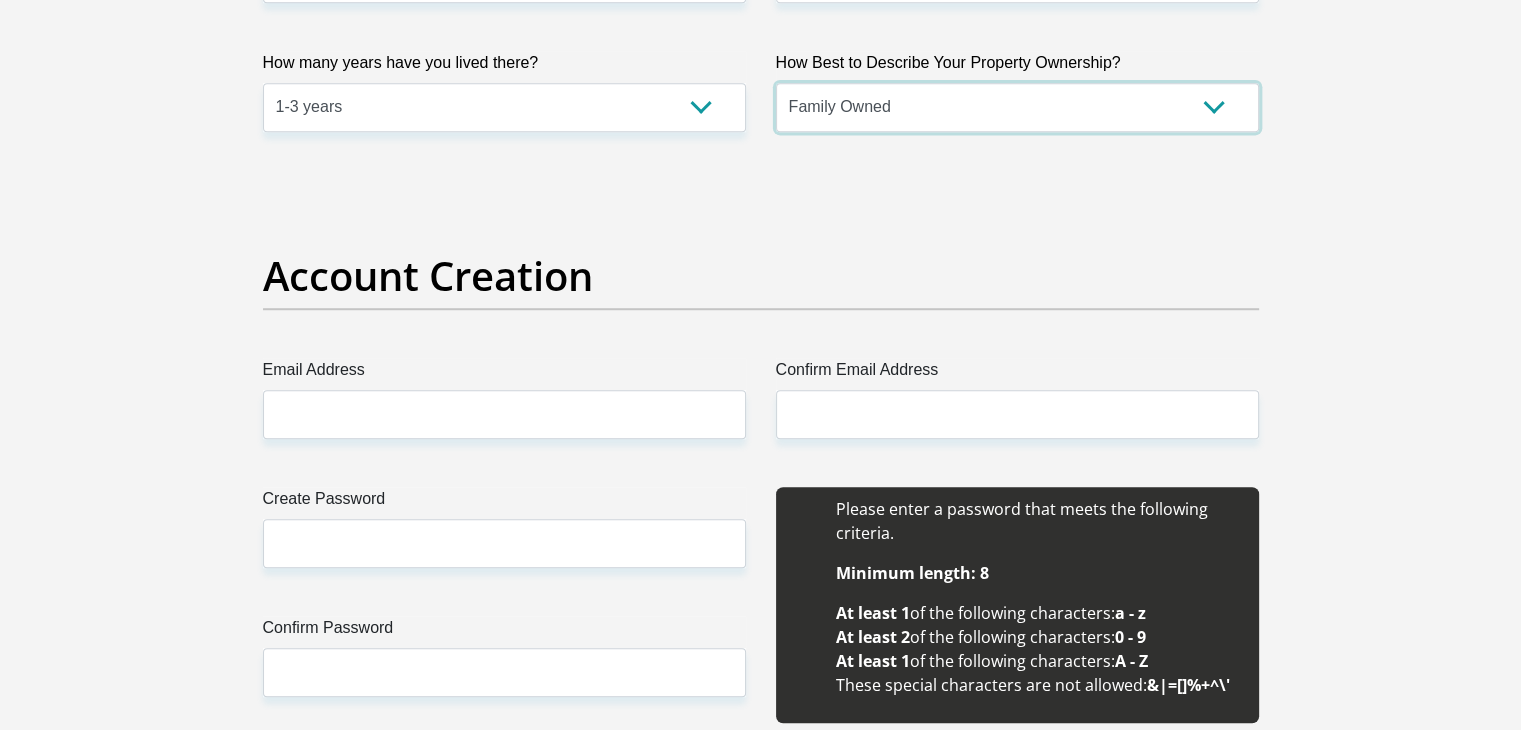 scroll, scrollTop: 1500, scrollLeft: 0, axis: vertical 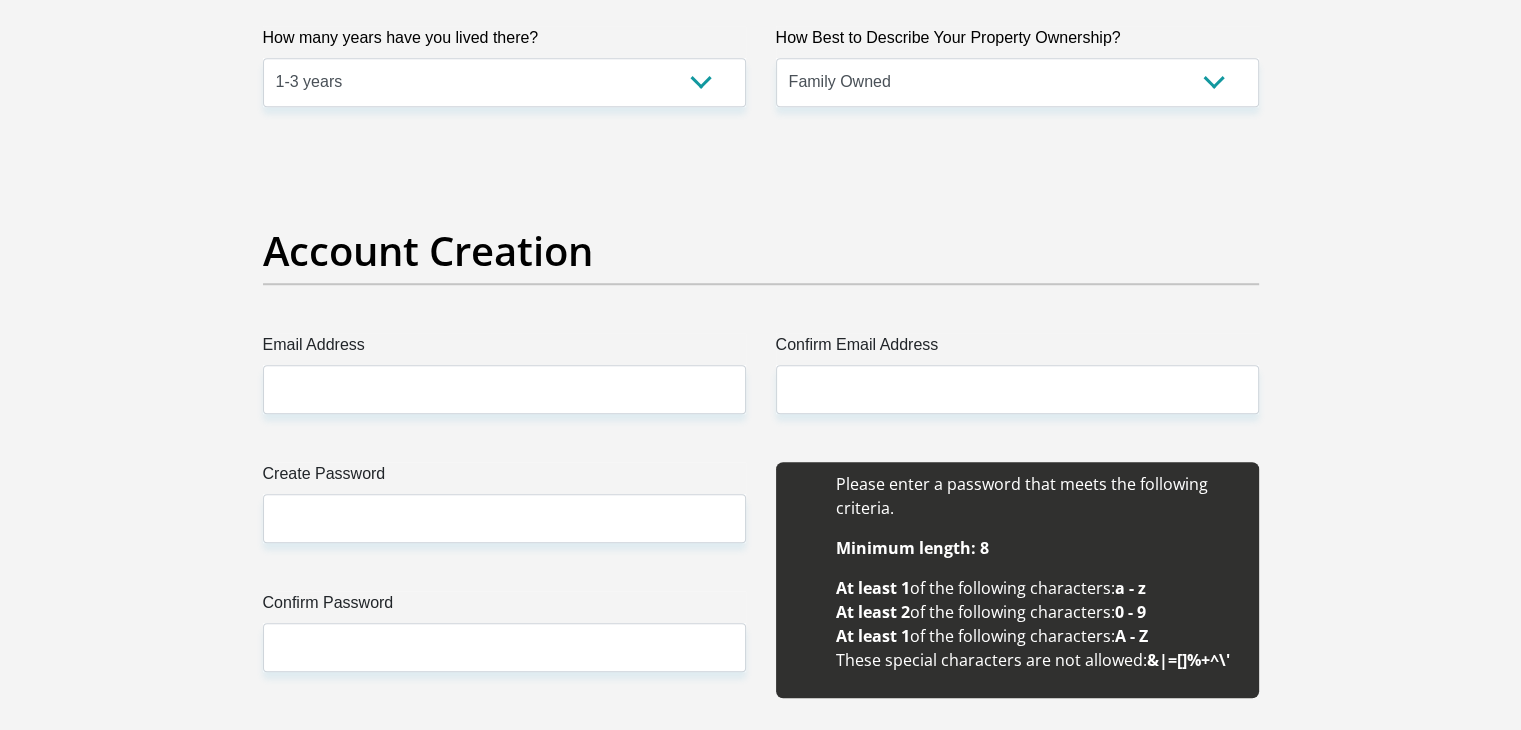 click on "Personal Details
Title
Mr
Ms
Mrs
Dr
Other
First Name
[FIRST]
Surname
[LAST]
ID Number
[ID_NUMBER]
Please input valid ID number
Race
Black
Coloured
Indian
White
Other
Contact Number
[PHONE]
Please input valid contact number
Nationality
South Africa
Afghanistan
Aland Islands  Albania  Algeria" at bounding box center (761, 2067) 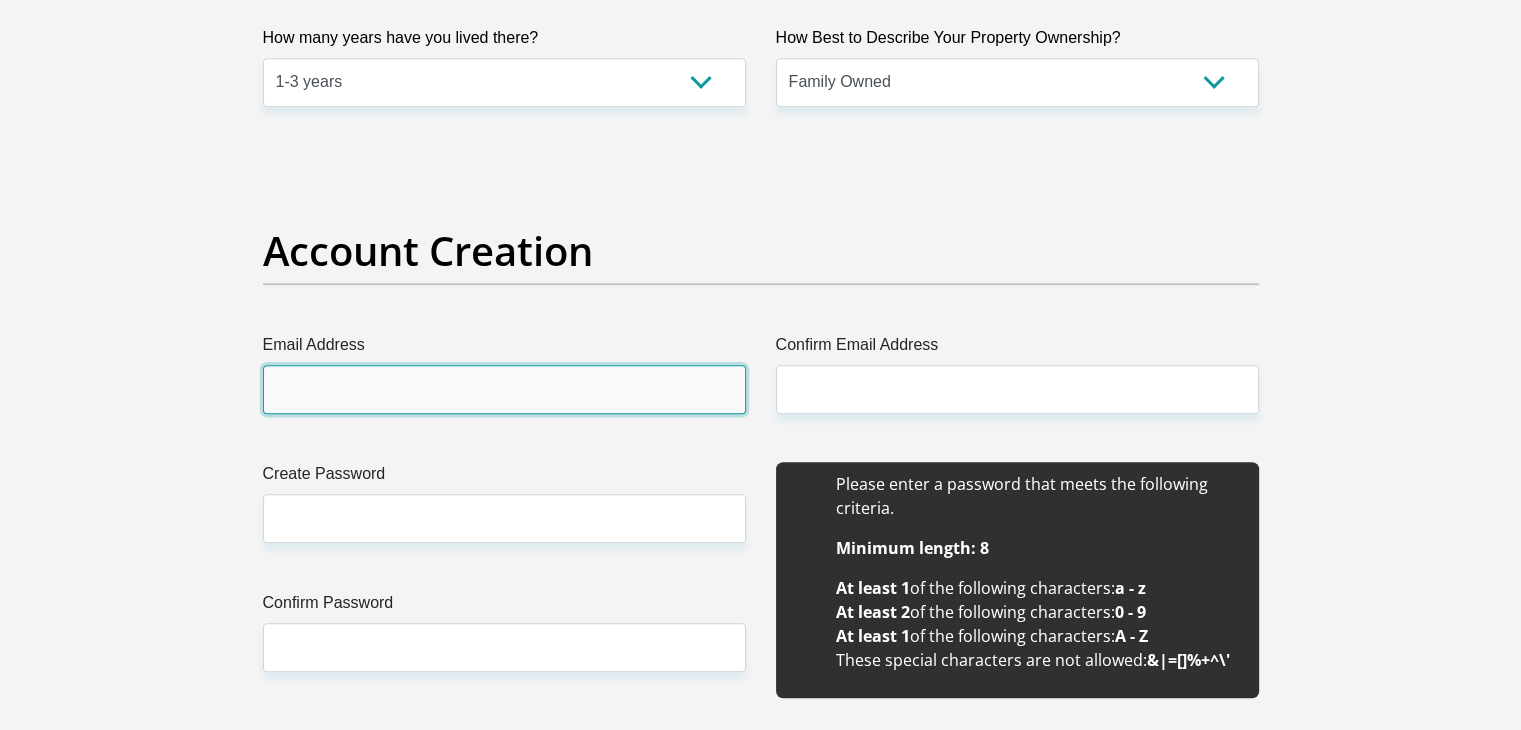 click on "Email Address" at bounding box center [504, 389] 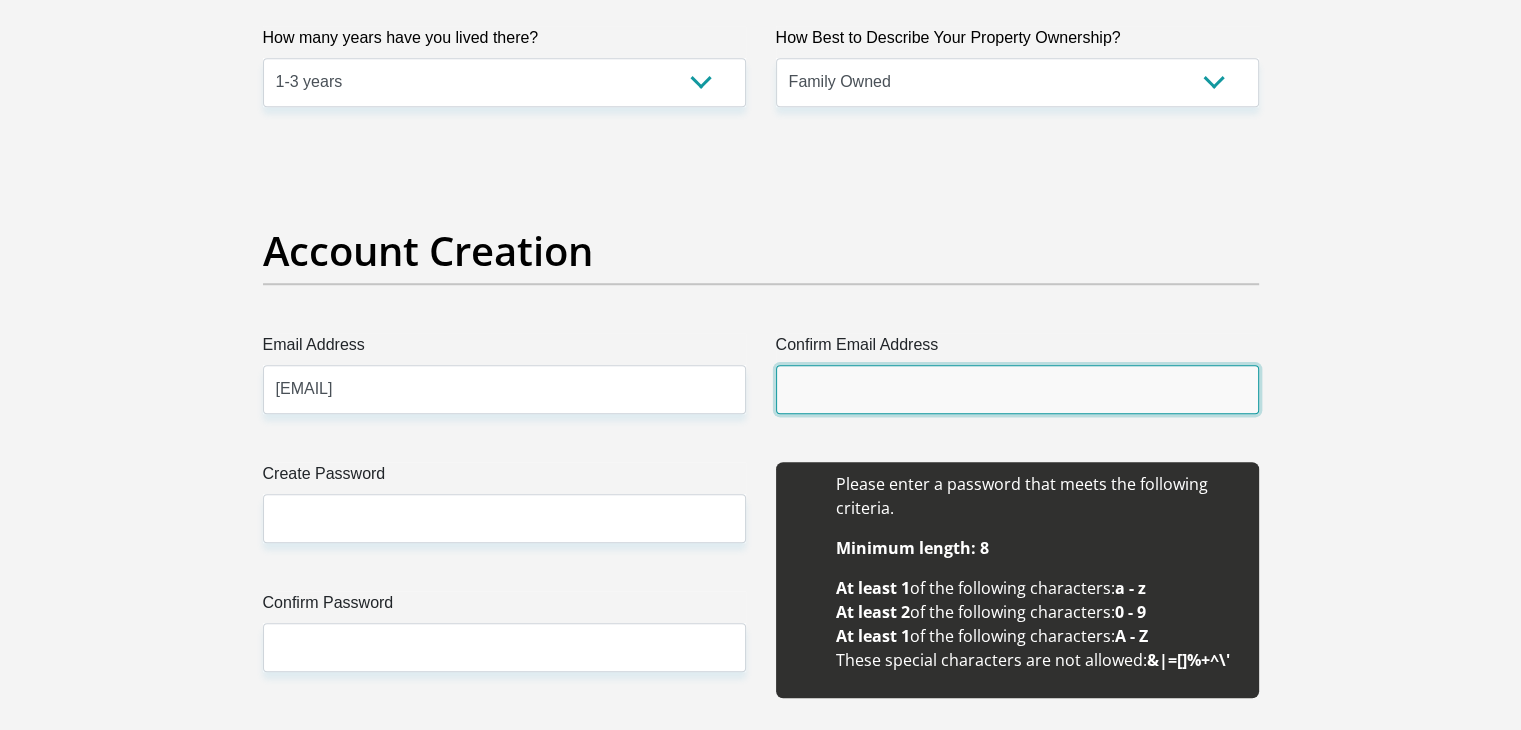 type on "[EMAIL]" 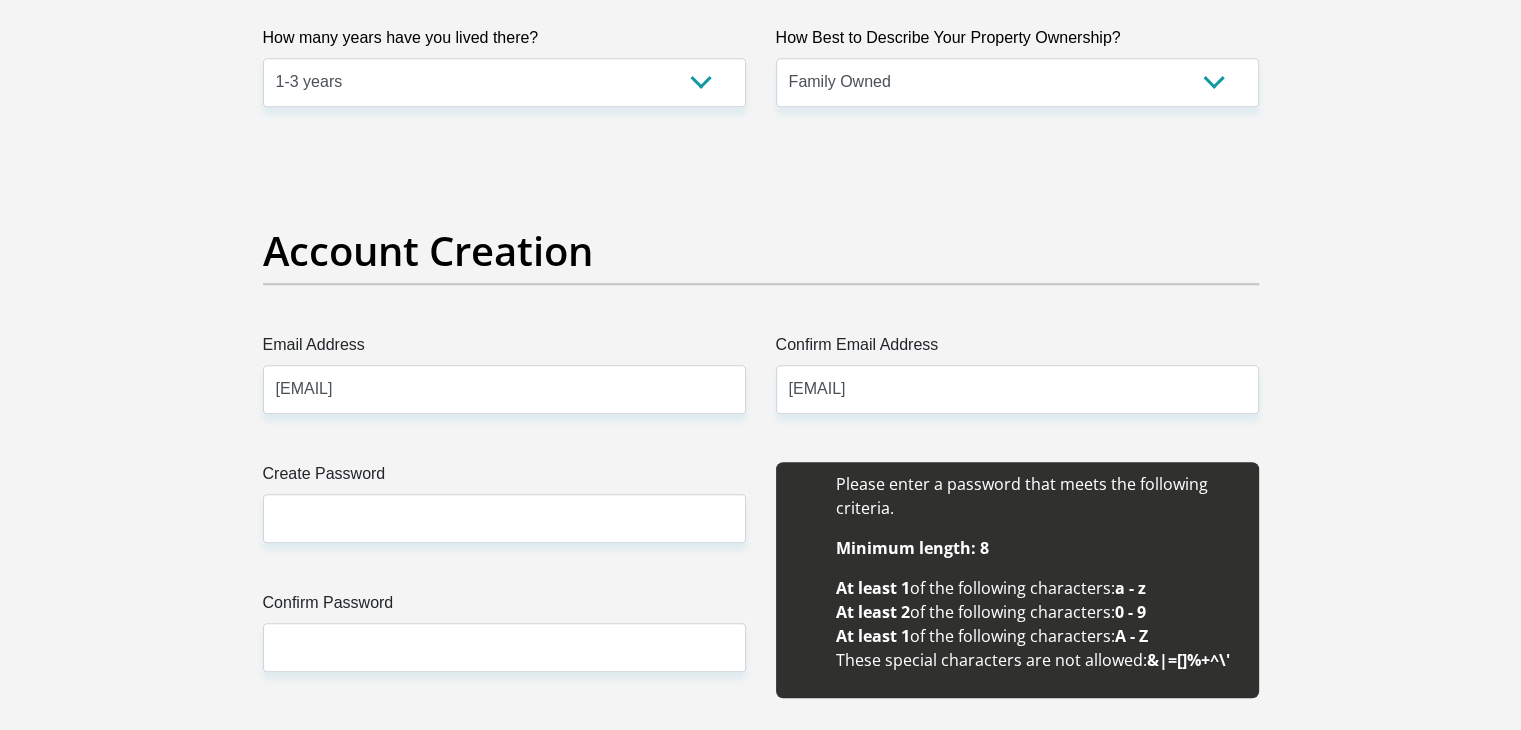 type 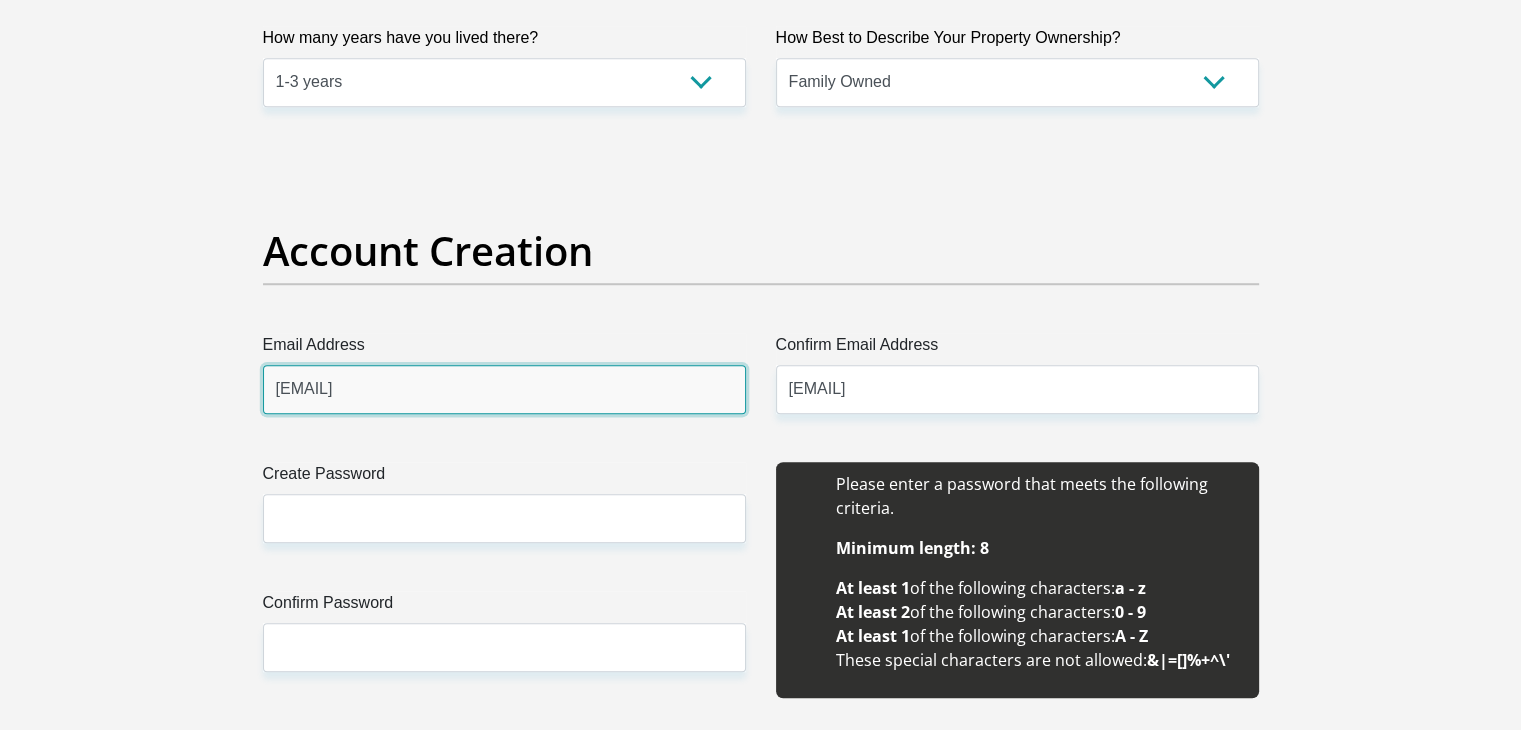 type 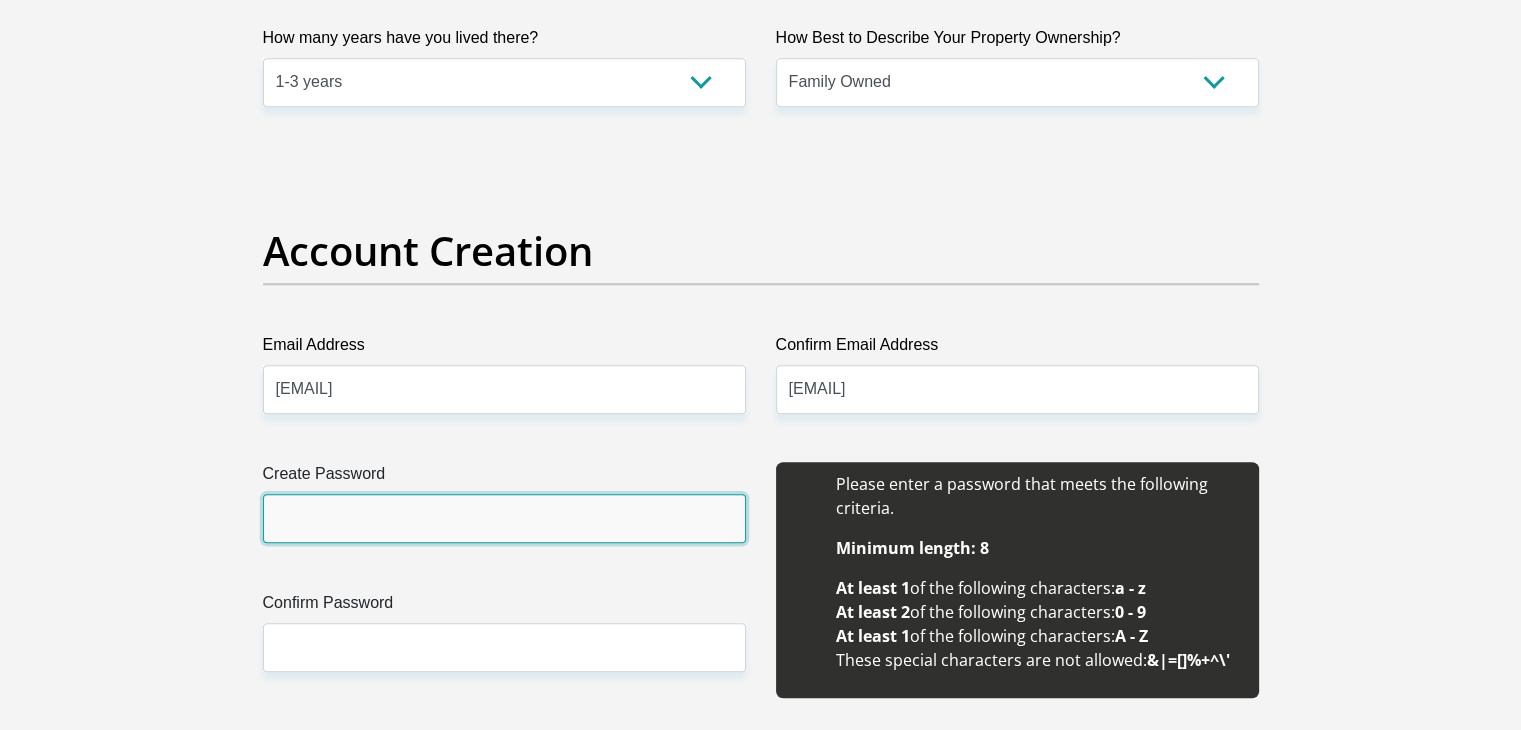 click on "Create Password" at bounding box center [504, 518] 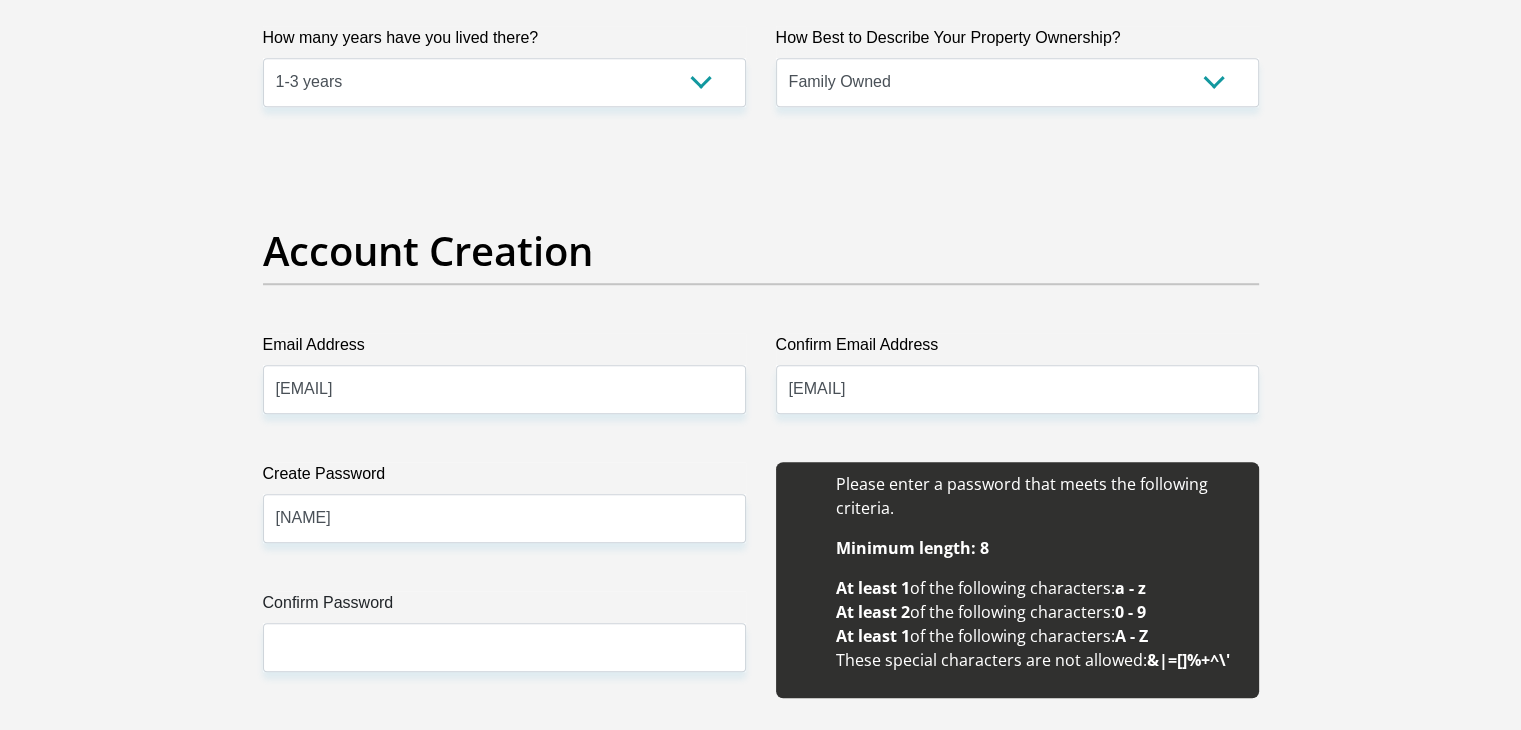 click on "Confirm Password" at bounding box center [504, 607] 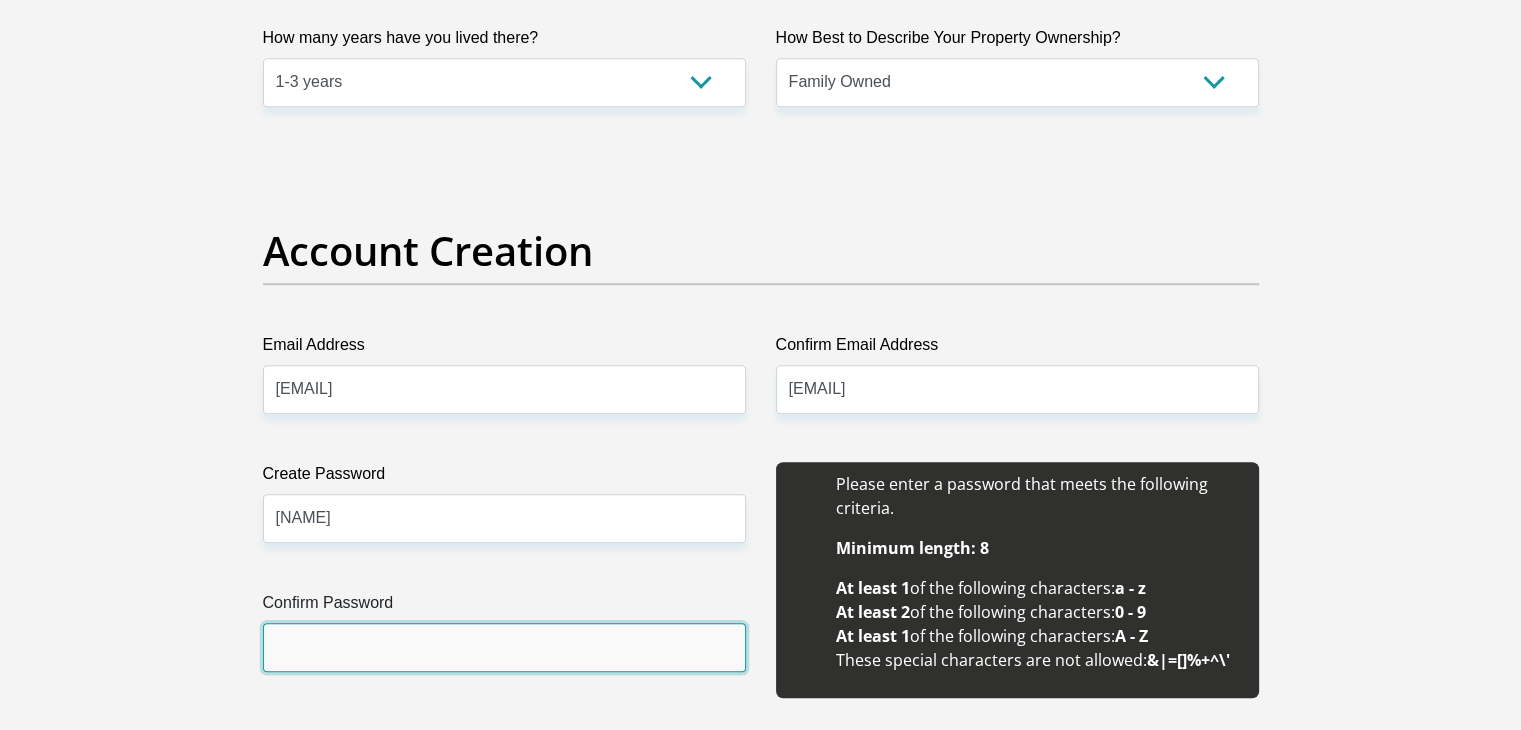 click on "Confirm Password" at bounding box center [504, 647] 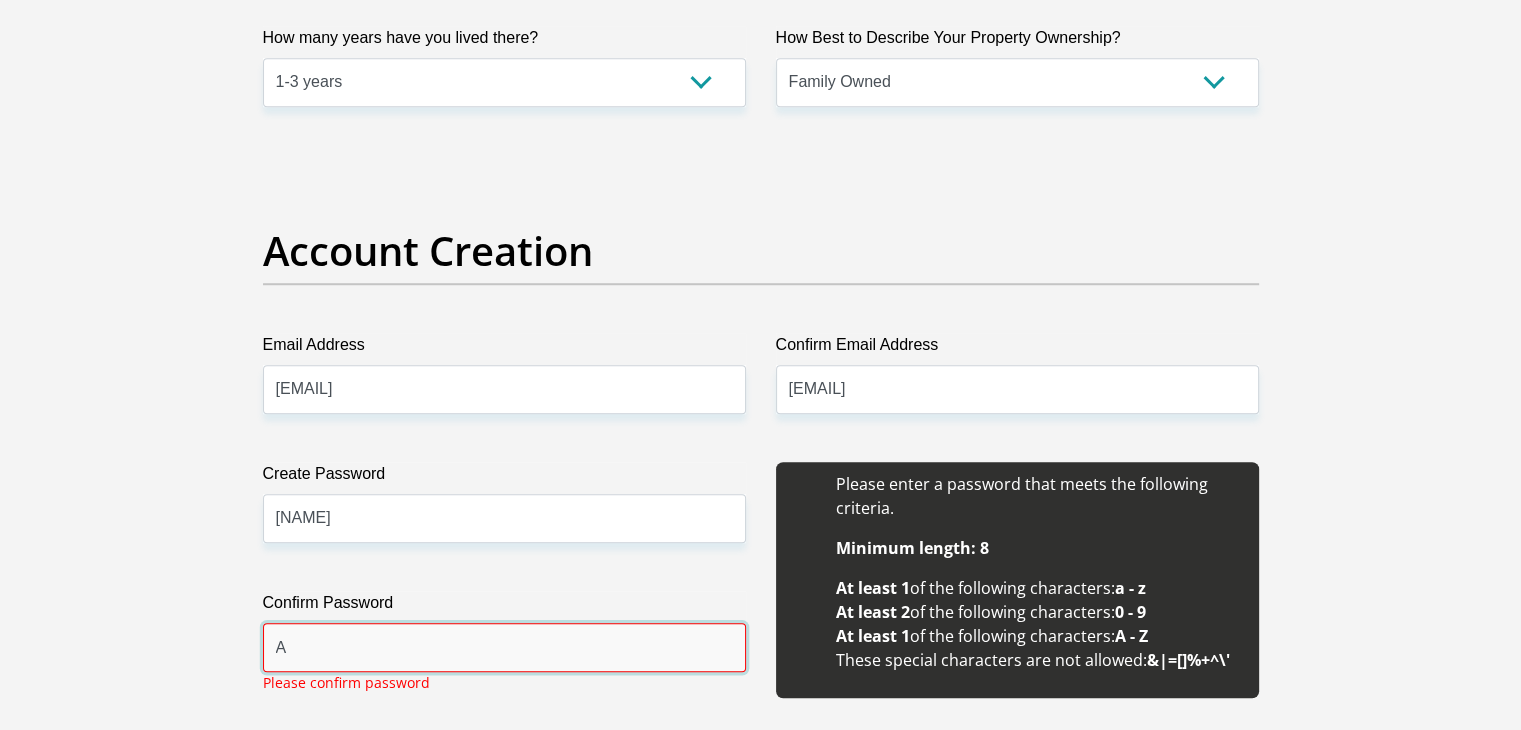 type on "[NAME]" 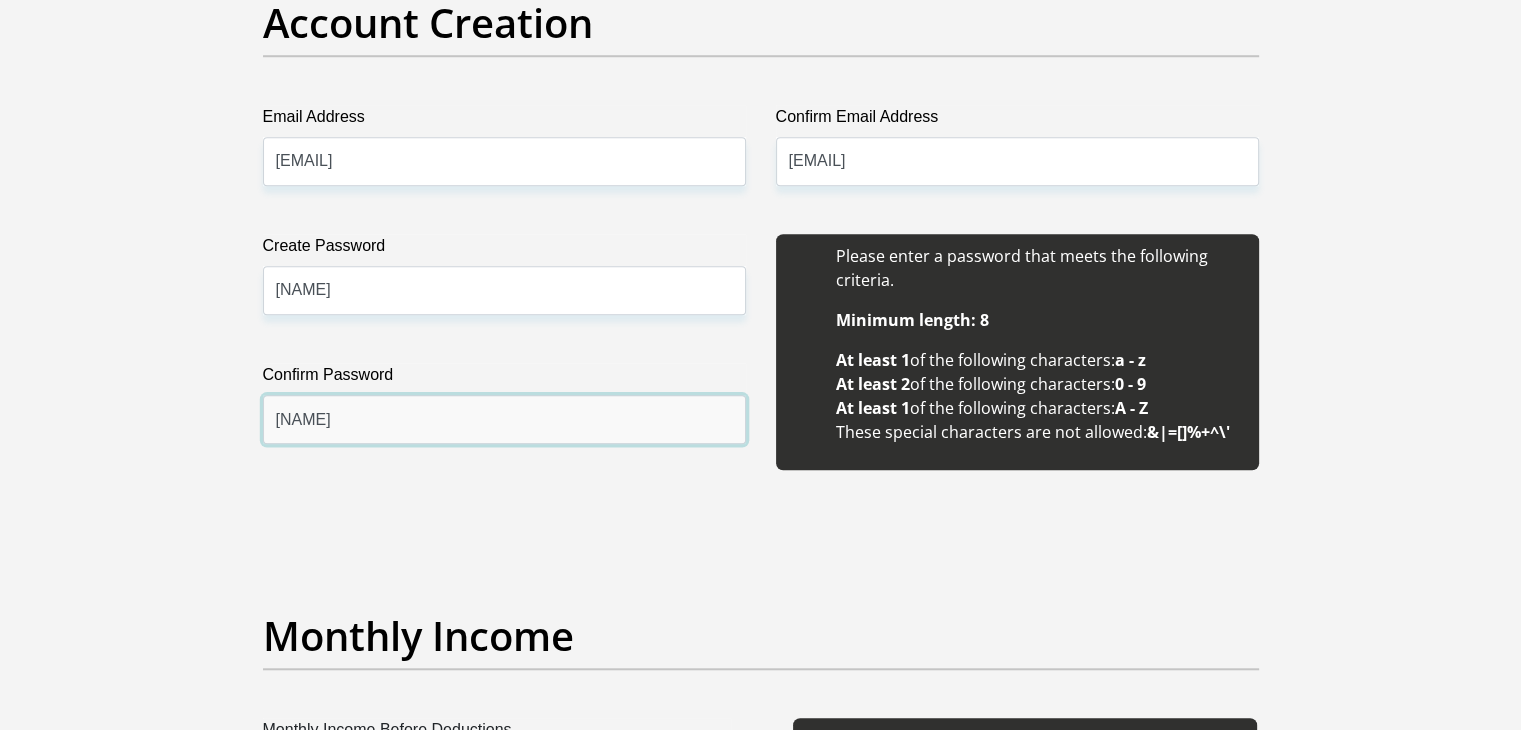 scroll, scrollTop: 2000, scrollLeft: 0, axis: vertical 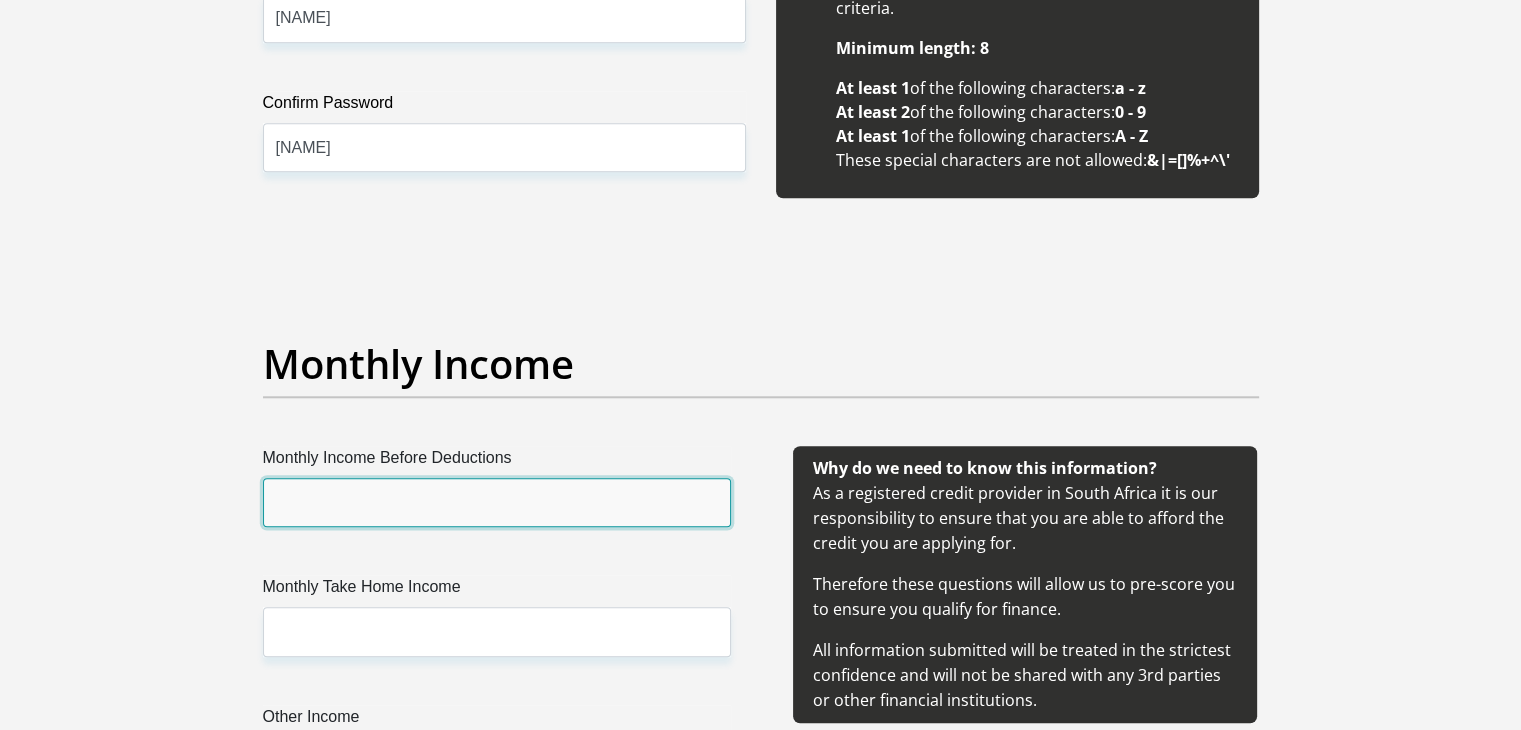 click on "Monthly Income Before Deductions" at bounding box center (497, 502) 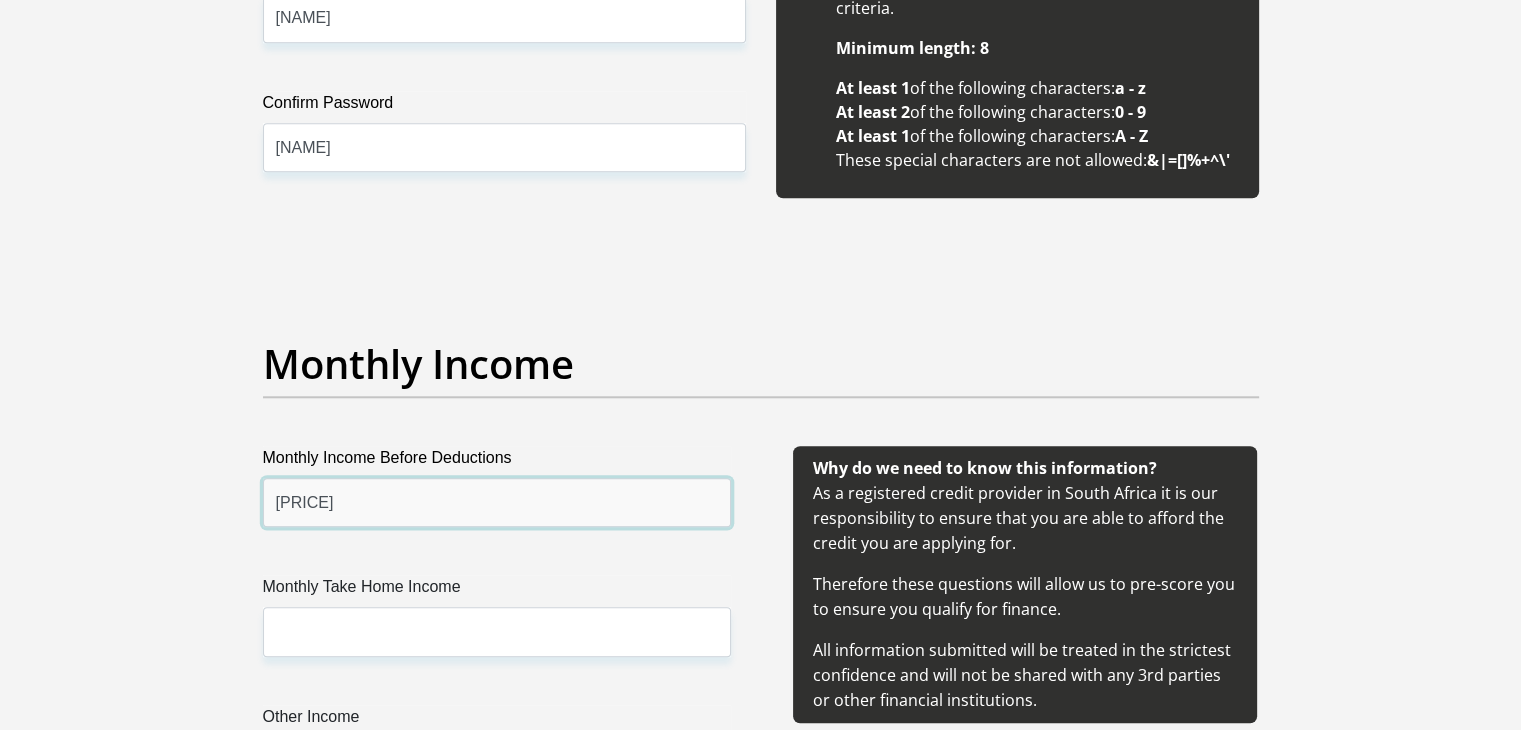 type on "[PRICE]" 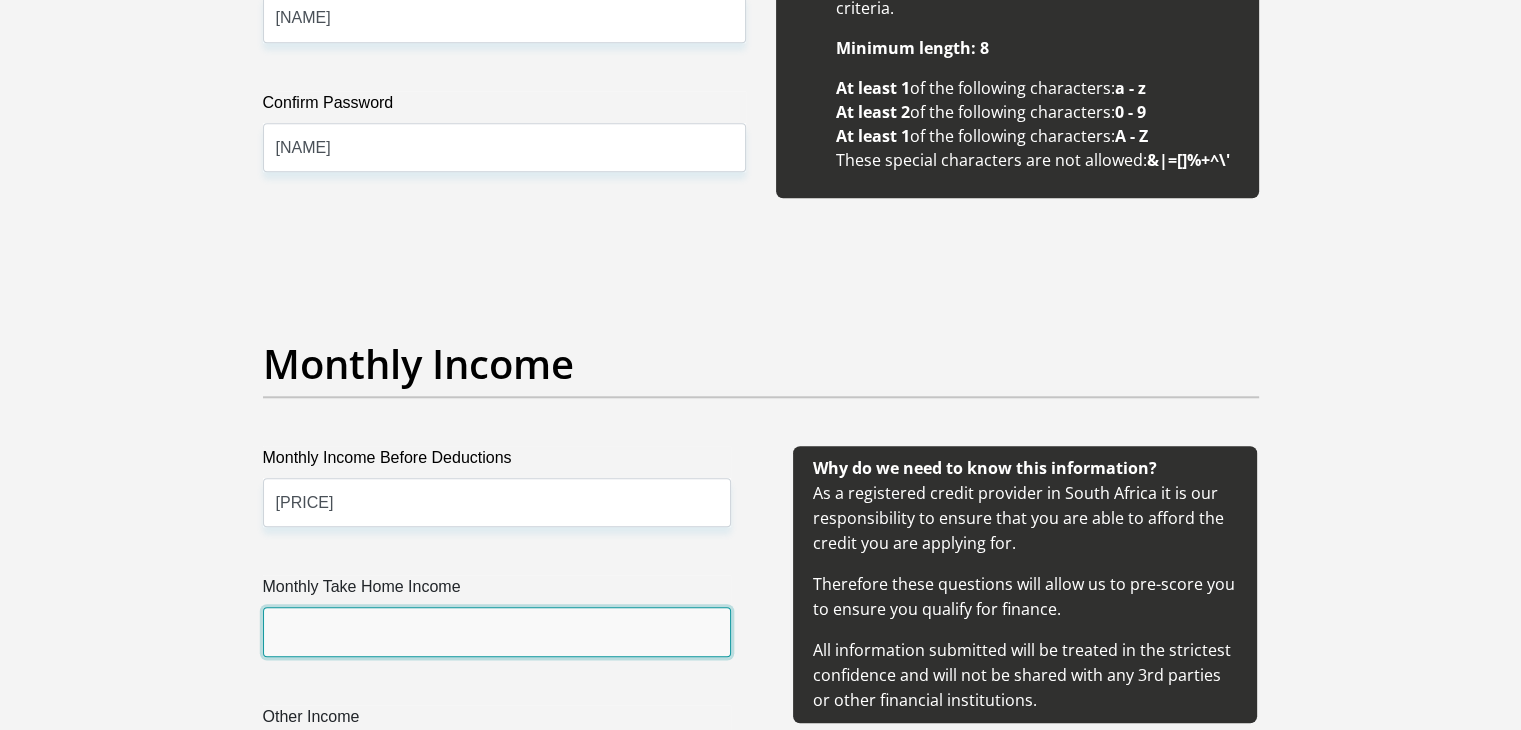 click on "Monthly Take Home Income" at bounding box center [497, 631] 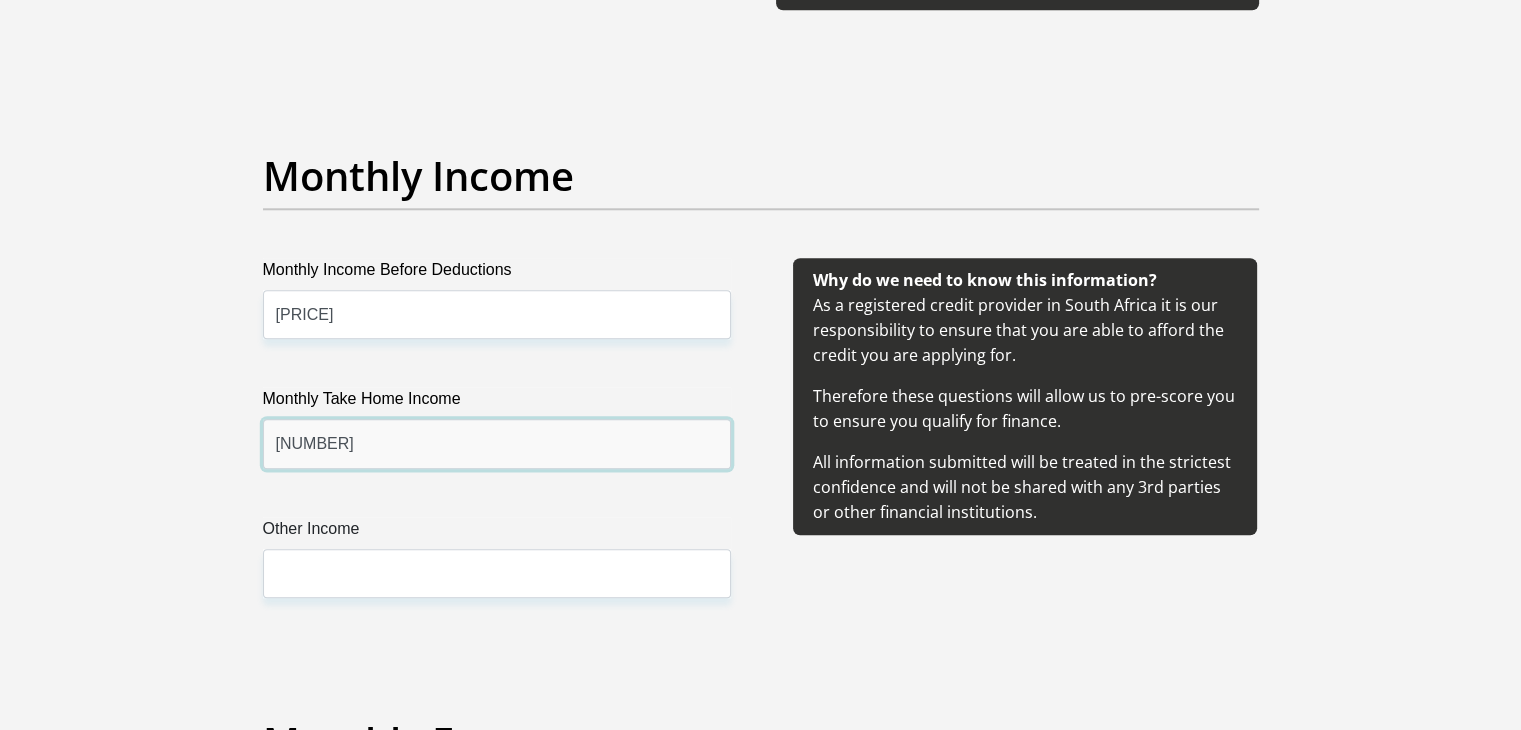 scroll, scrollTop: 2200, scrollLeft: 0, axis: vertical 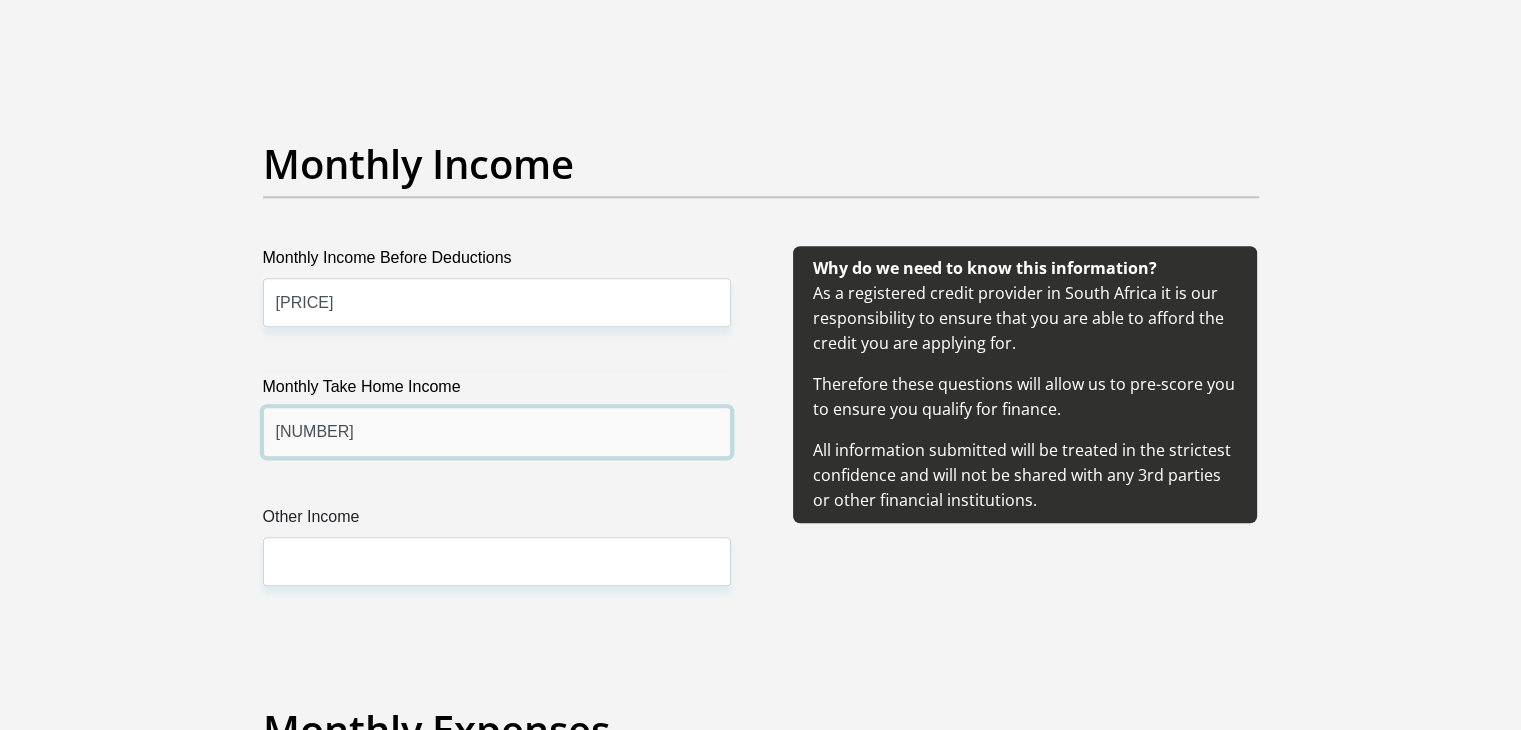 type on "[NUMBER]" 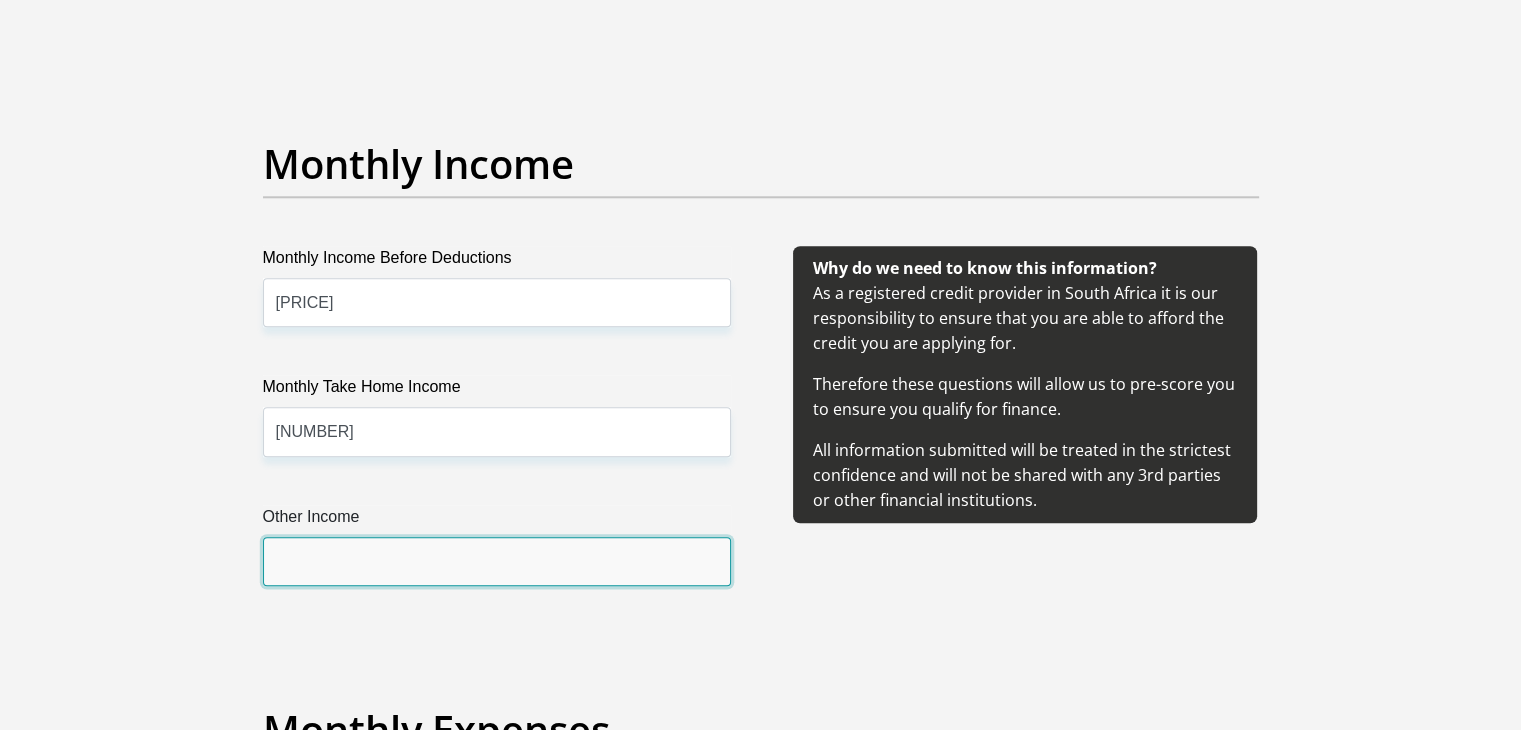 click on "Other Income" at bounding box center (497, 561) 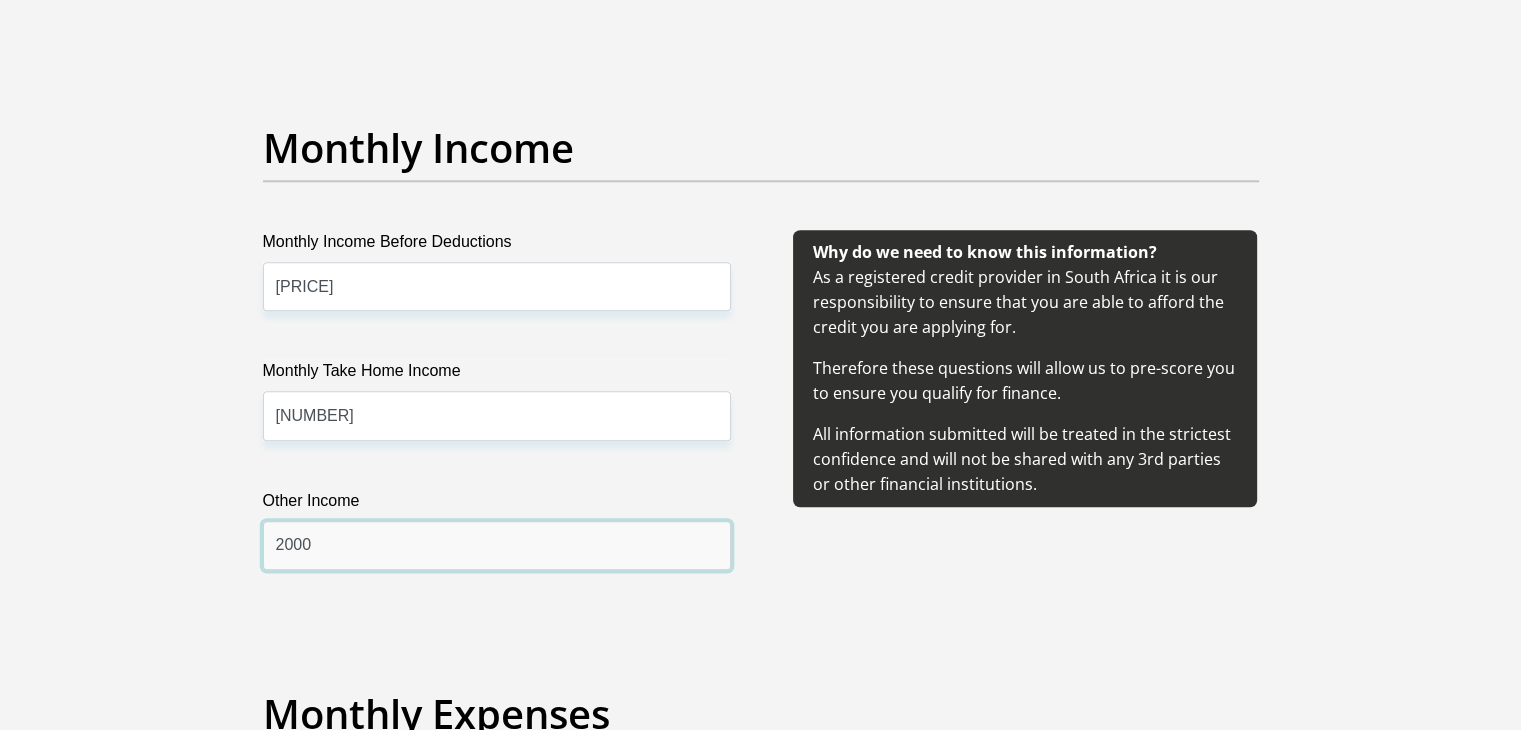 scroll, scrollTop: 2500, scrollLeft: 0, axis: vertical 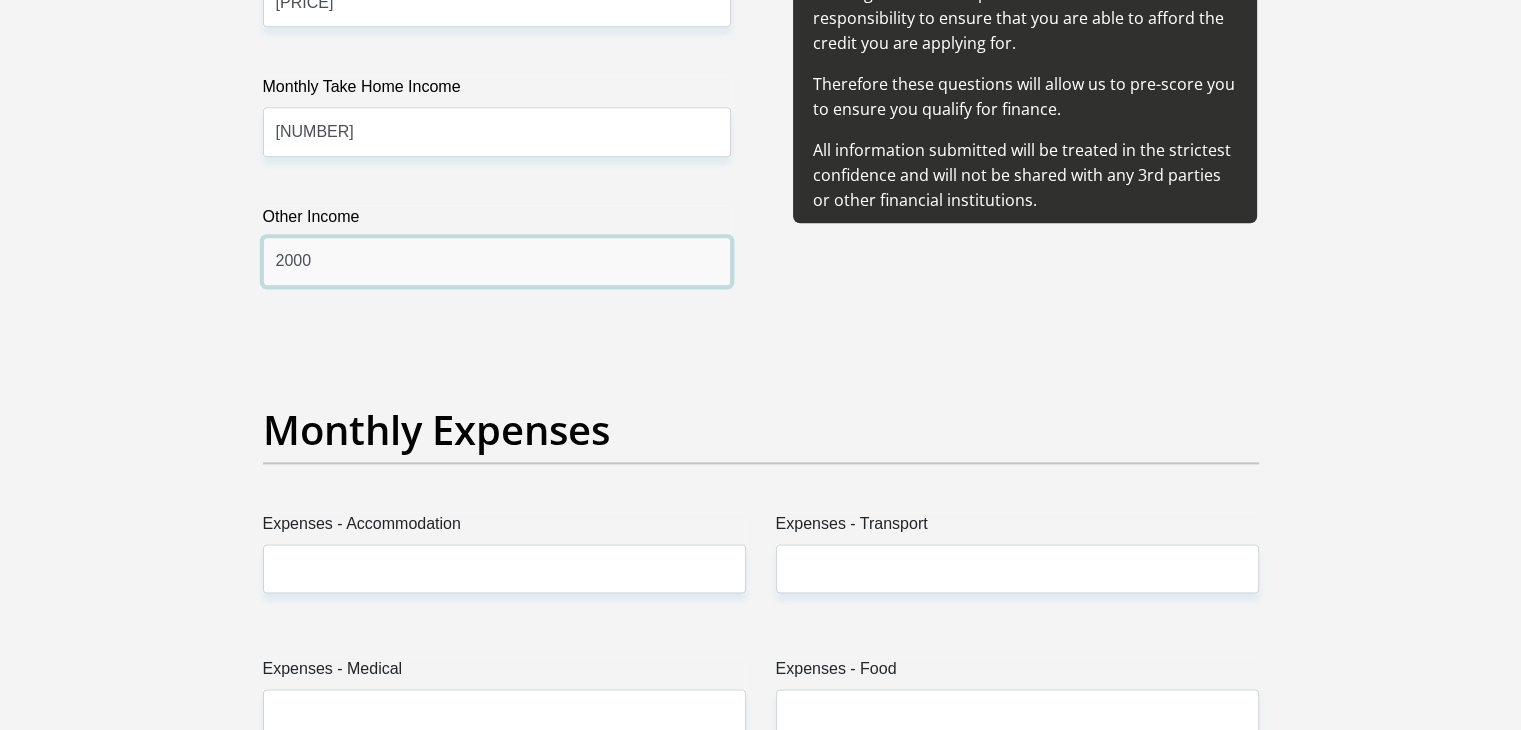 type on "2000" 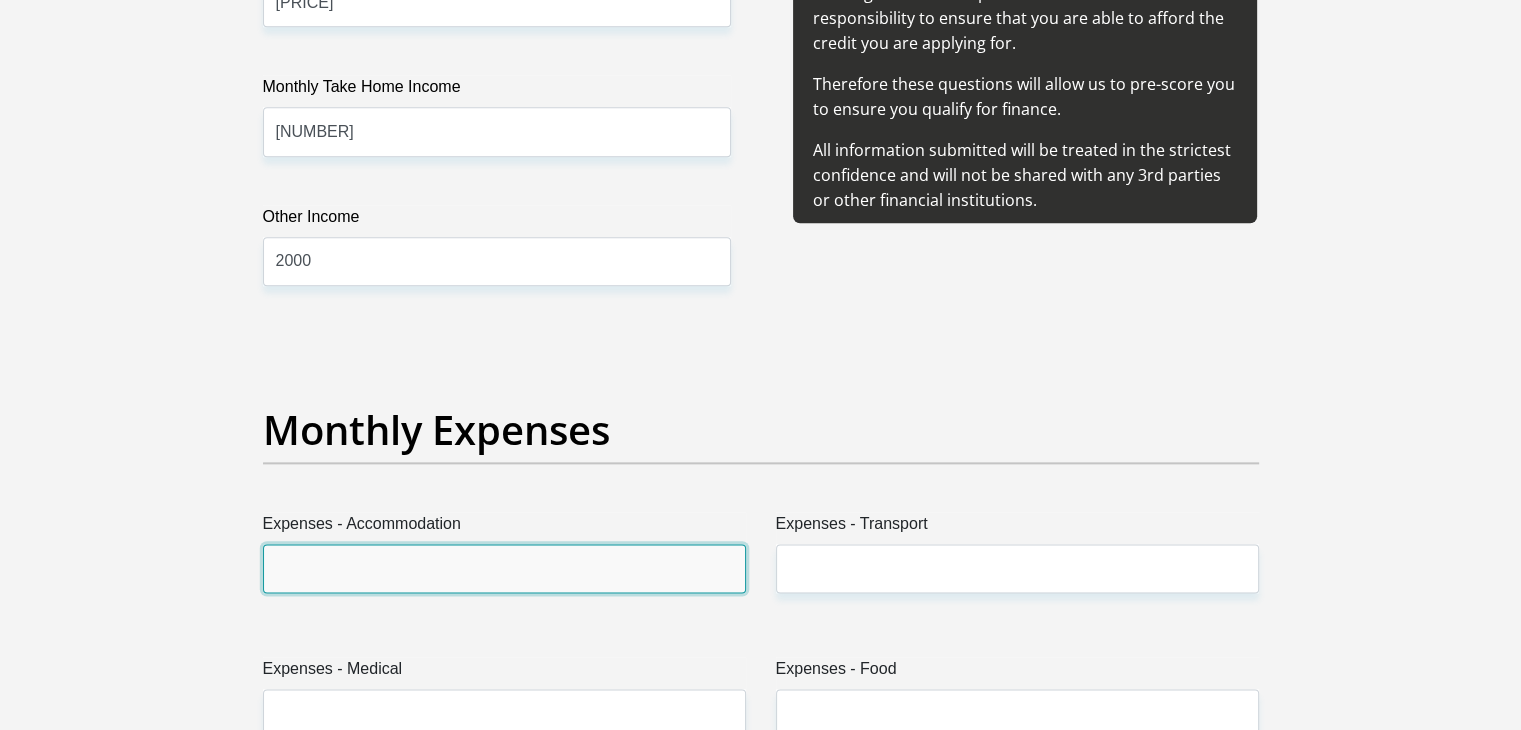 click on "Expenses - Accommodation" at bounding box center (504, 568) 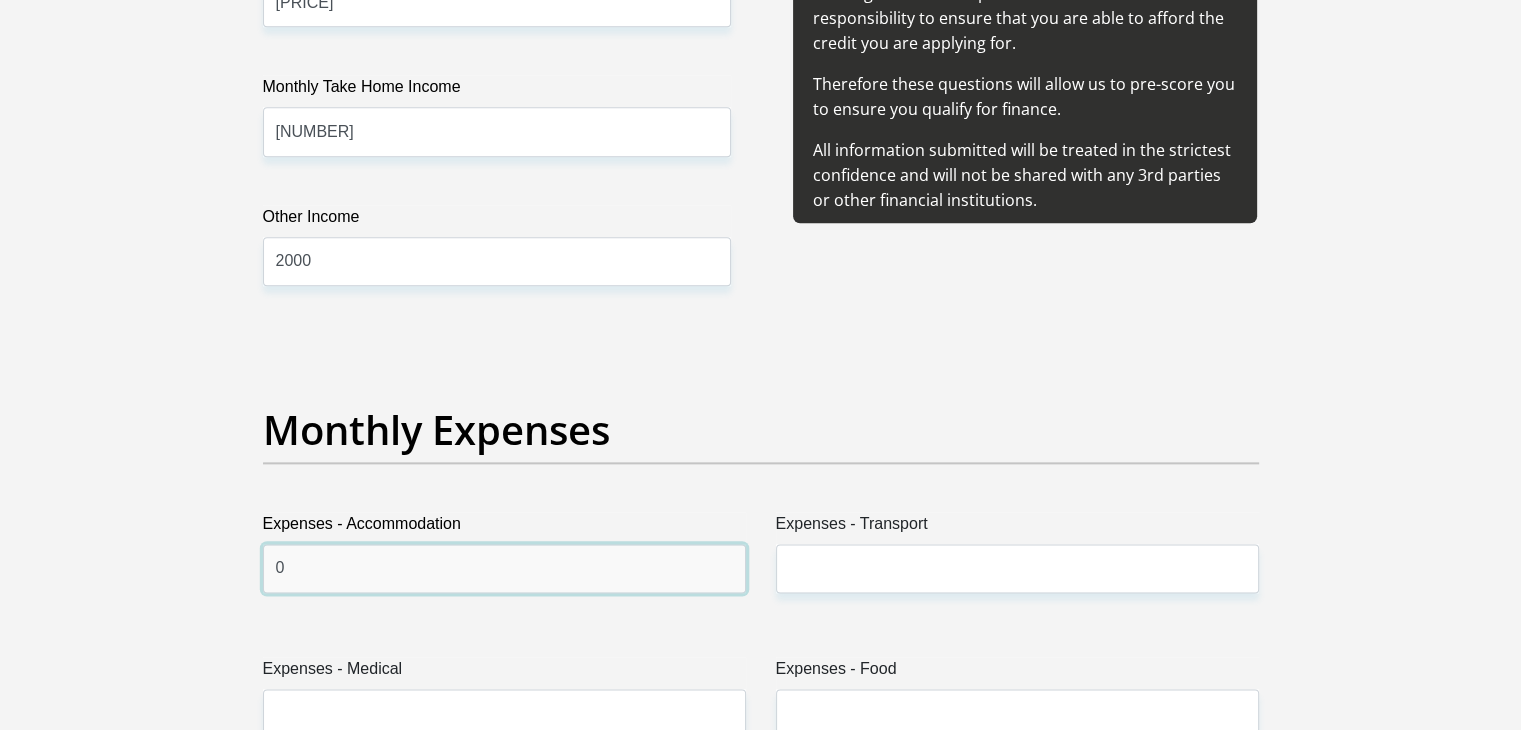 type on "0" 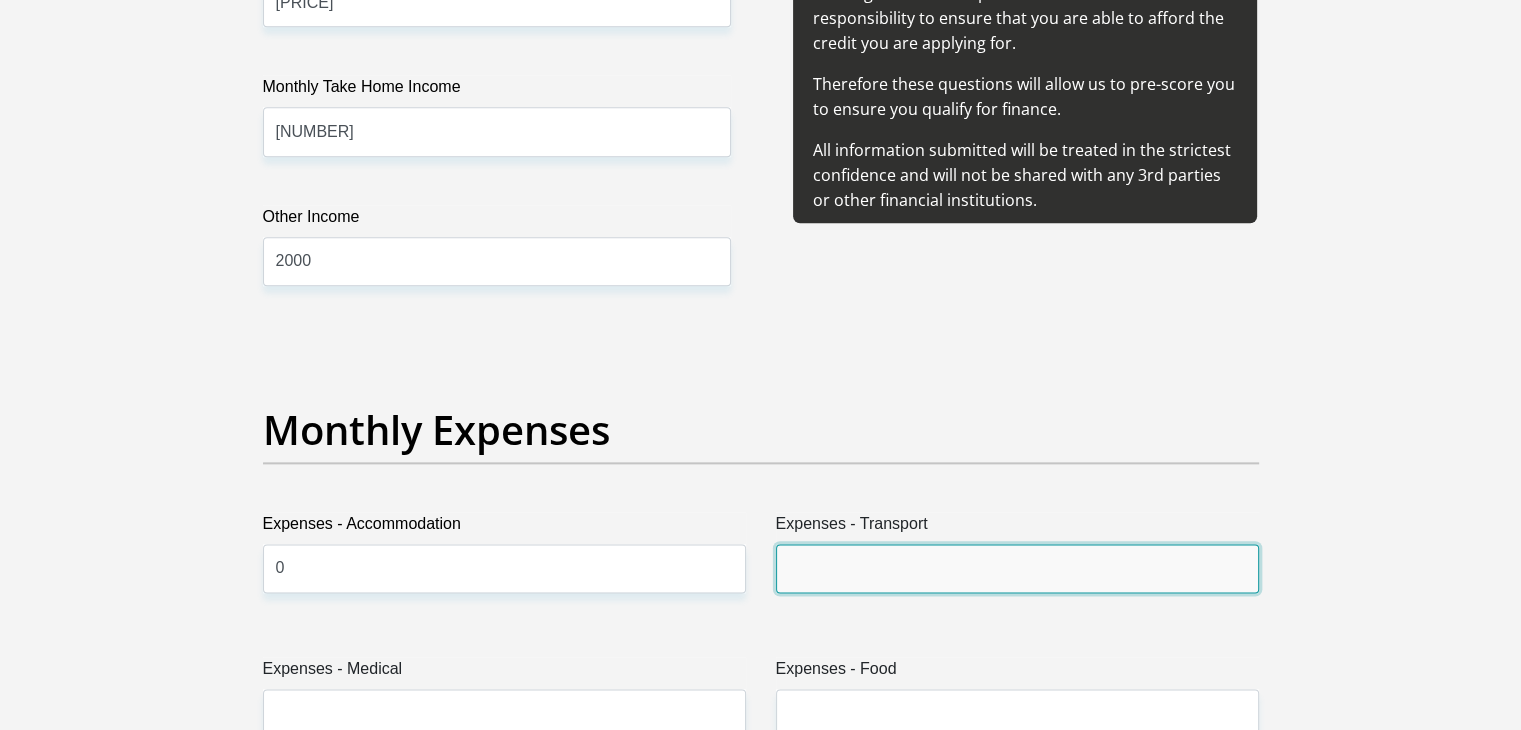 click on "Expenses - Transport" at bounding box center [1017, 568] 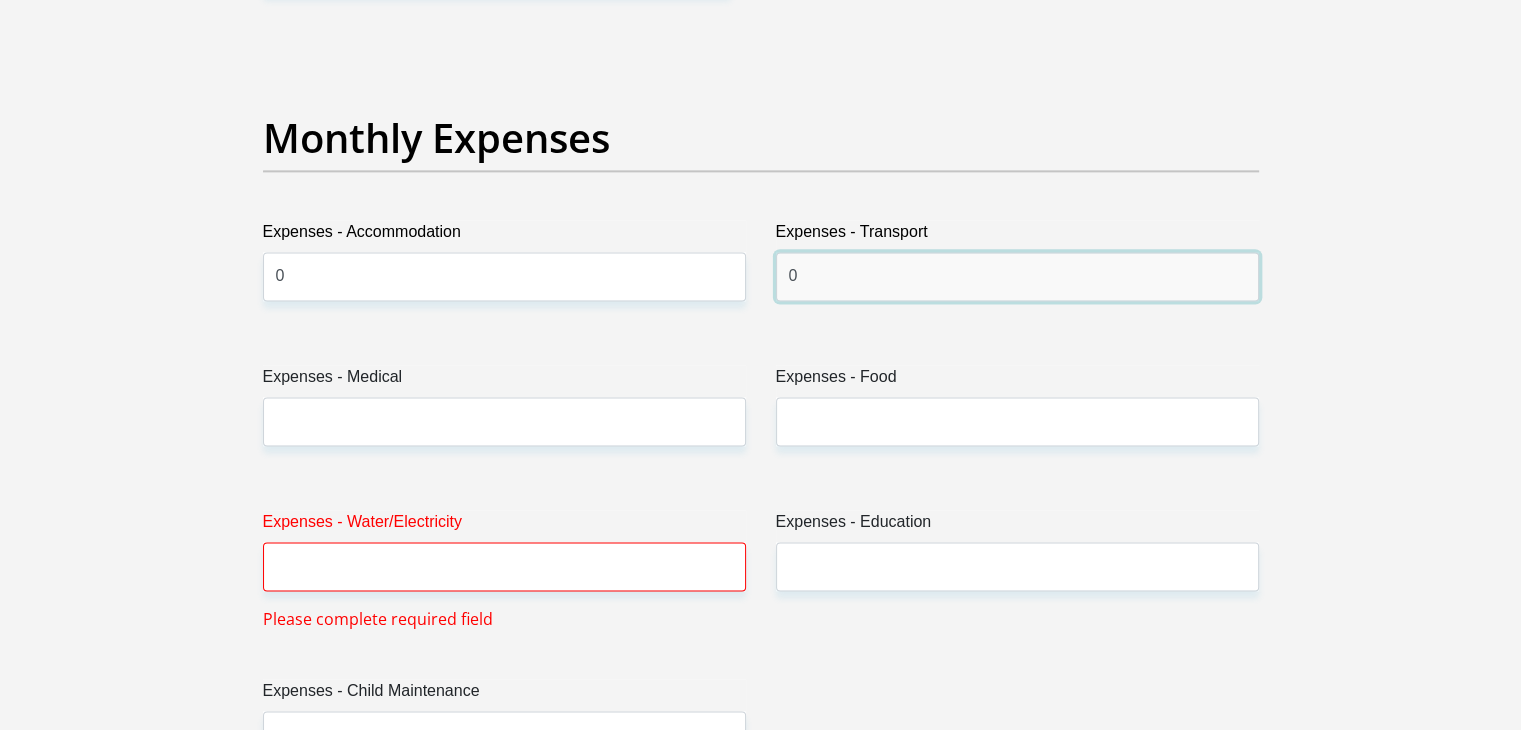 scroll, scrollTop: 2800, scrollLeft: 0, axis: vertical 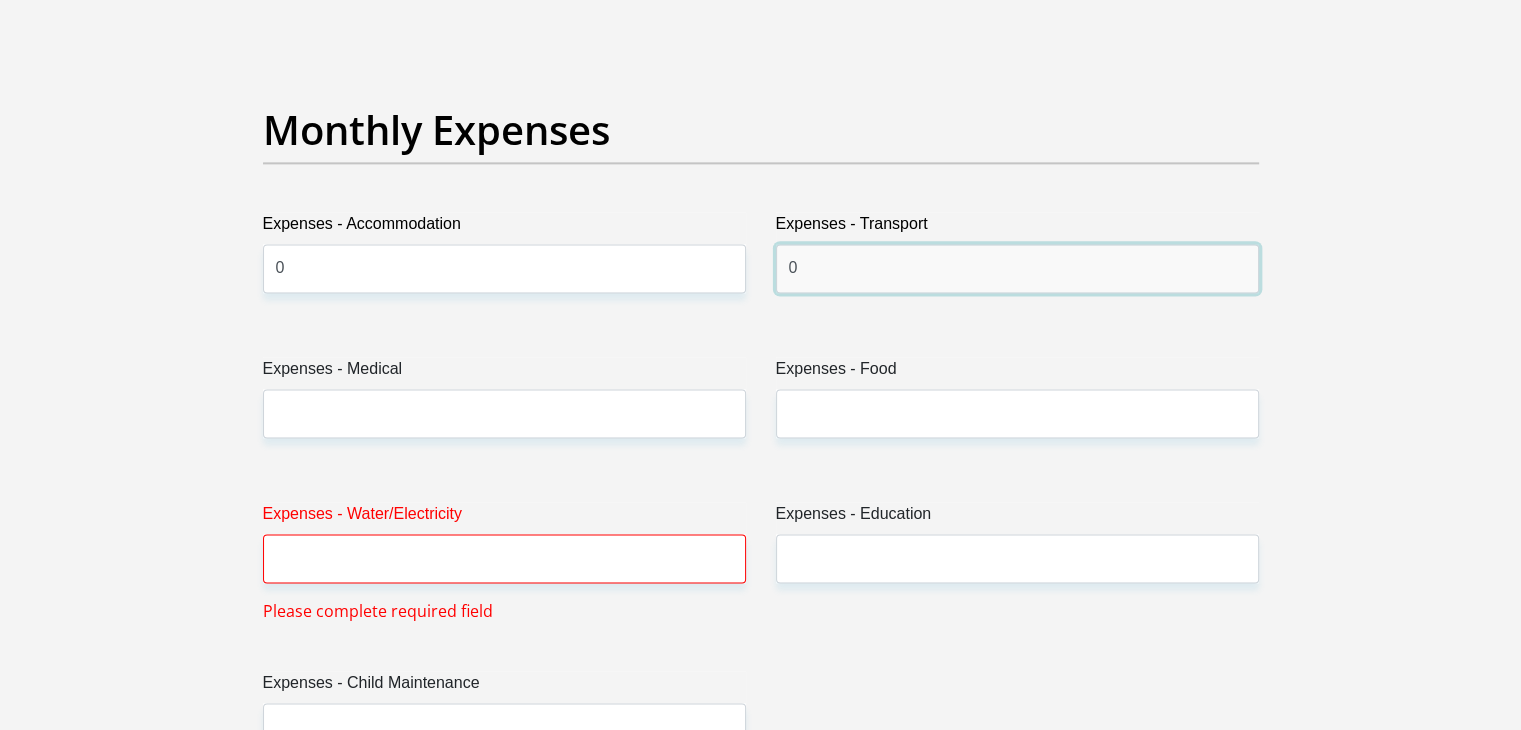 type on "0" 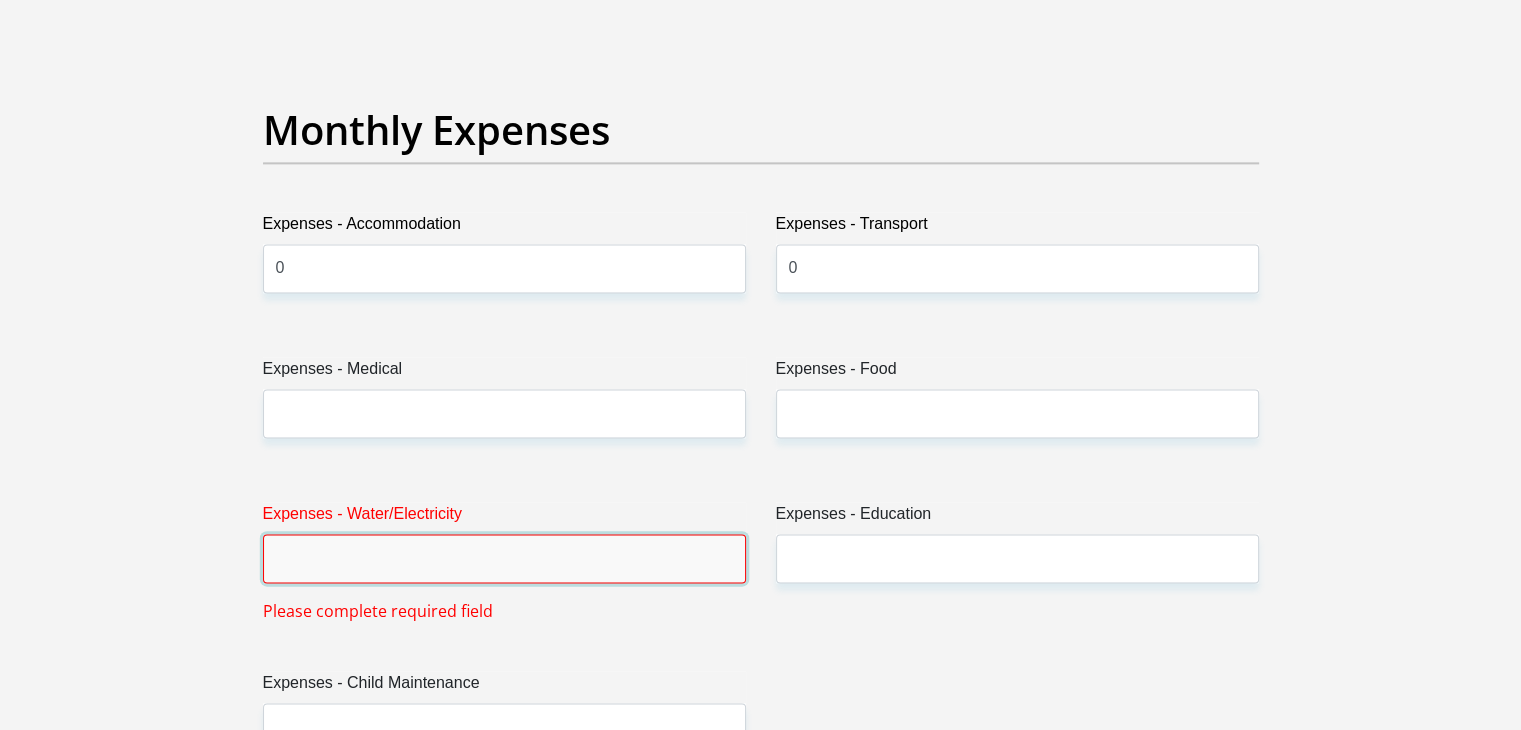 click on "Expenses - Water/Electricity" at bounding box center [504, 558] 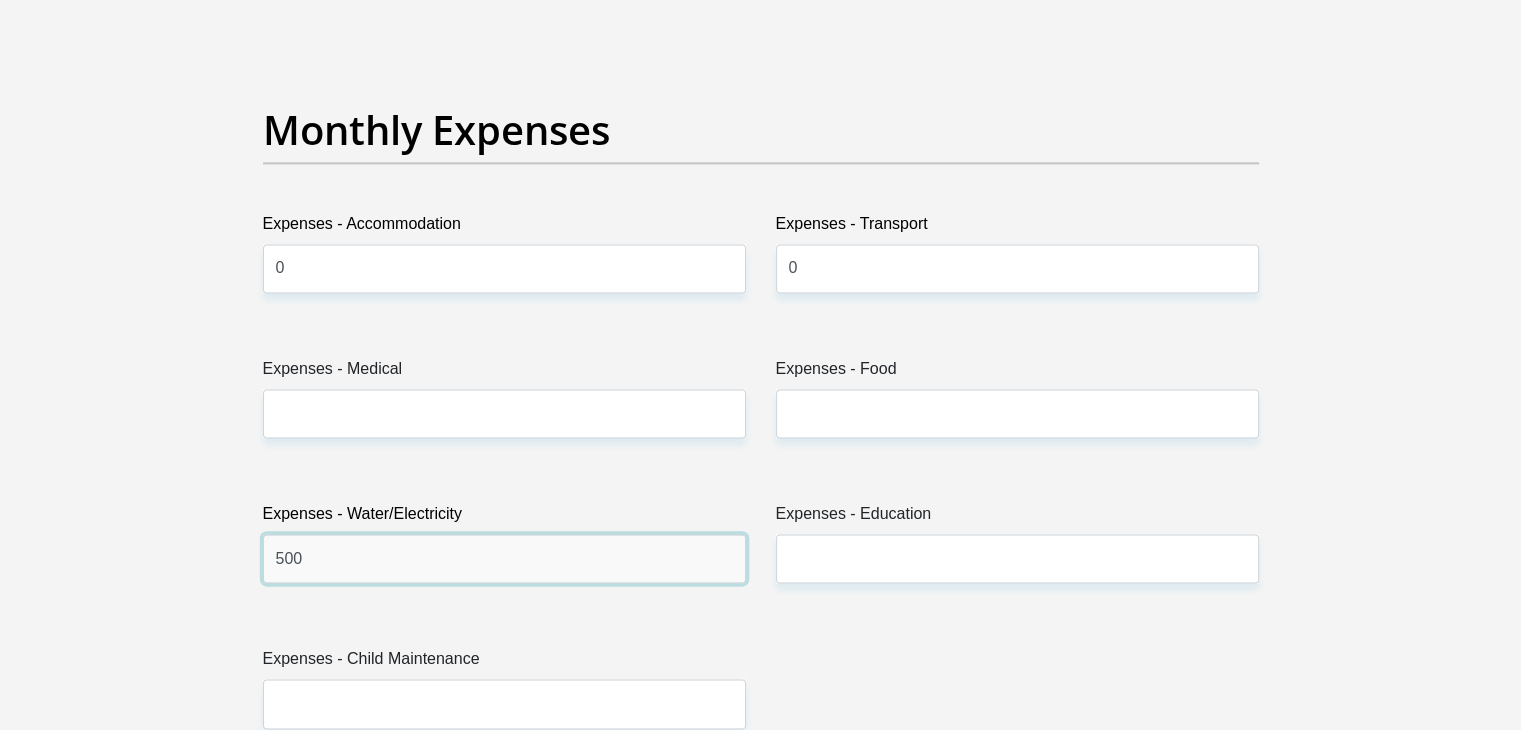 drag, startPoint x: 304, startPoint y: 563, endPoint x: 264, endPoint y: 555, distance: 40.792156 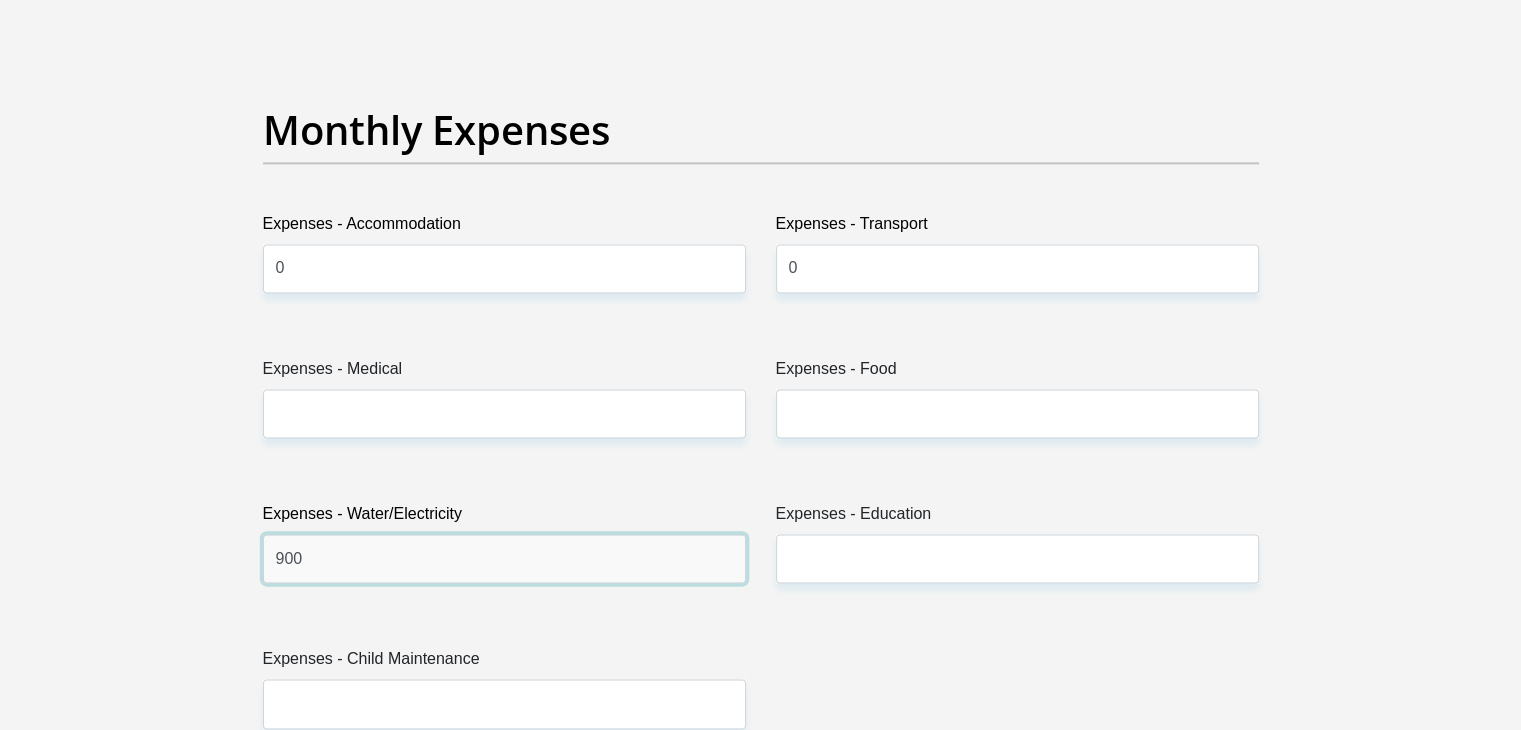 type on "900" 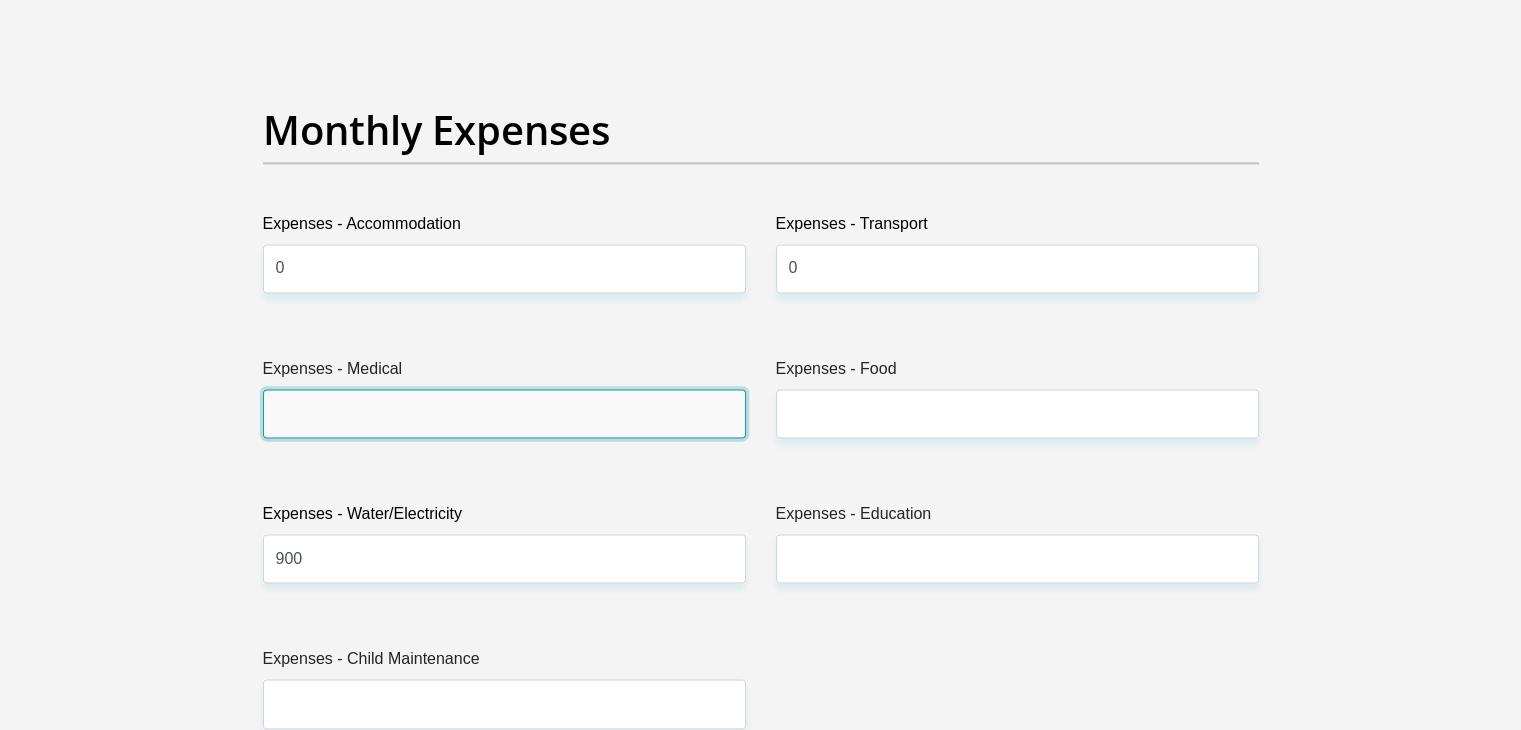 click on "Expenses - Medical" at bounding box center (504, 413) 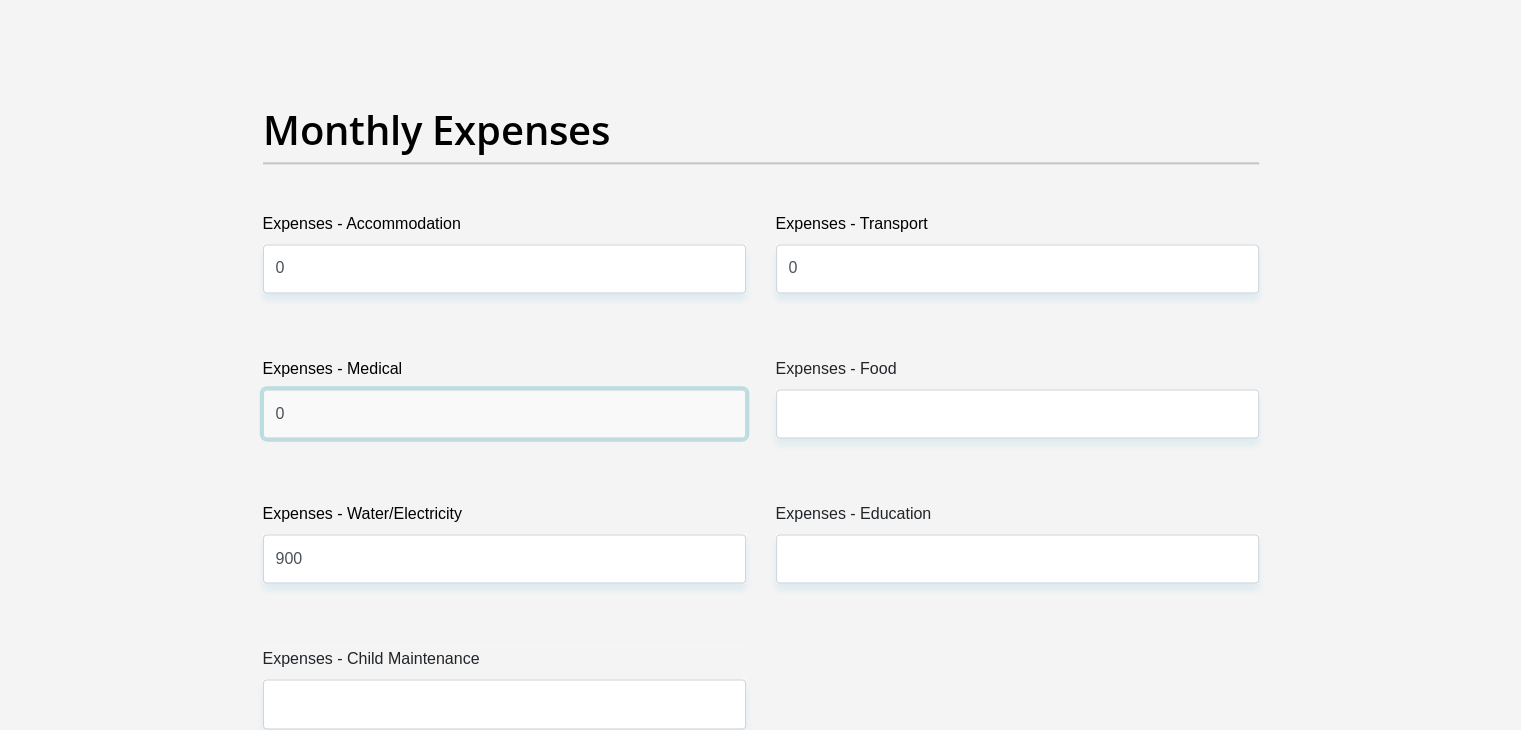 type on "0" 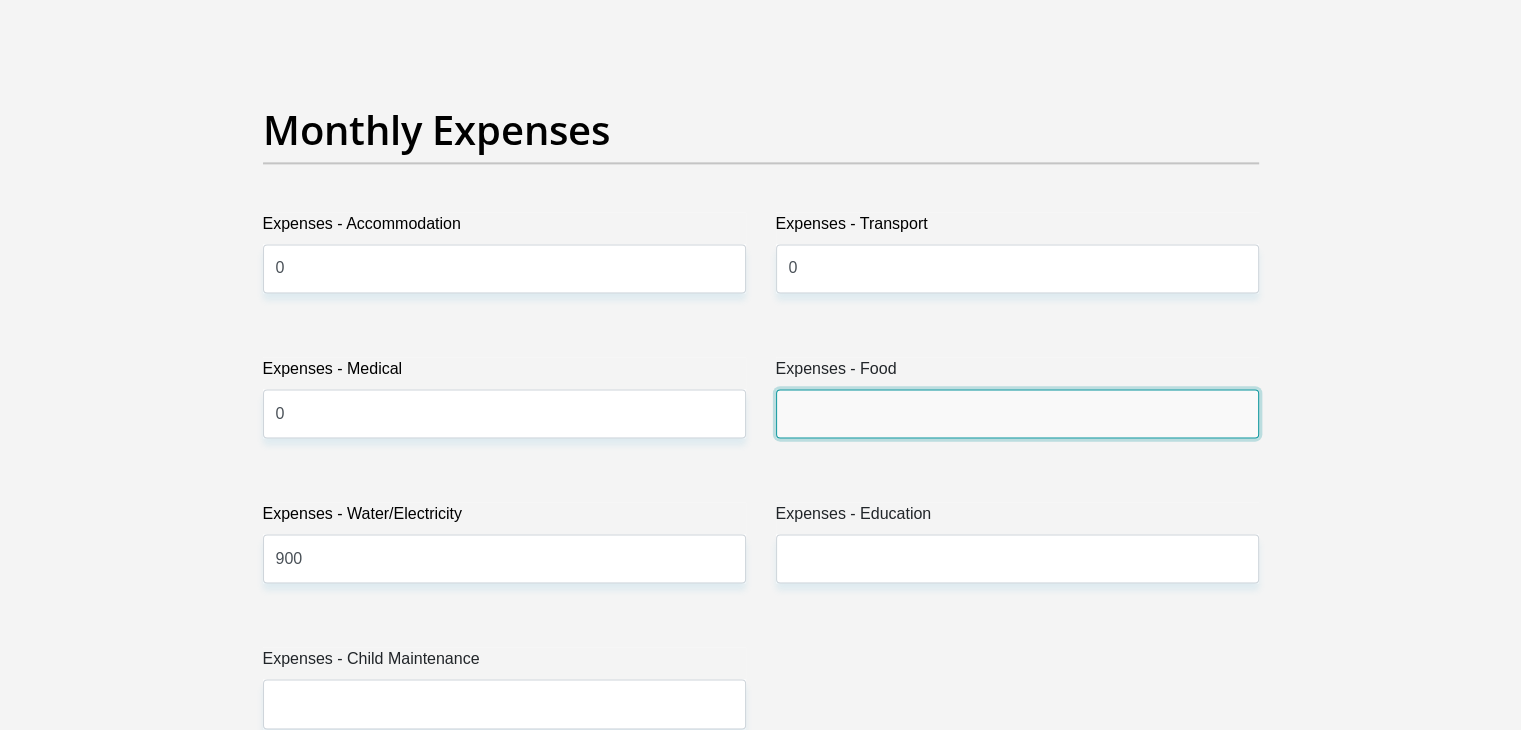 click on "Expenses - Food" at bounding box center [1017, 413] 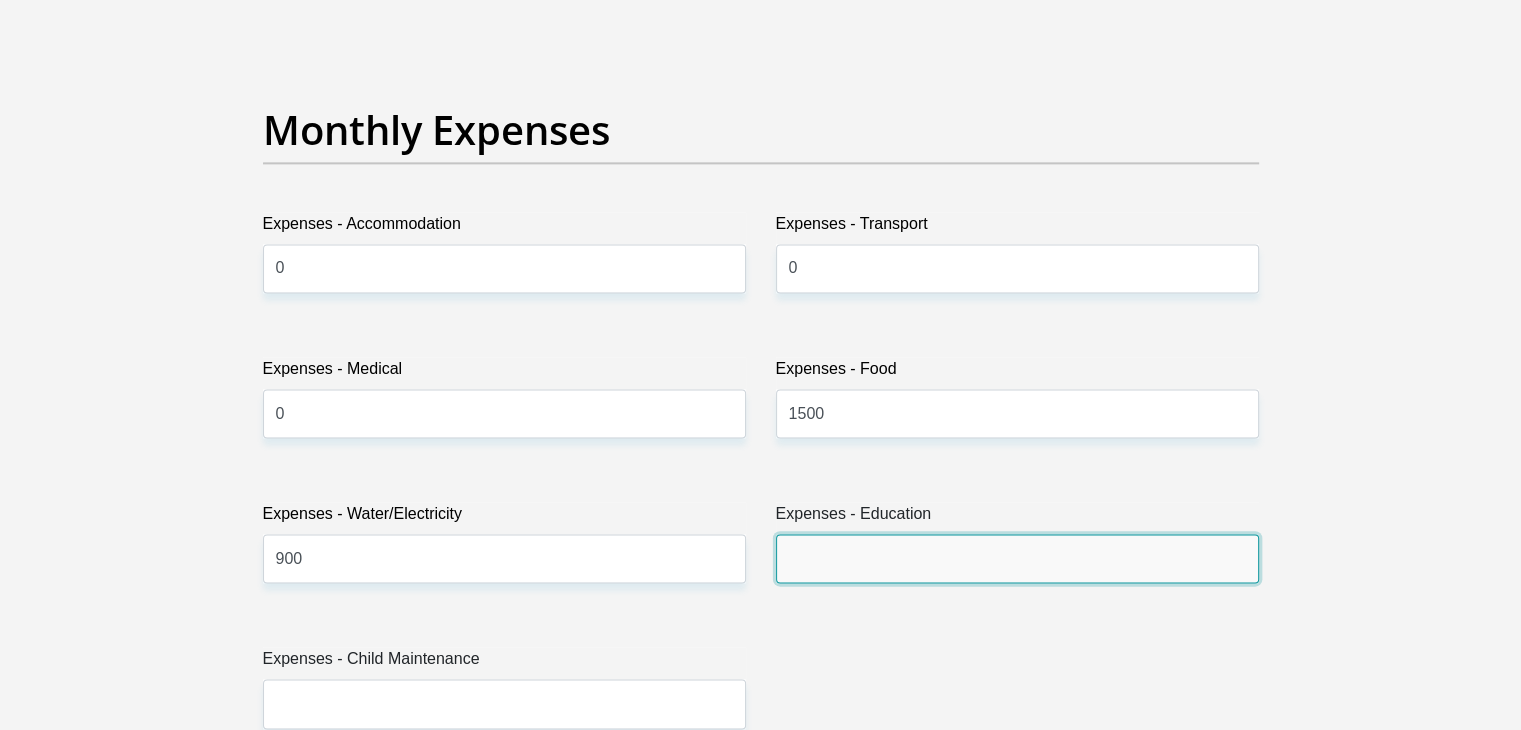 click on "Expenses - Education" at bounding box center [1017, 558] 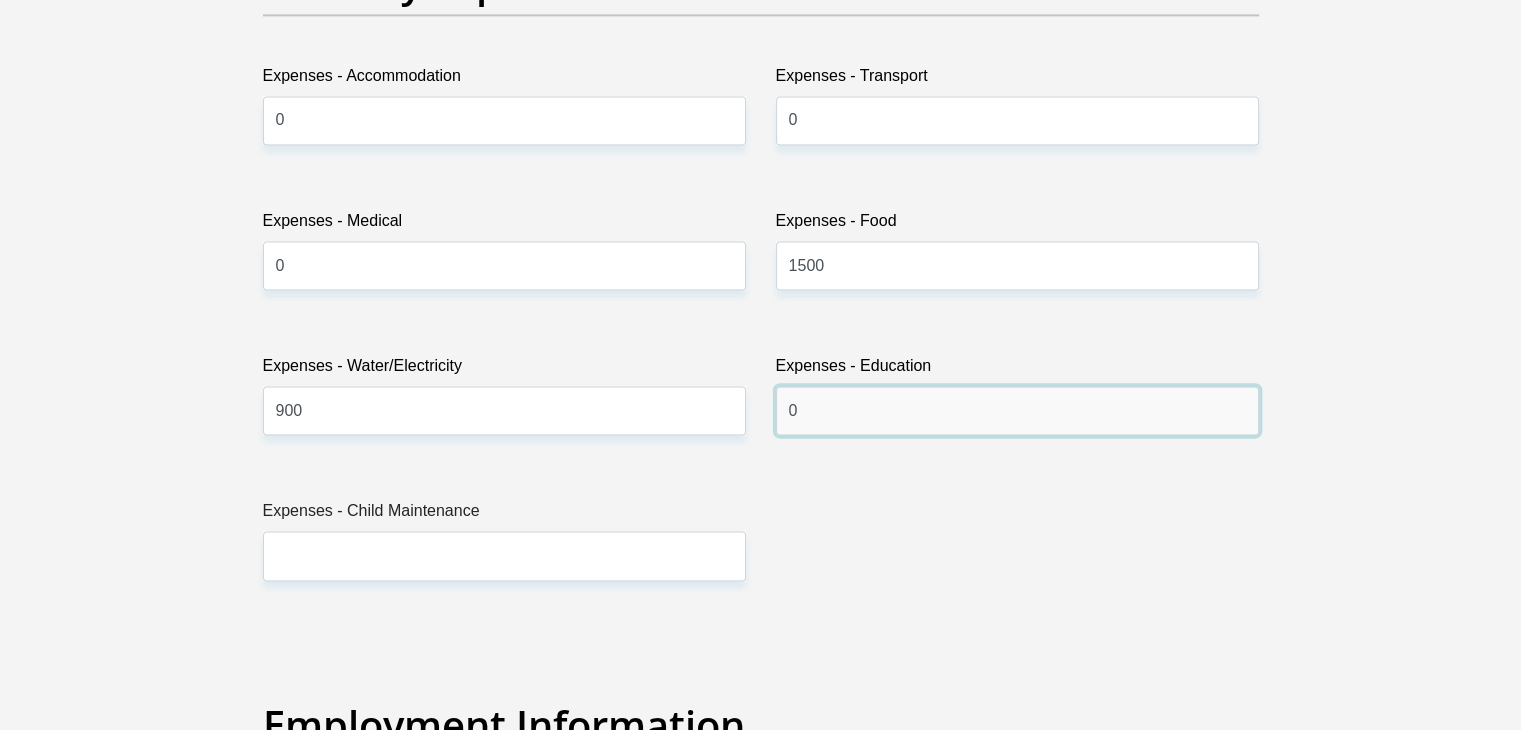 scroll, scrollTop: 3000, scrollLeft: 0, axis: vertical 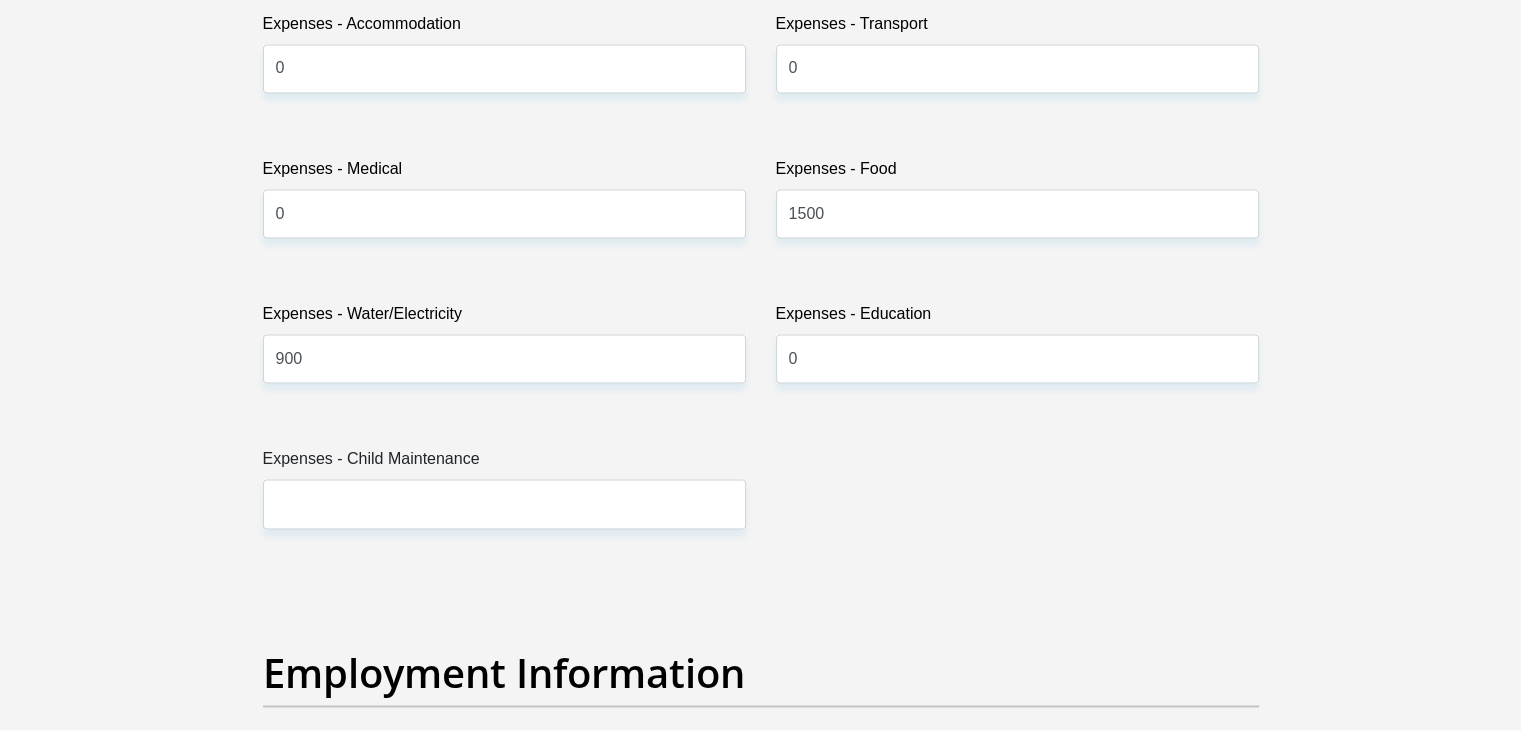 click on "Personal Details
Title
Mr
Ms
Mrs
Dr
Other
First Name
[FIRST]
Surname
[LAST]
ID Number
[ID_NUMBER]
Please input valid ID number
Race
Black
Coloured
Indian
White
Other
Contact Number
[PHONE]
Please input valid contact number
Nationality
South Africa
Afghanistan
Aland Islands  Albania  Algeria" at bounding box center [761, 567] 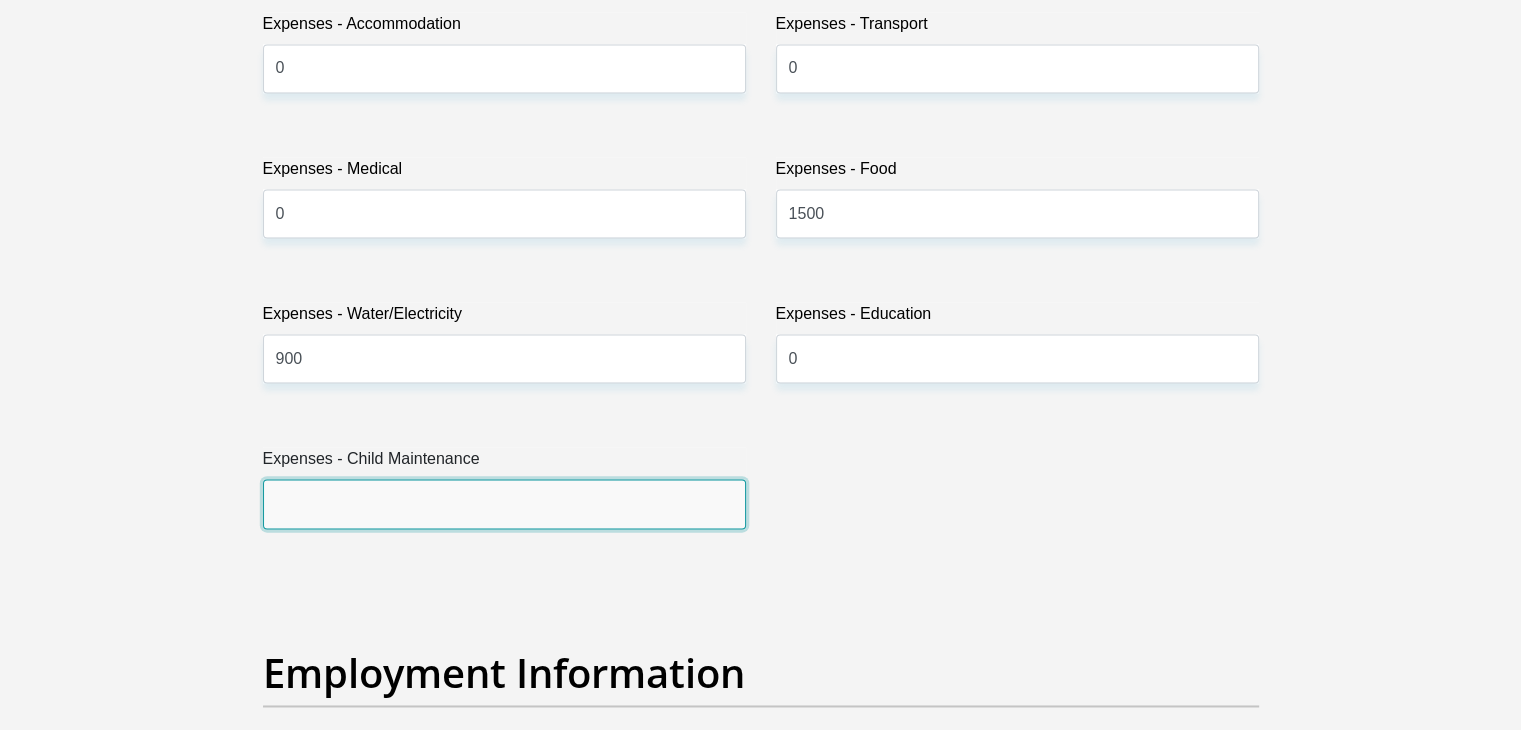 click on "Expenses - Child Maintenance" at bounding box center [504, 503] 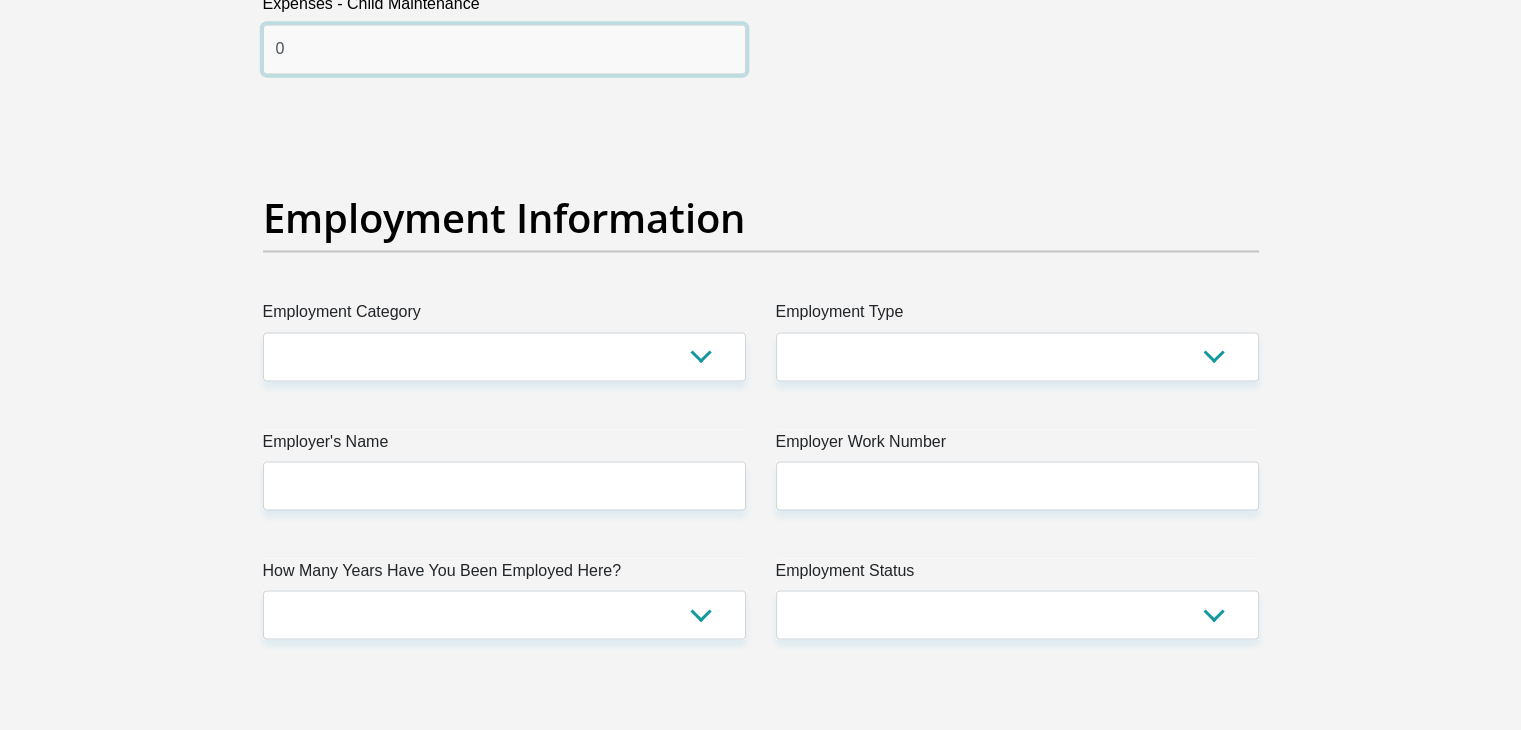 scroll, scrollTop: 3500, scrollLeft: 0, axis: vertical 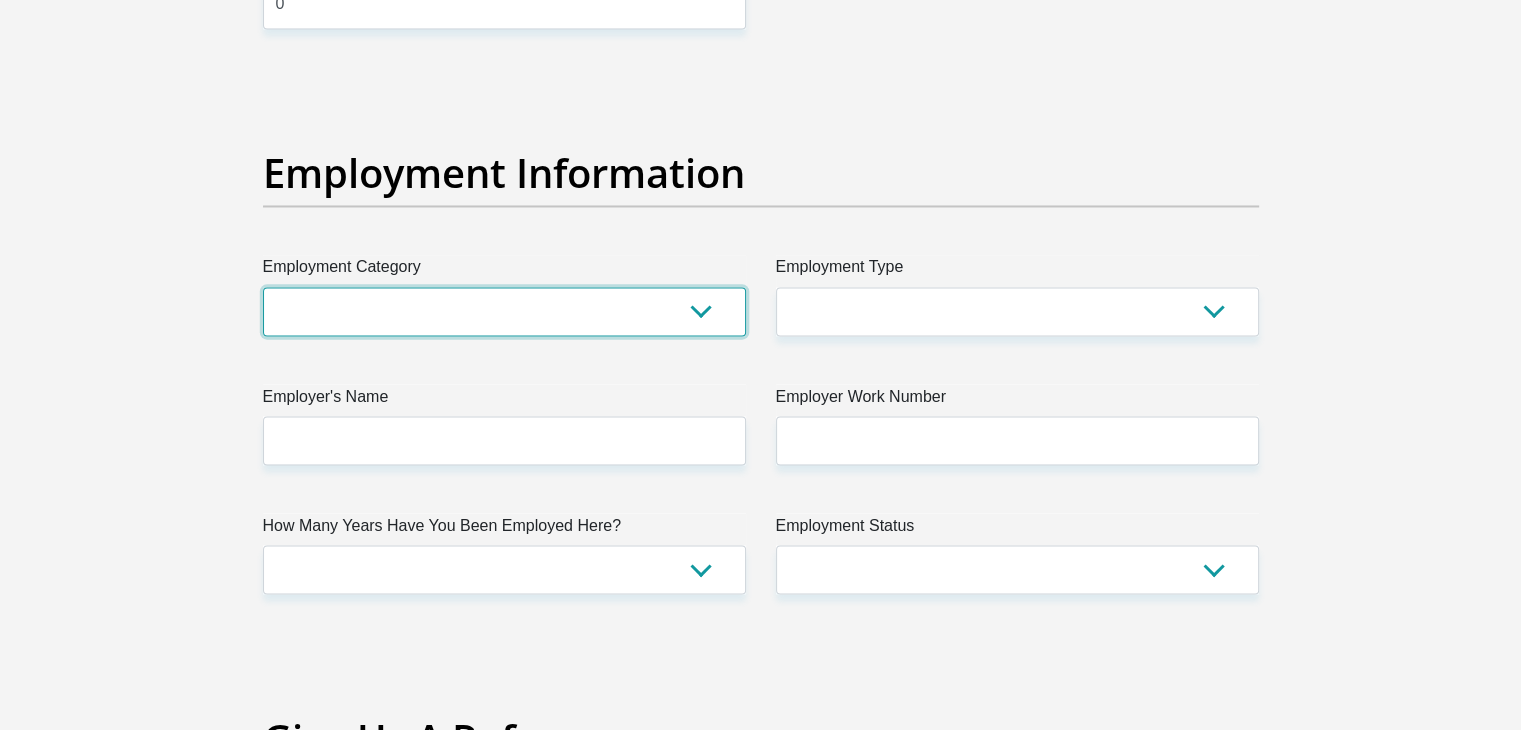 click on "AGRICULTURE
ALCOHOL & TOBACCO
CONSTRUCTION MATERIALS
METALLURGY
EQUIPMENT FOR RENEWABLE ENERGY
SPECIALIZED CONTRACTORS
CAR
GAMING (INCL. INTERNET
OTHER WHOLESALE
UNLICENSED PHARMACEUTICALS
CURRENCY EXCHANGE HOUSES
OTHER FINANCIAL INSTITUTIONS & INSURANCE
REAL ESTATE AGENTS
OIL & GAS
OTHER MATERIALS (E.G. IRON ORE)
PRECIOUS STONES & PRECIOUS METALS
POLITICAL ORGANIZATIONS
RELIGIOUS ORGANIZATIONS(NOT SECTS)
ACTI. HAVING BUSINESS DEAL WITH PUBLIC ADMINISTRATION
LAUNDROMATS" at bounding box center (504, 311) 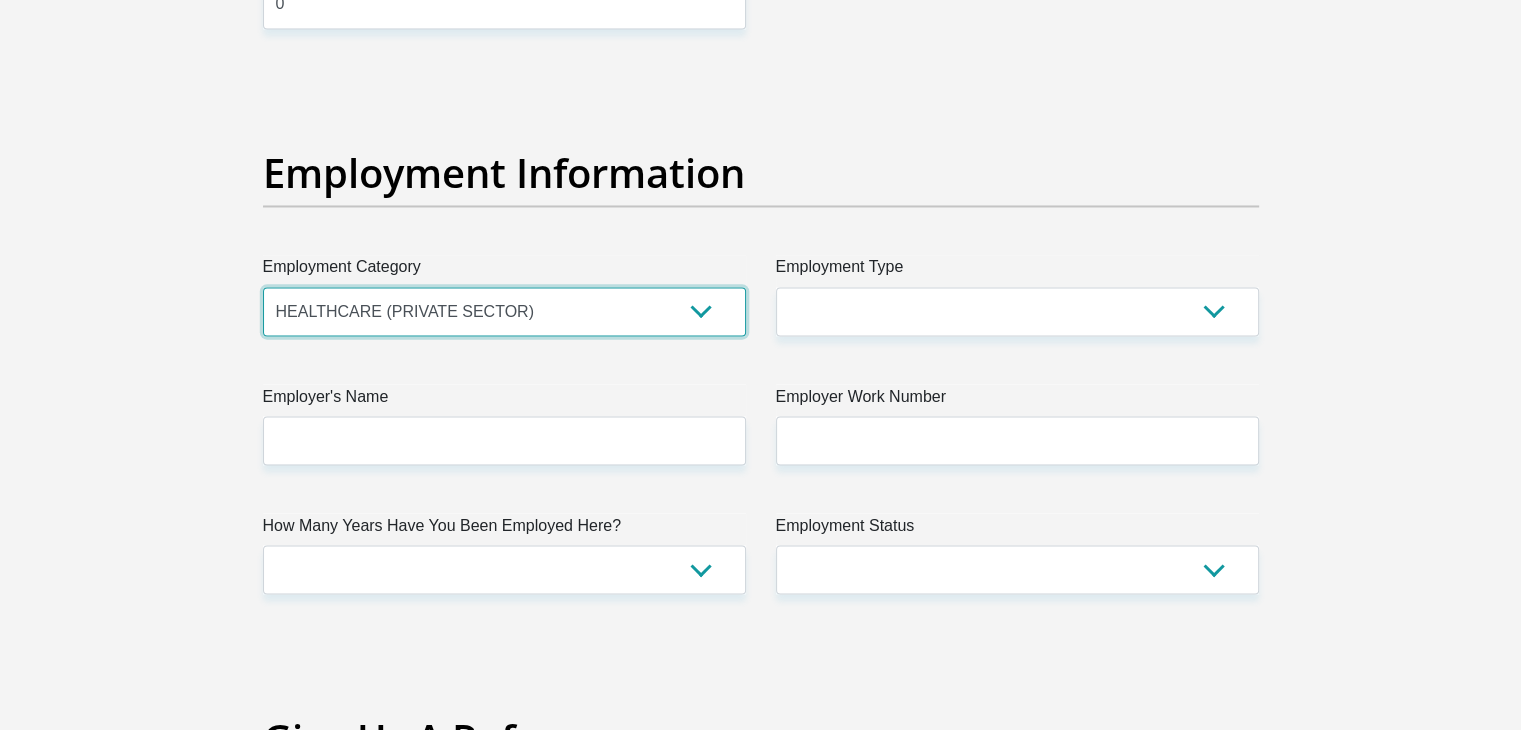 click on "AGRICULTURE
ALCOHOL & TOBACCO
CONSTRUCTION MATERIALS
METALLURGY
EQUIPMENT FOR RENEWABLE ENERGY
SPECIALIZED CONTRACTORS
CAR
GAMING (INCL. INTERNET
OTHER WHOLESALE
UNLICENSED PHARMACEUTICALS
CURRENCY EXCHANGE HOUSES
OTHER FINANCIAL INSTITUTIONS & INSURANCE
REAL ESTATE AGENTS
OIL & GAS
OTHER MATERIALS (E.G. IRON ORE)
PRECIOUS STONES & PRECIOUS METALS
POLITICAL ORGANIZATIONS
RELIGIOUS ORGANIZATIONS(NOT SECTS)
ACTI. HAVING BUSINESS DEAL WITH PUBLIC ADMINISTRATION
LAUNDROMATS" at bounding box center (504, 311) 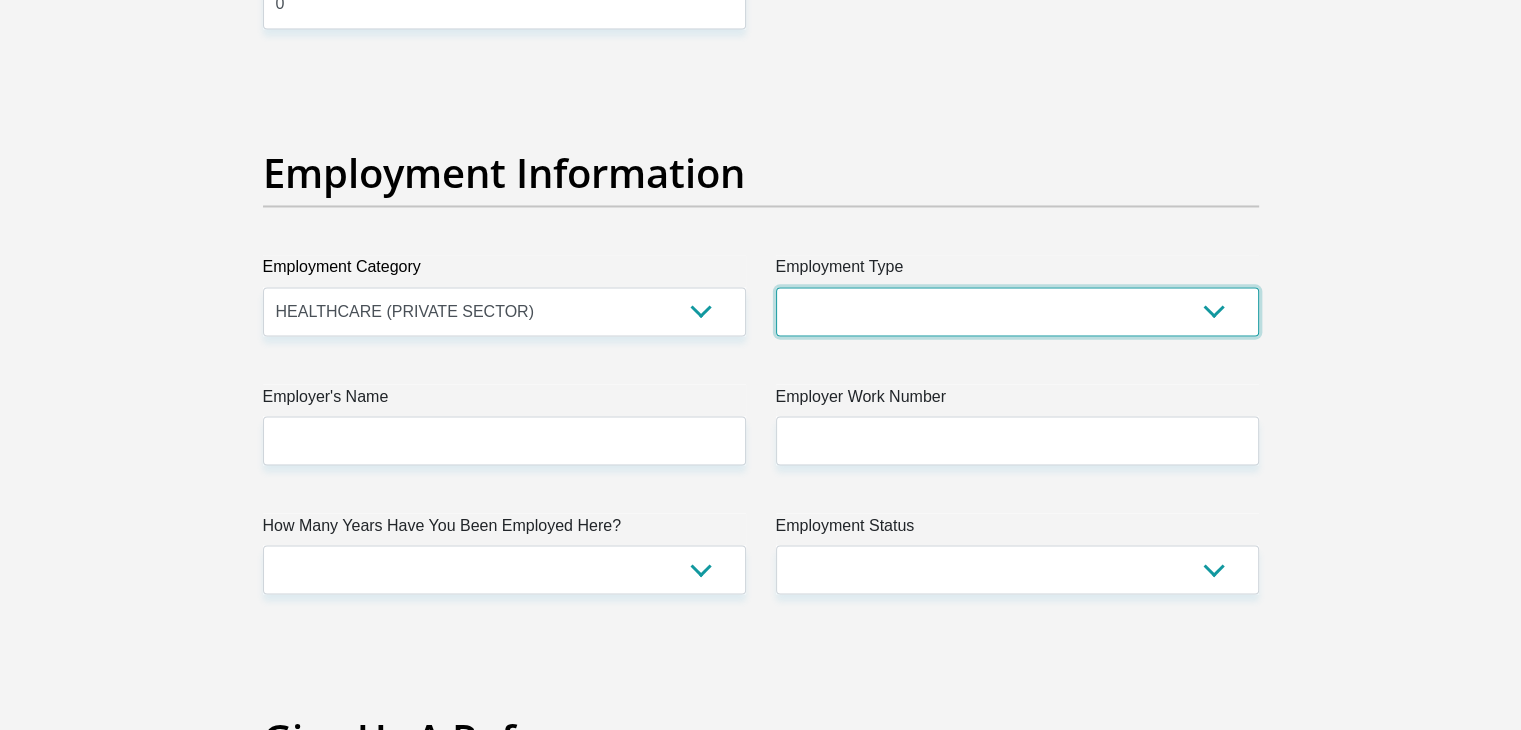 click on "College/Lecturer
Craft Seller
Creative
Driver
Executive
Farmer
Forces - Non Commissioned
Forces - Officer
Hawker
Housewife
Labourer
Licenced Professional
Manager
Miner
Non Licenced Professional
Office Staff/Clerk
Outside Worker
Pensioner
Permanent Teacher
Production/Manufacturing
Sales
Self-Employed
Semi-Professional Worker
Service Industry  Social Worker  Student" at bounding box center [1017, 311] 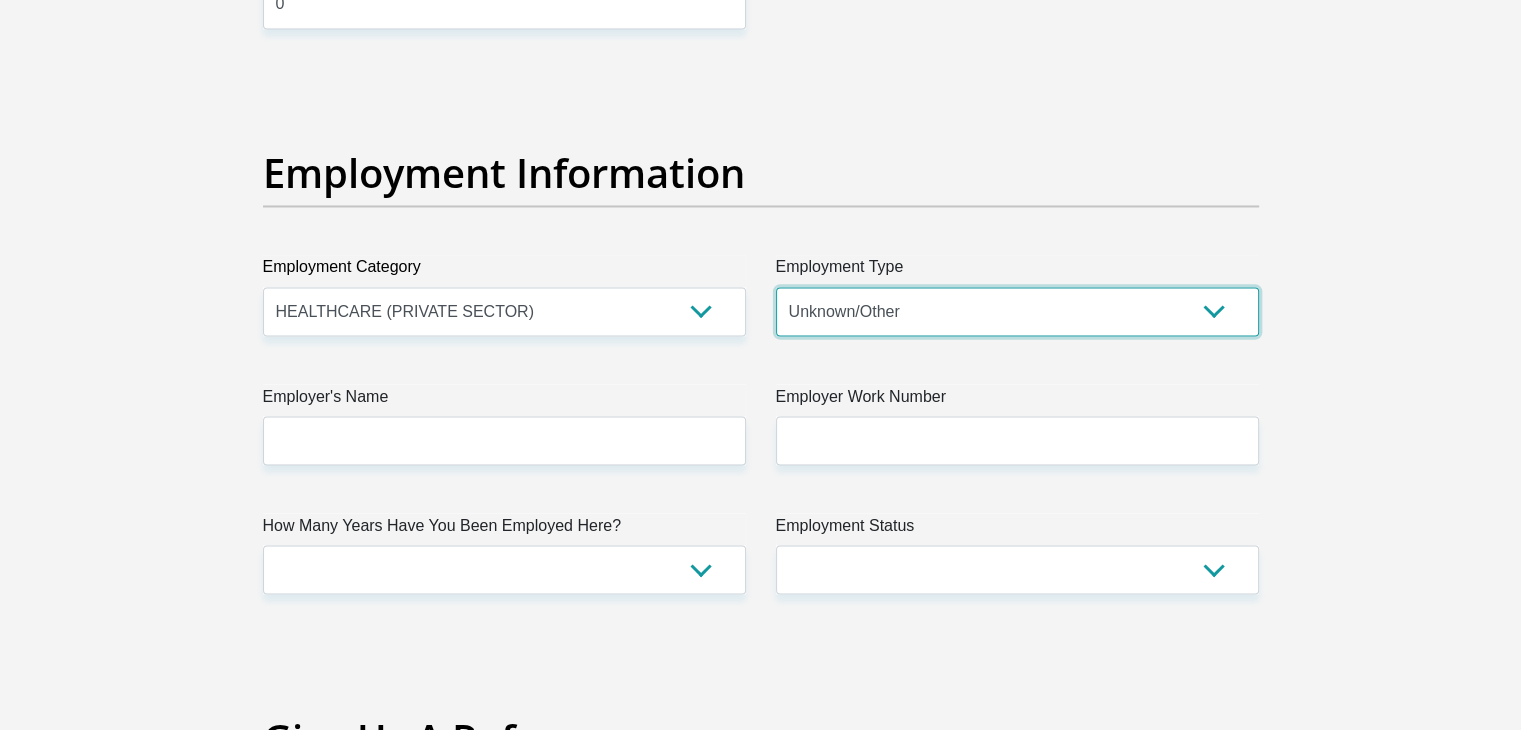click on "College/Lecturer
Craft Seller
Creative
Driver
Executive
Farmer
Forces - Non Commissioned
Forces - Officer
Hawker
Housewife
Labourer
Licenced Professional
Manager
Miner
Non Licenced Professional
Office Staff/Clerk
Outside Worker
Pensioner
Permanent Teacher
Production/Manufacturing
Sales
Self-Employed
Semi-Professional Worker
Service Industry  Social Worker  Student" at bounding box center [1017, 311] 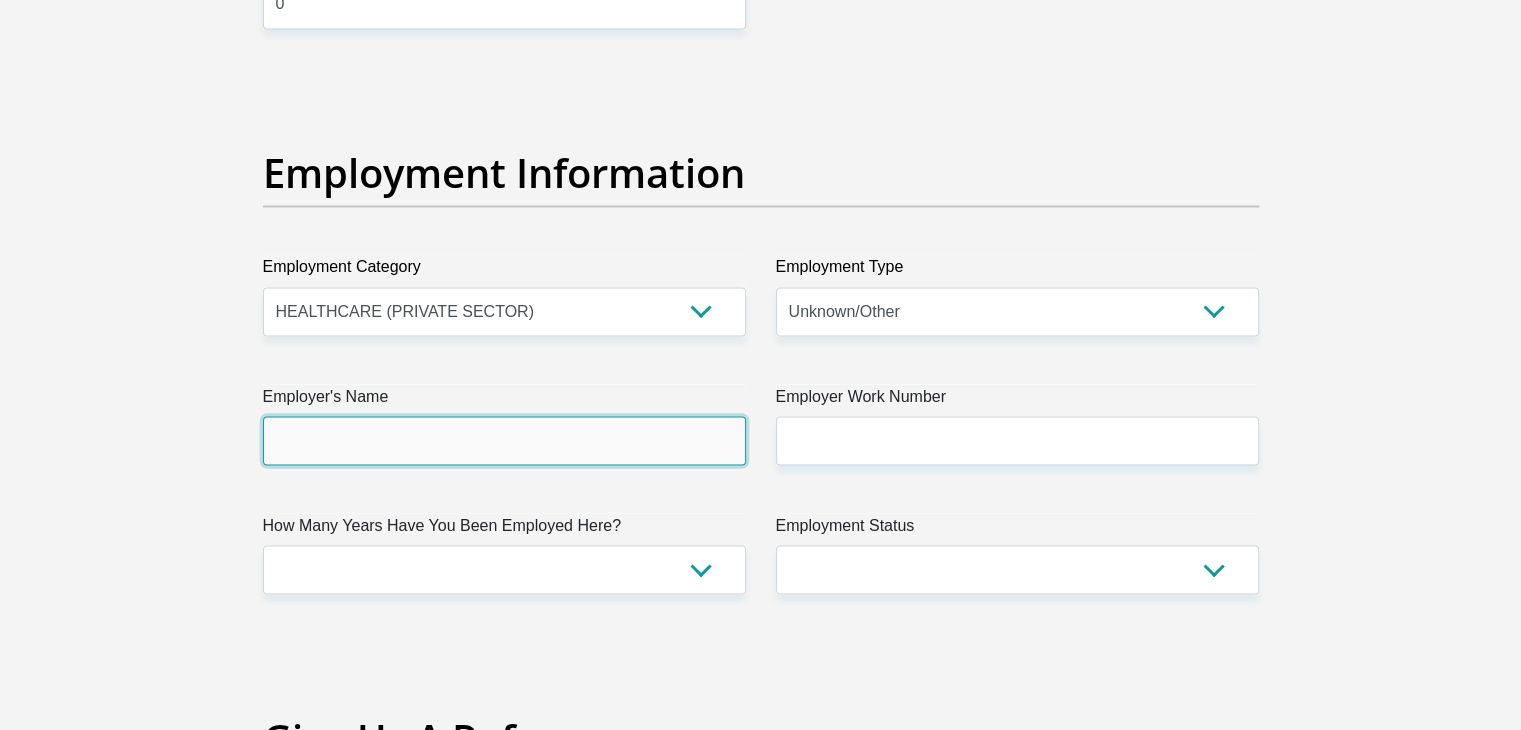 click on "Employer's Name" at bounding box center [504, 440] 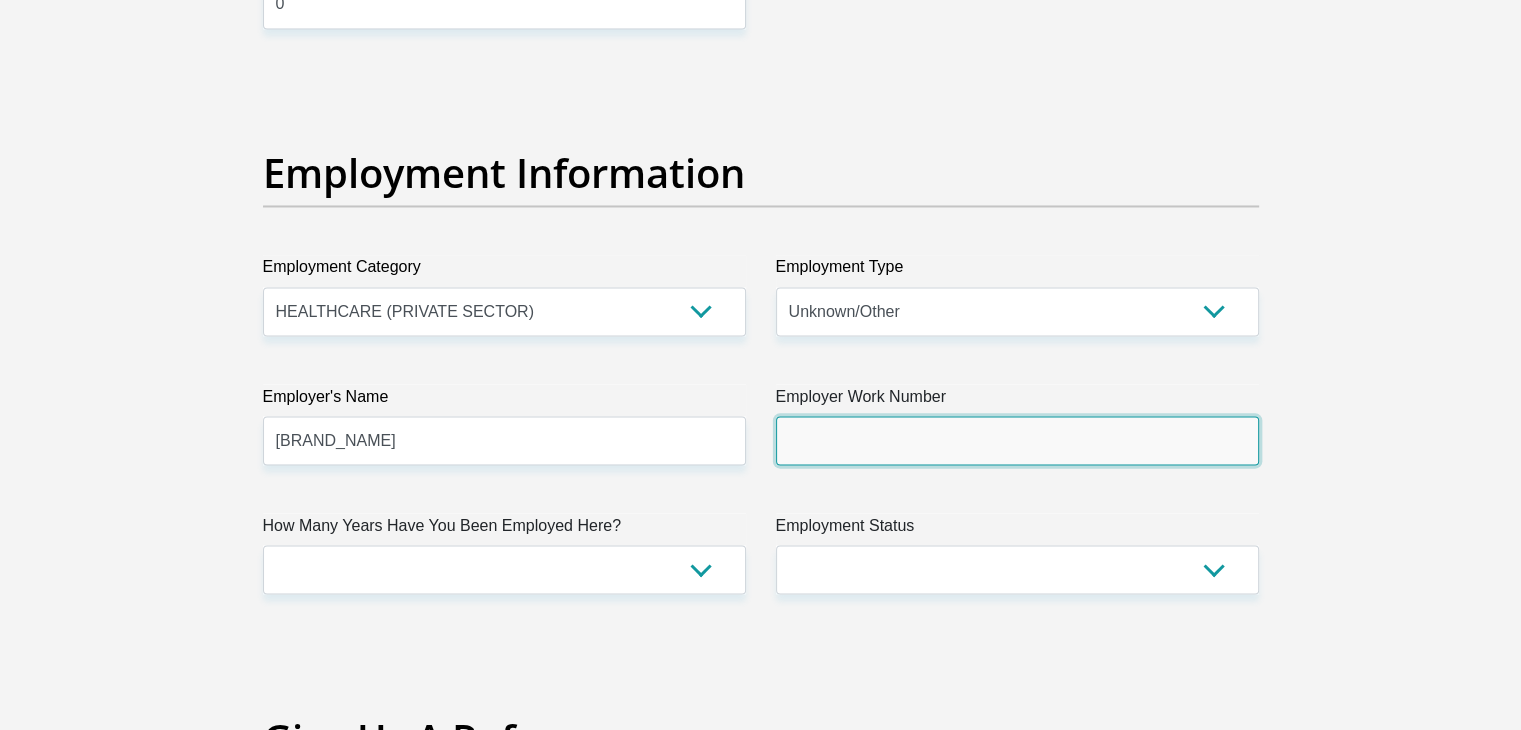 click on "Employer Work Number" at bounding box center (1017, 440) 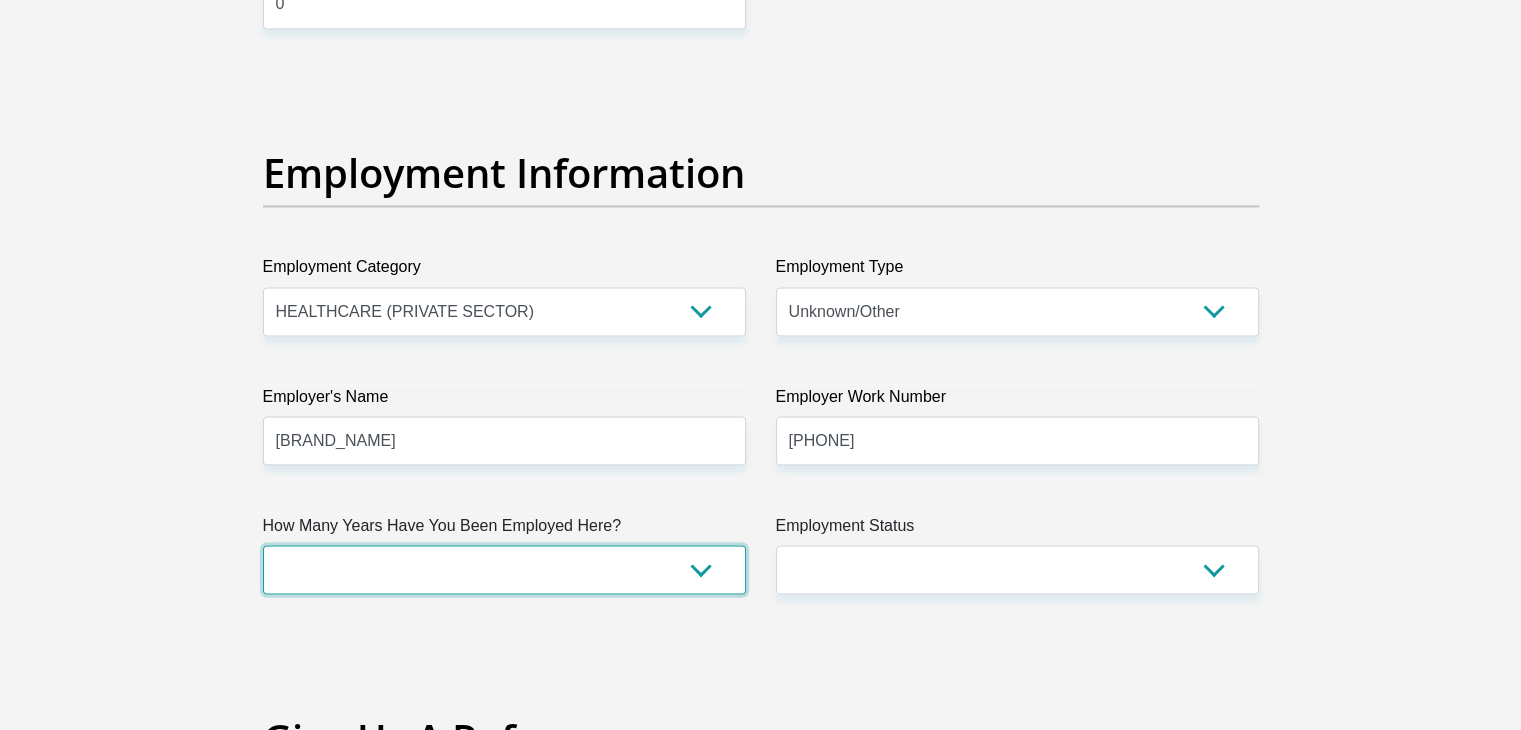 click on "less than 1 year
1-3 years
3-5 years
5+ years" at bounding box center [504, 569] 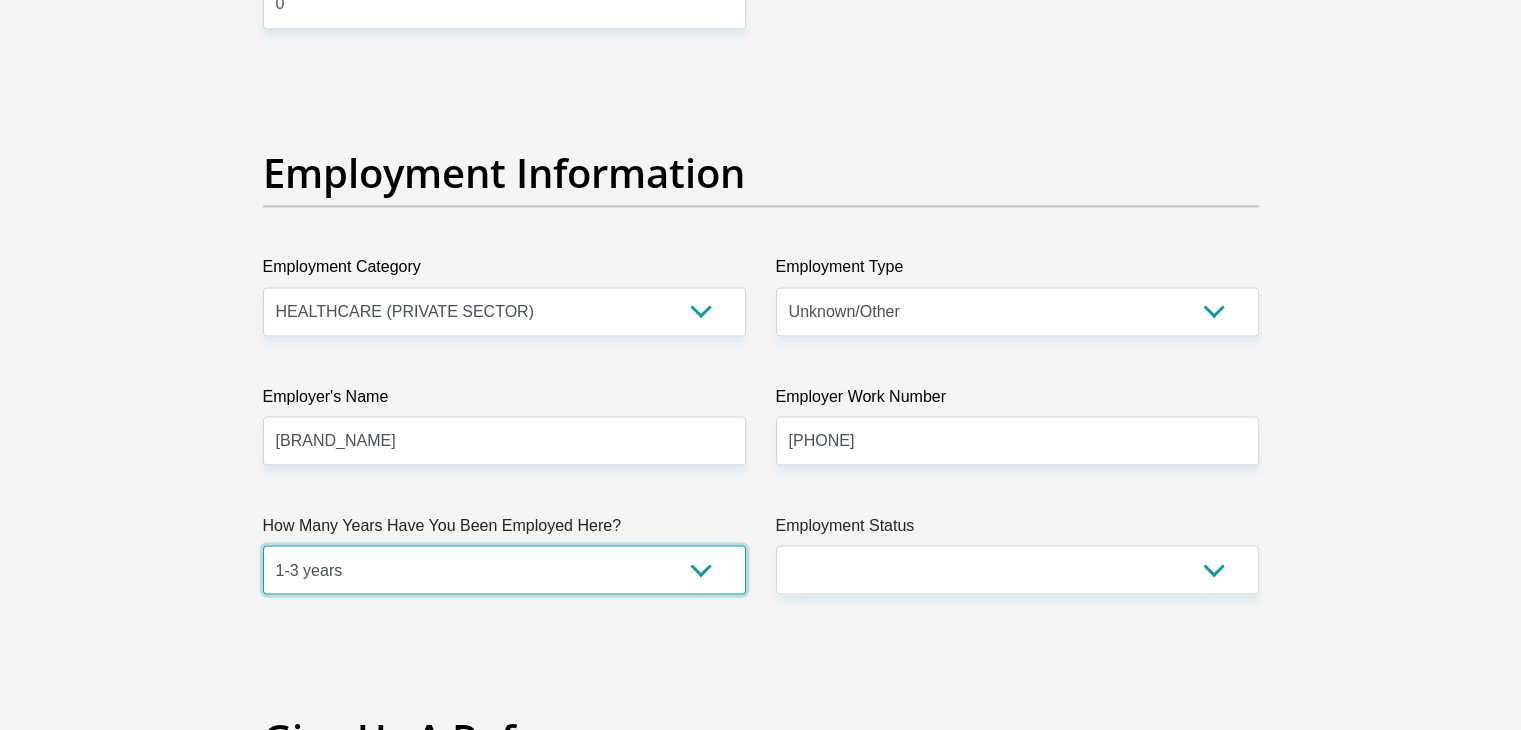click on "less than 1 year
1-3 years
3-5 years
5+ years" at bounding box center (504, 569) 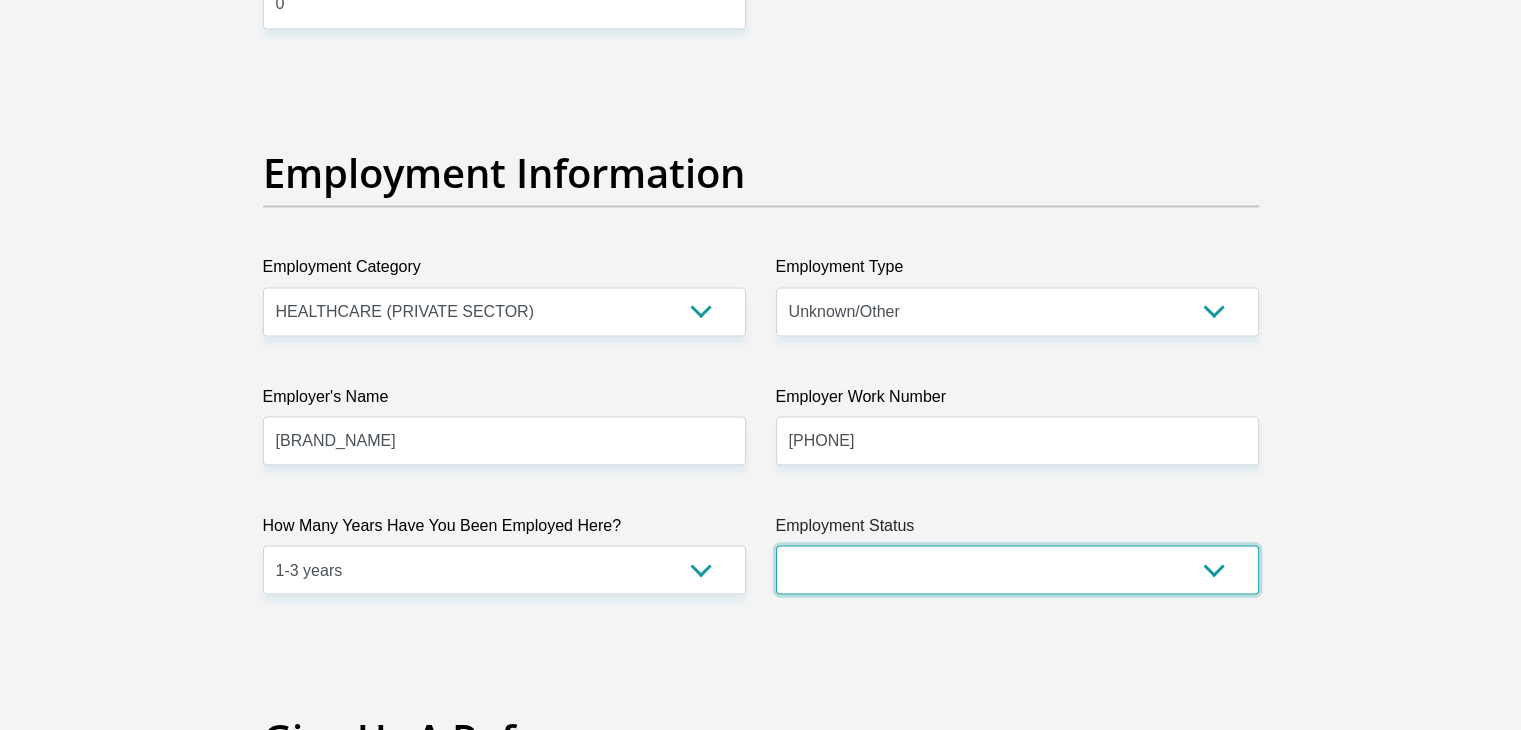 click on "Permanent/Full-time
Part-time/Casual
Contract Worker
Self-Employed
Housewife
Retired
Student
Medically Boarded
Disability
Unemployed" at bounding box center (1017, 569) 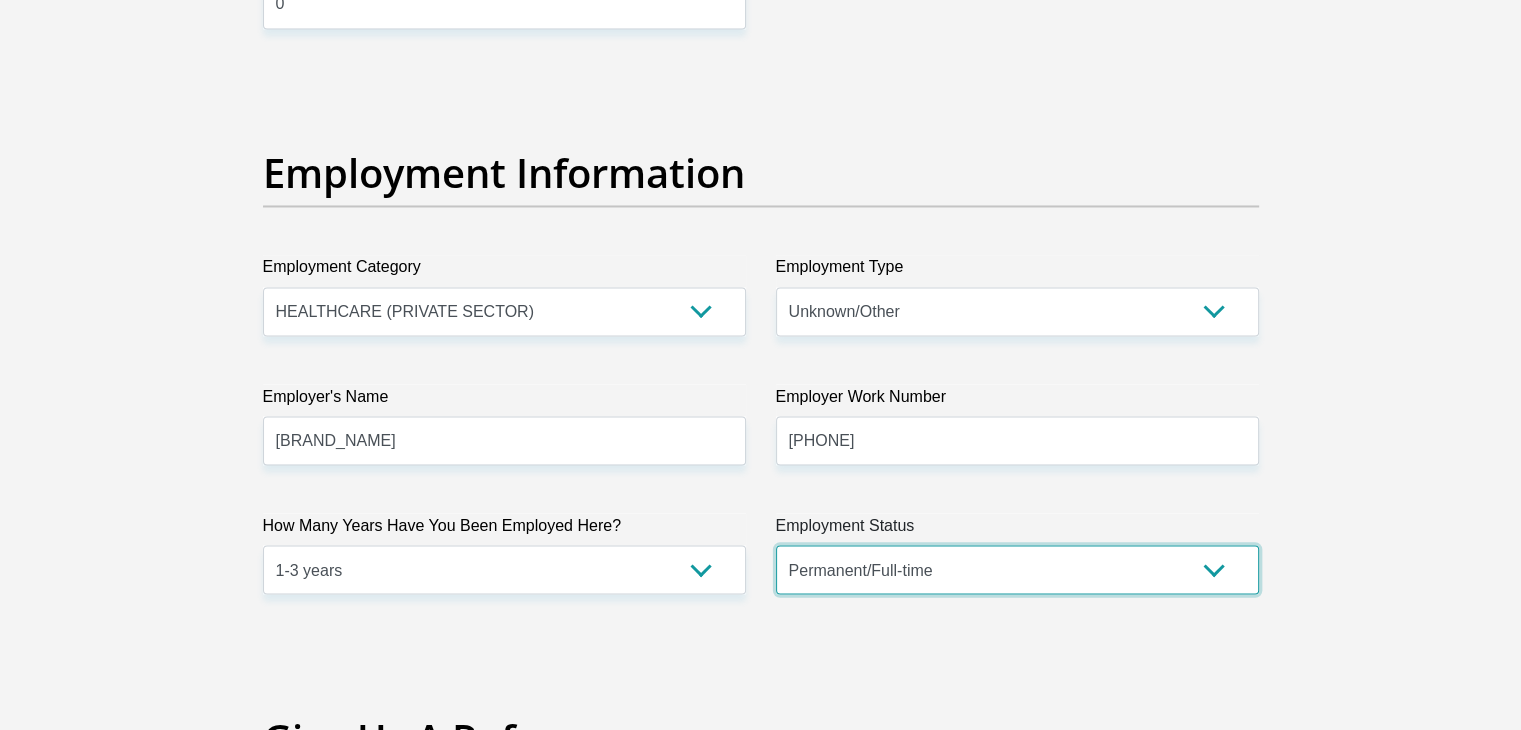 click on "Permanent/Full-time
Part-time/Casual
Contract Worker
Self-Employed
Housewife
Retired
Student
Medically Boarded
Disability
Unemployed" at bounding box center (1017, 569) 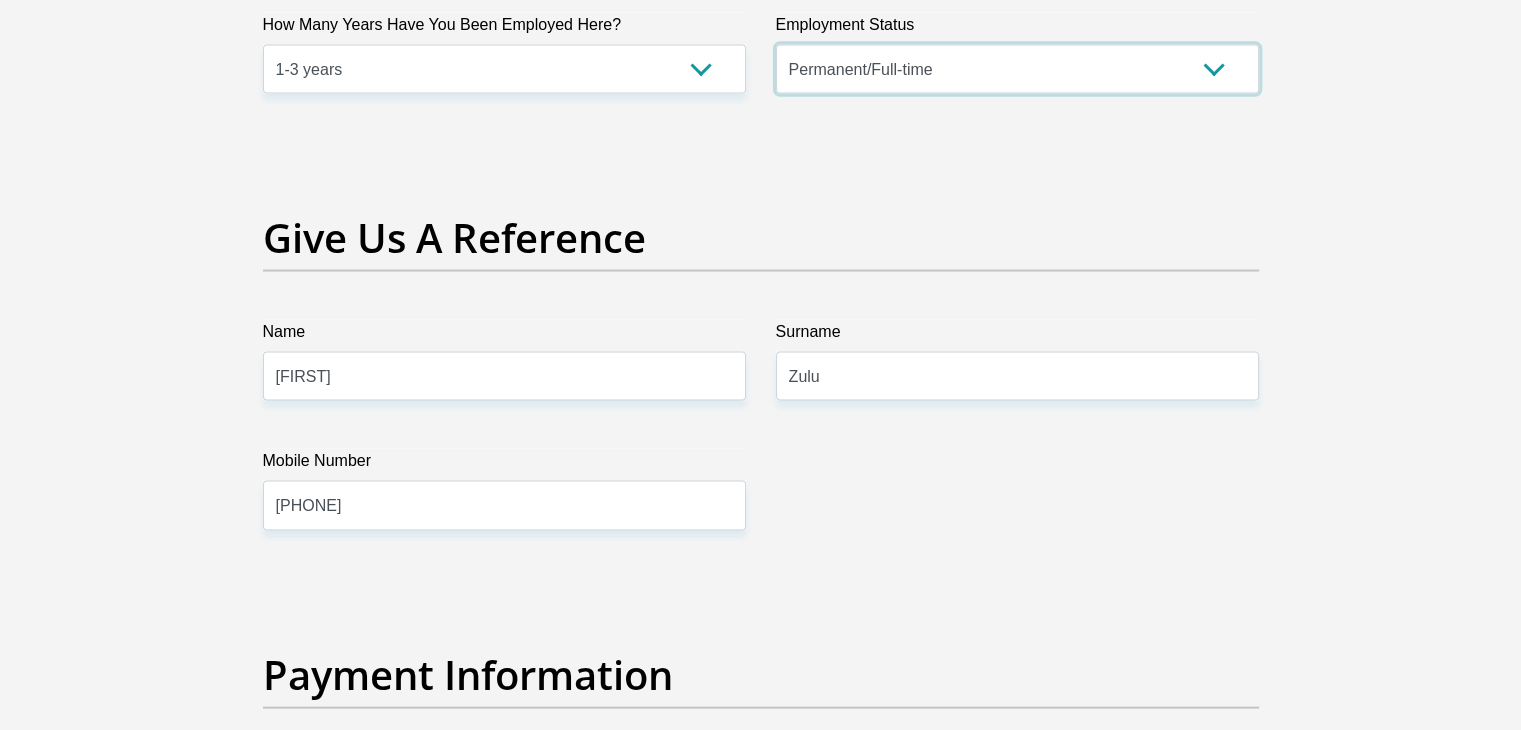 scroll, scrollTop: 4100, scrollLeft: 0, axis: vertical 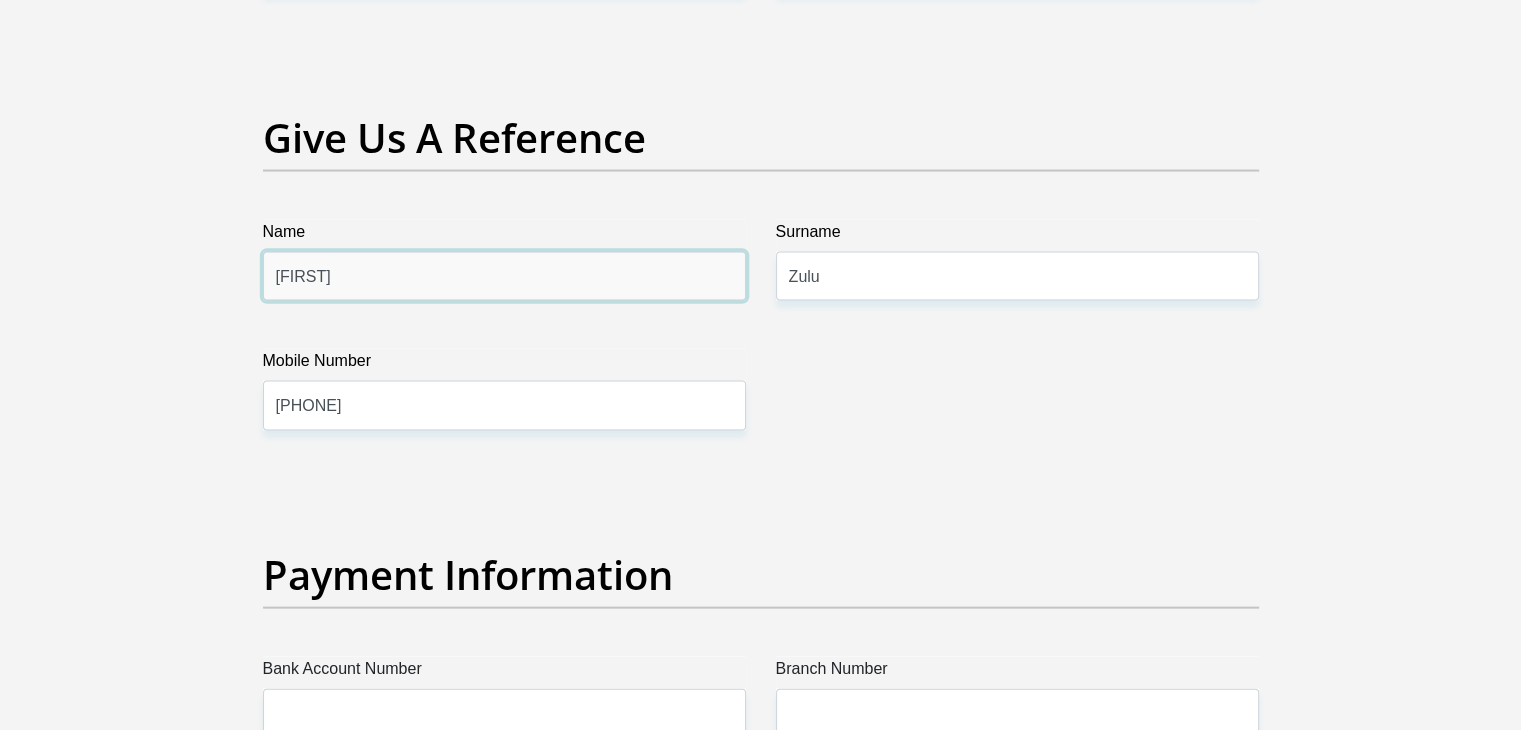click on "[FIRST]" at bounding box center [504, 276] 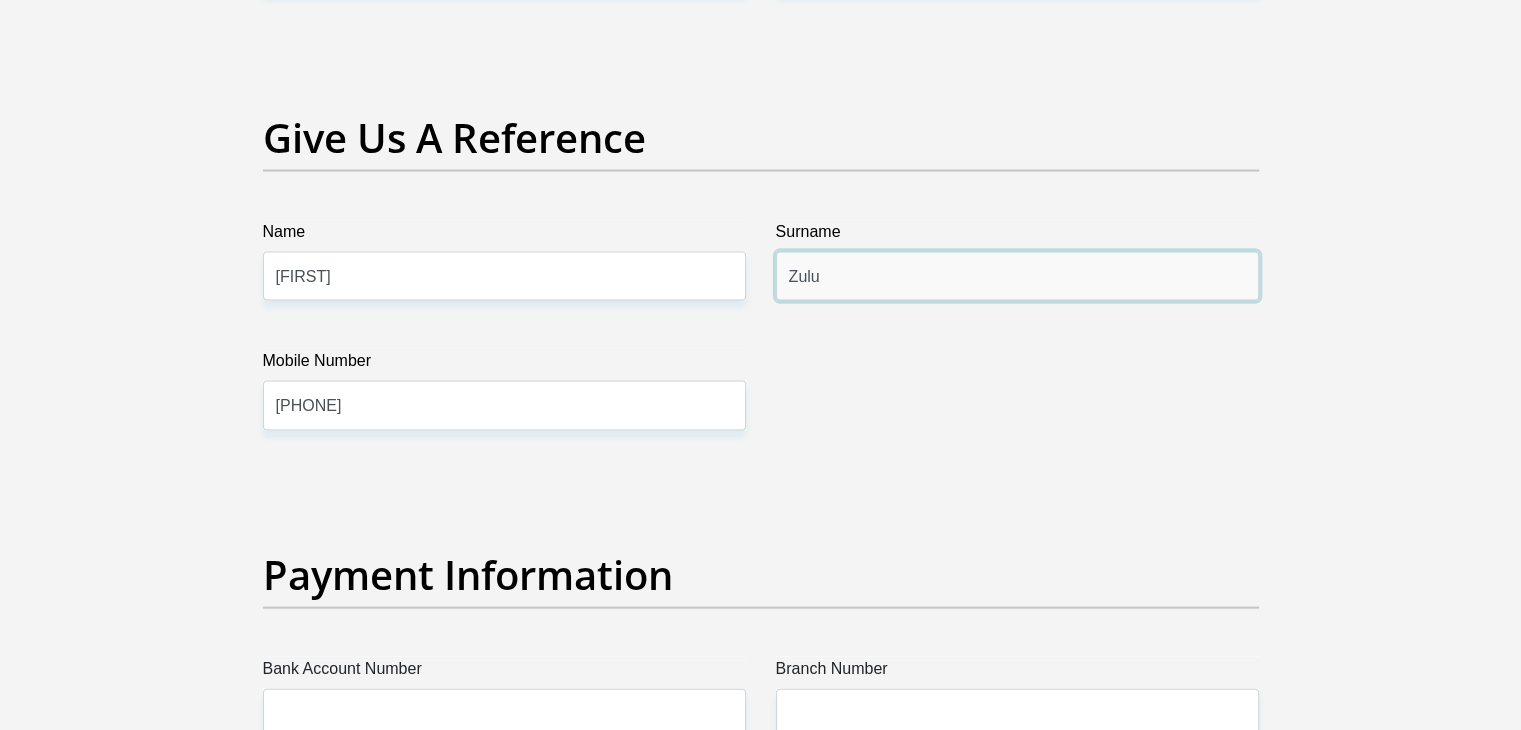 click on "Zulu" at bounding box center (1017, 276) 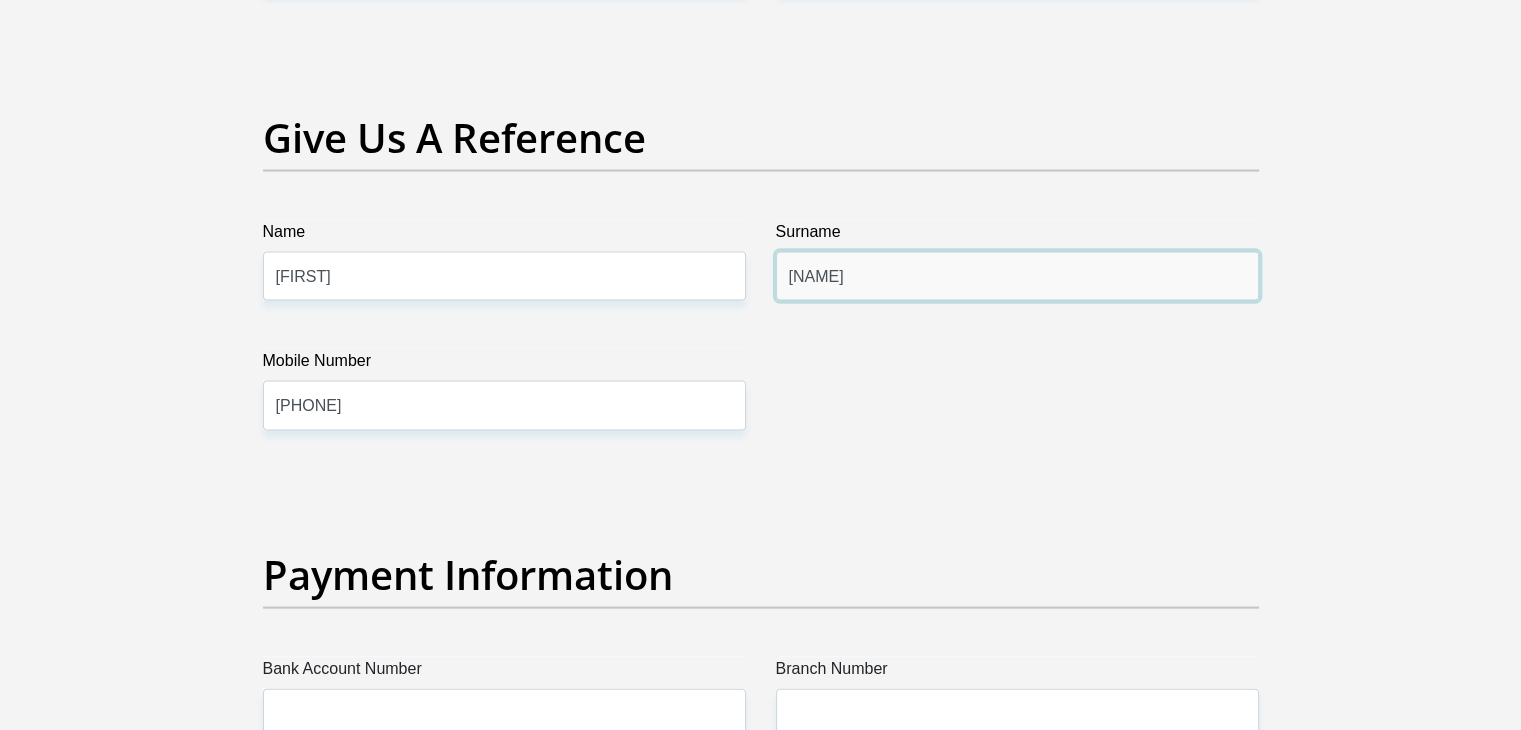 type on "[NAME]" 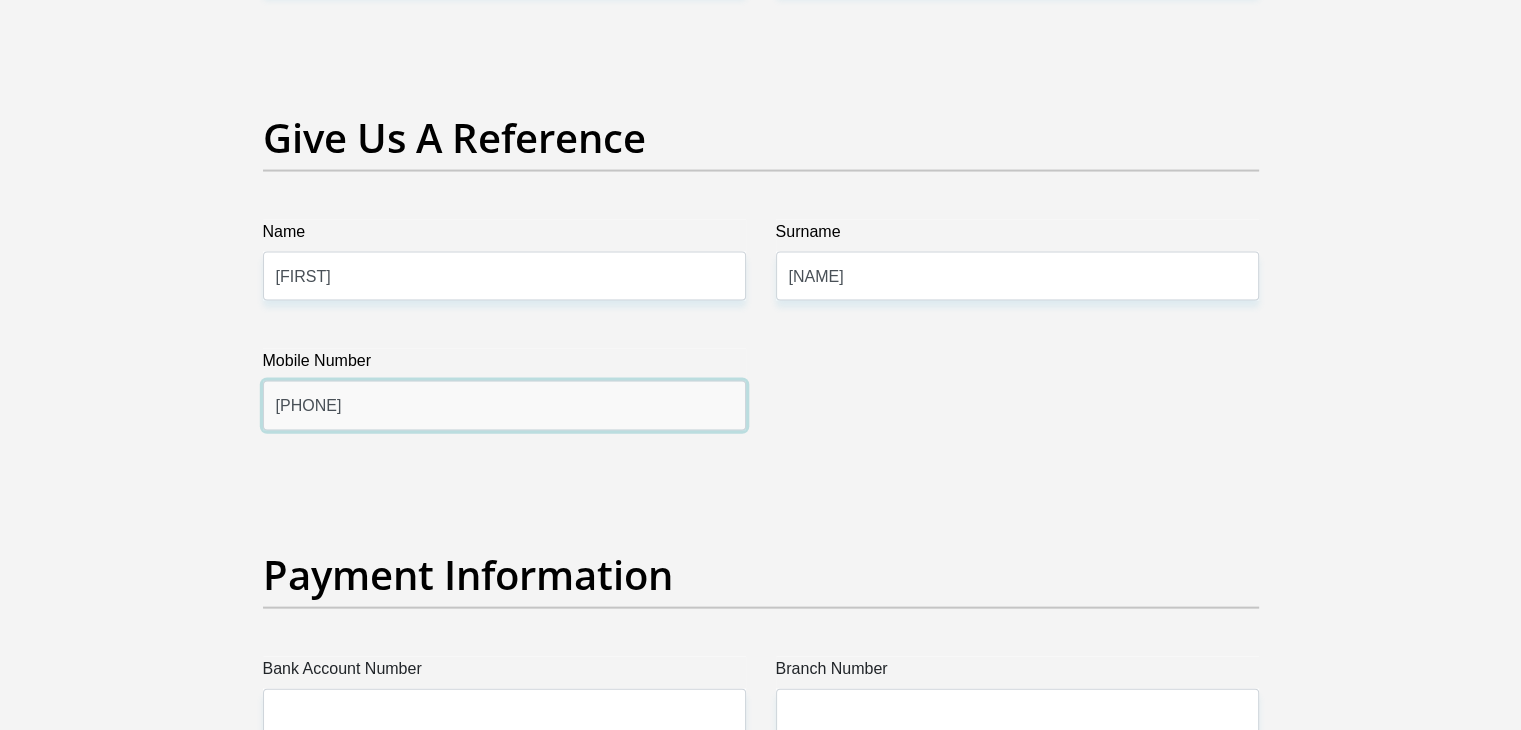 drag, startPoint x: 390, startPoint y: 397, endPoint x: 172, endPoint y: 373, distance: 219.31712 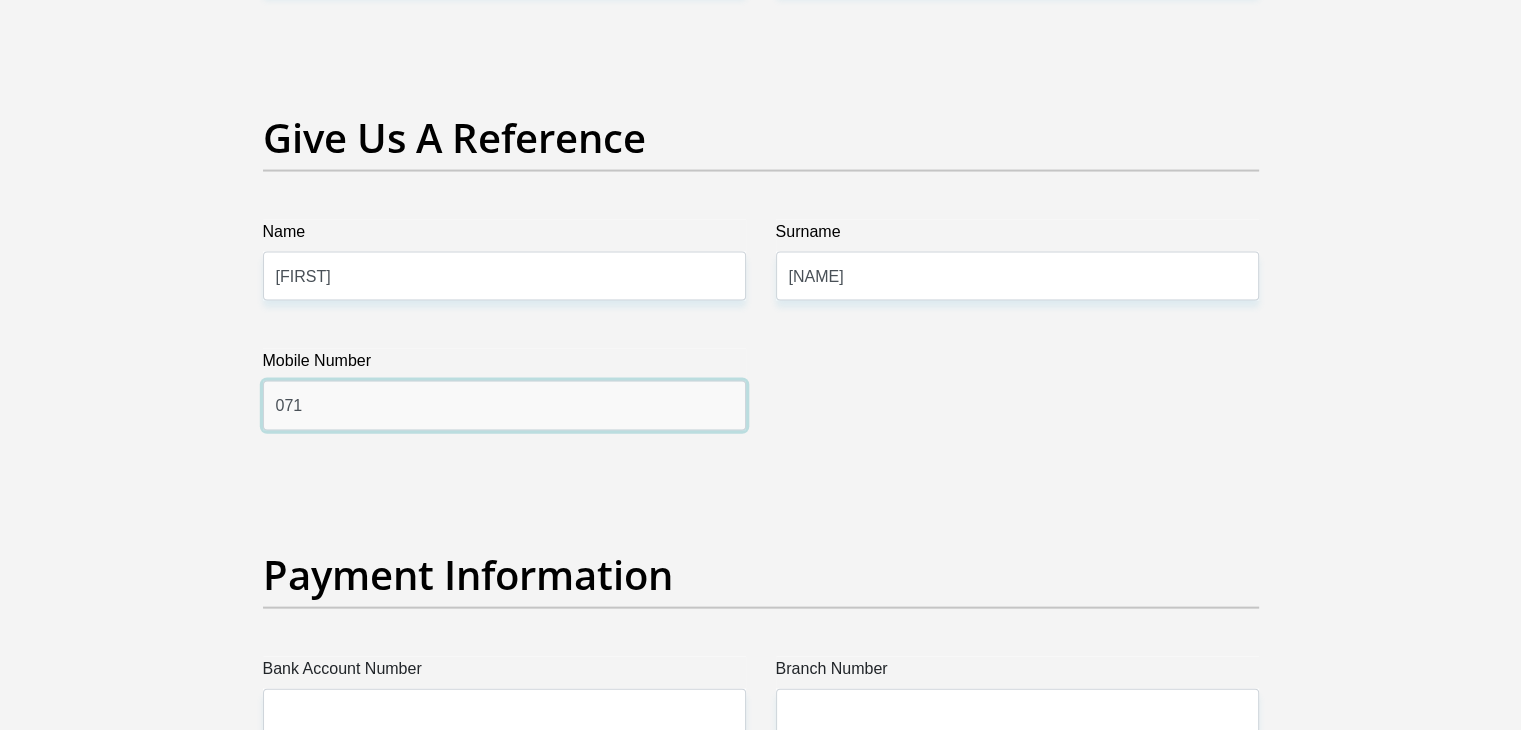 drag, startPoint x: 362, startPoint y: 415, endPoint x: 191, endPoint y: 408, distance: 171.14322 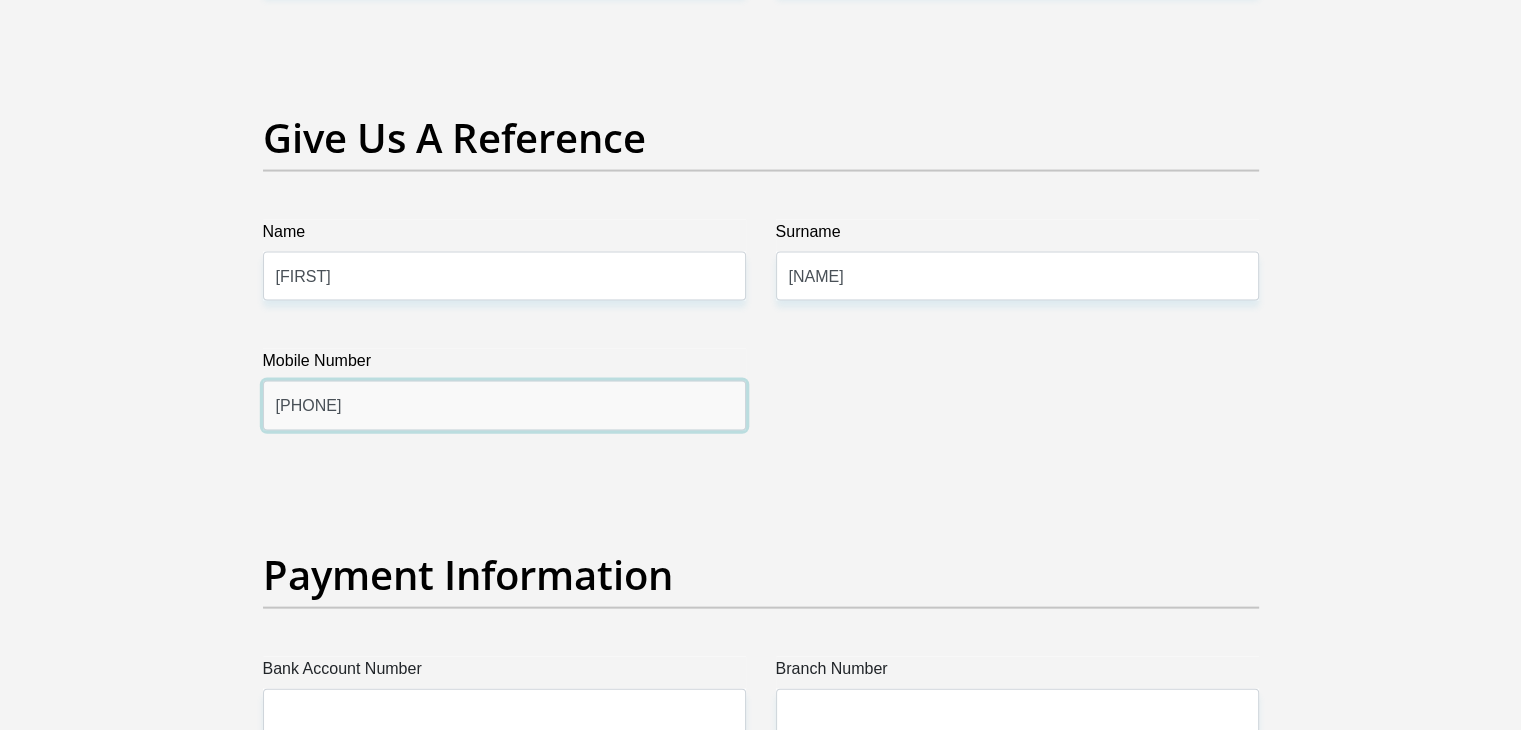 type on "[PHONE]" 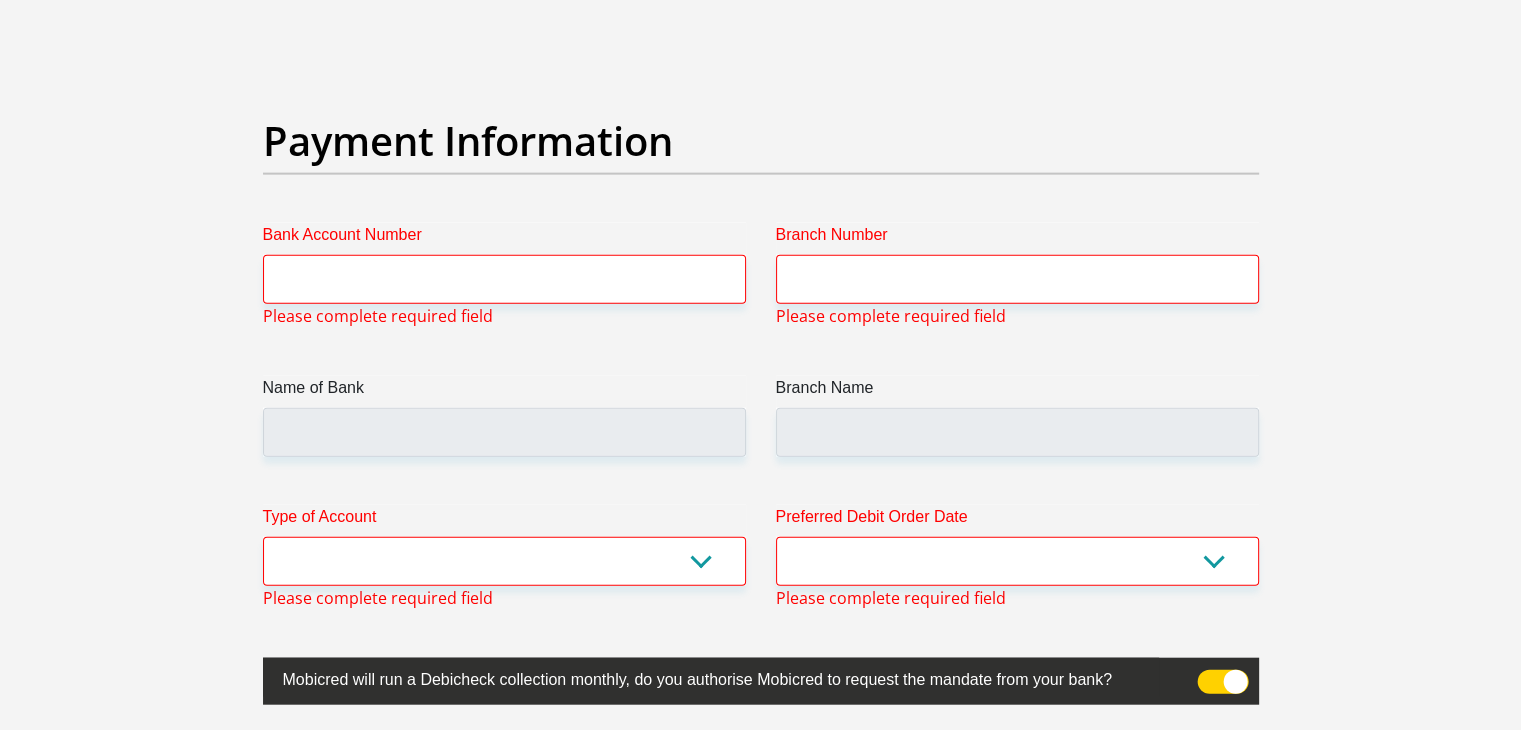 scroll, scrollTop: 4535, scrollLeft: 0, axis: vertical 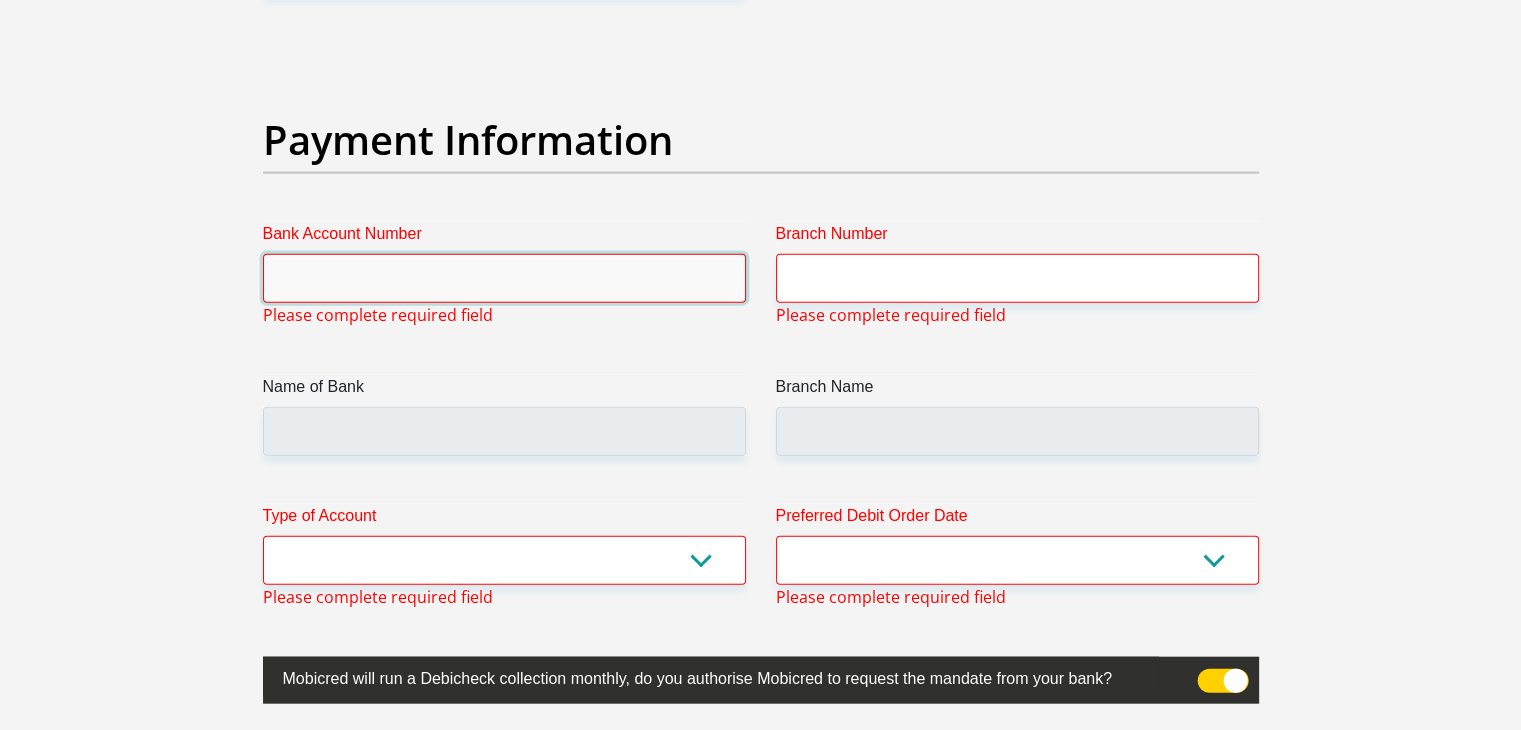 click on "Bank Account Number" at bounding box center [504, 278] 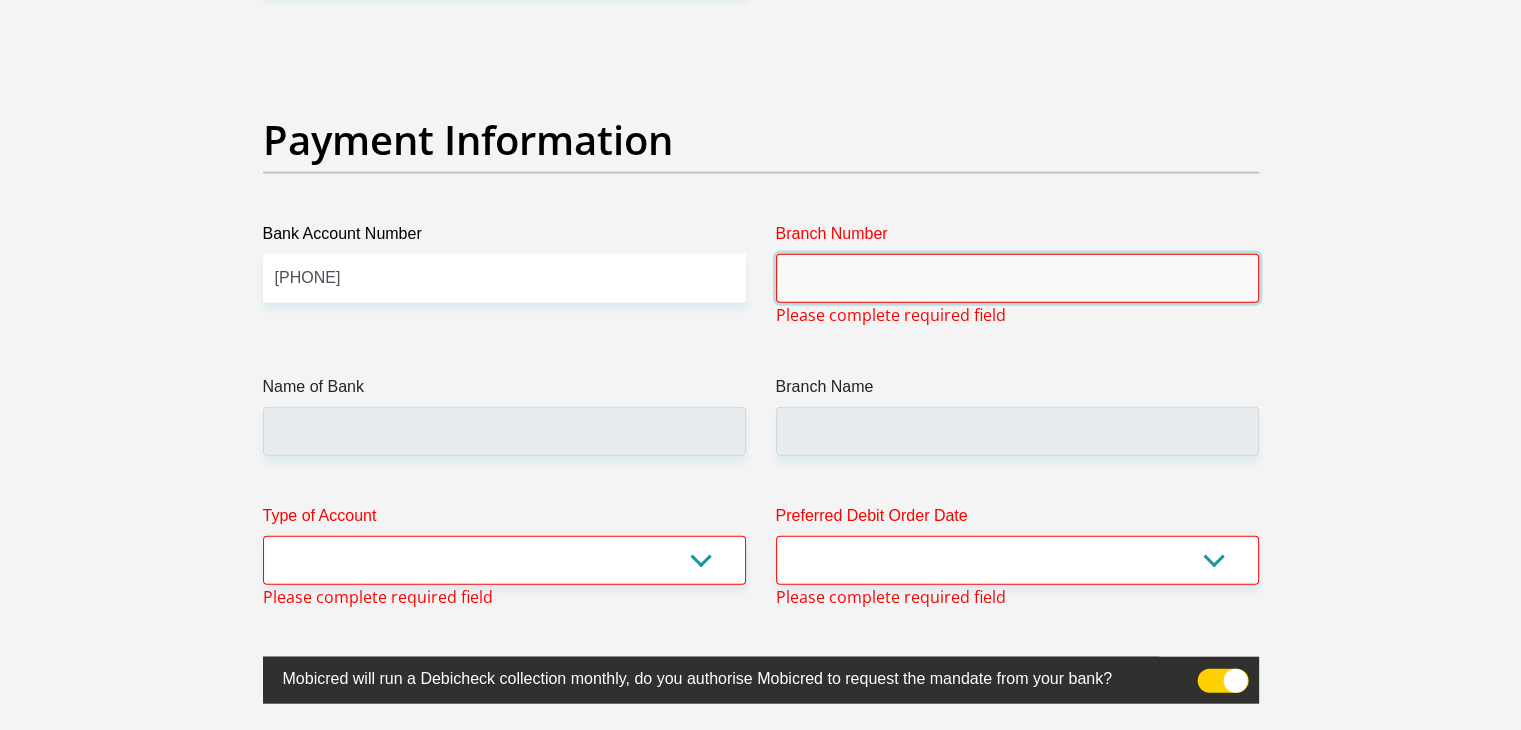 click on "Branch Number" at bounding box center (1017, 278) 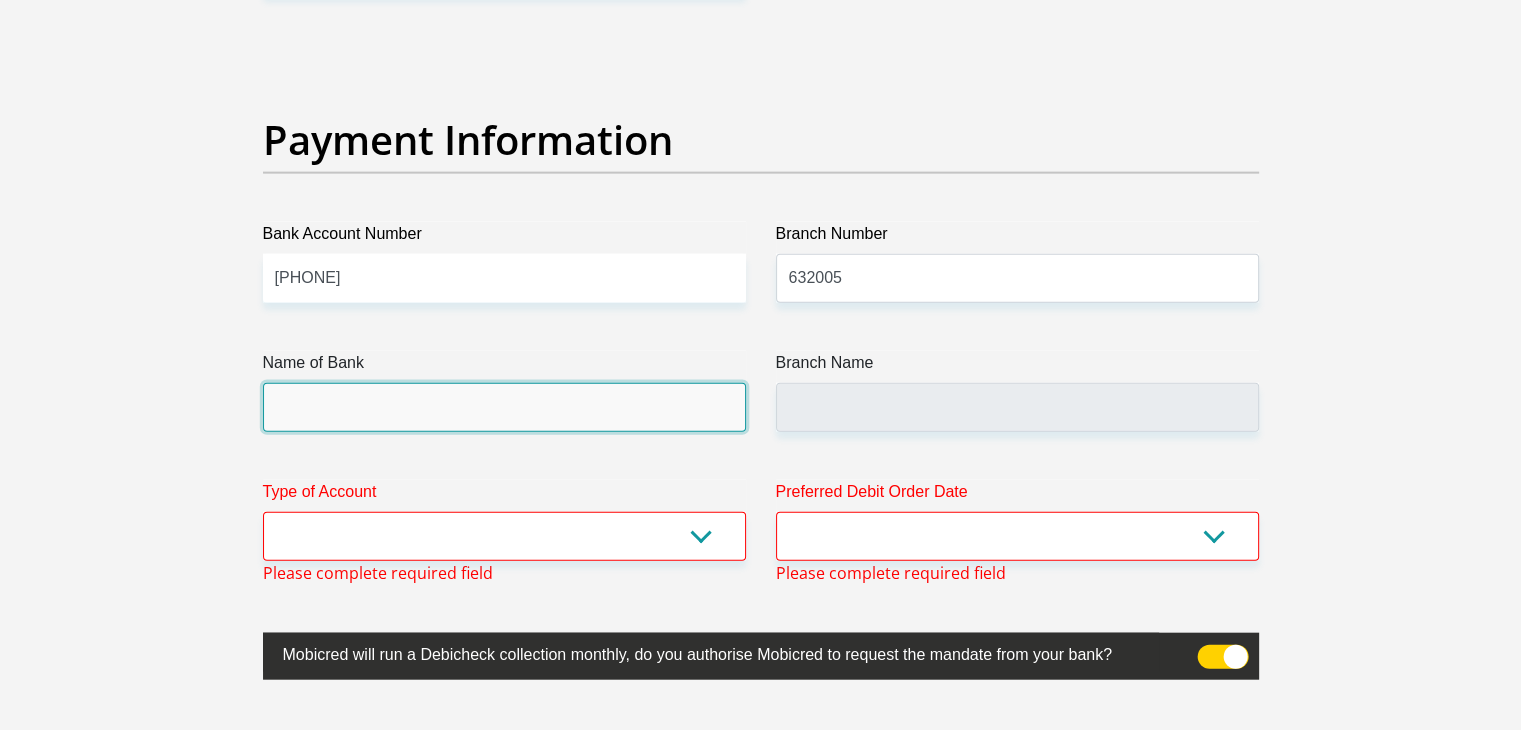 click on "Name of Bank" at bounding box center (504, 407) 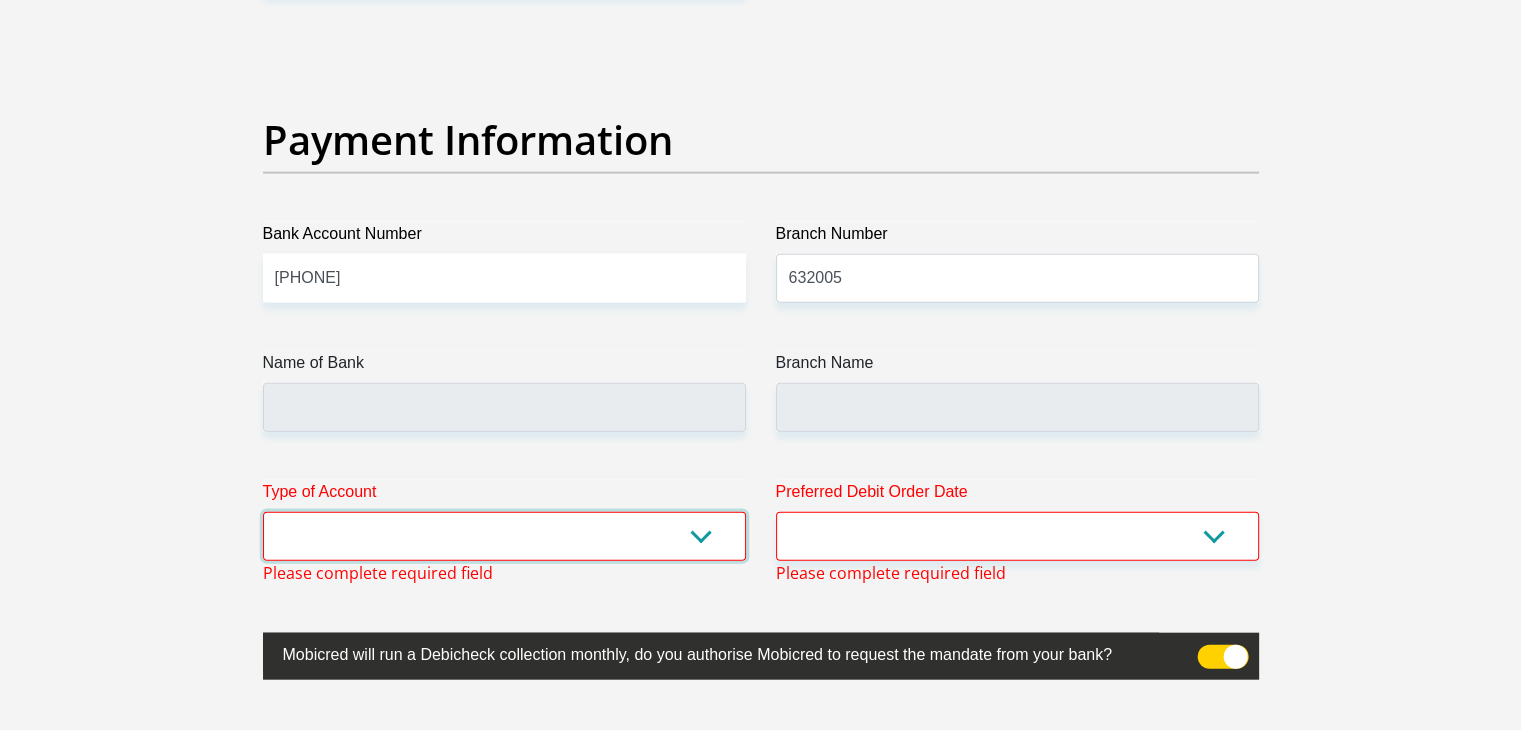 click on "Cheque
Savings" at bounding box center [504, 536] 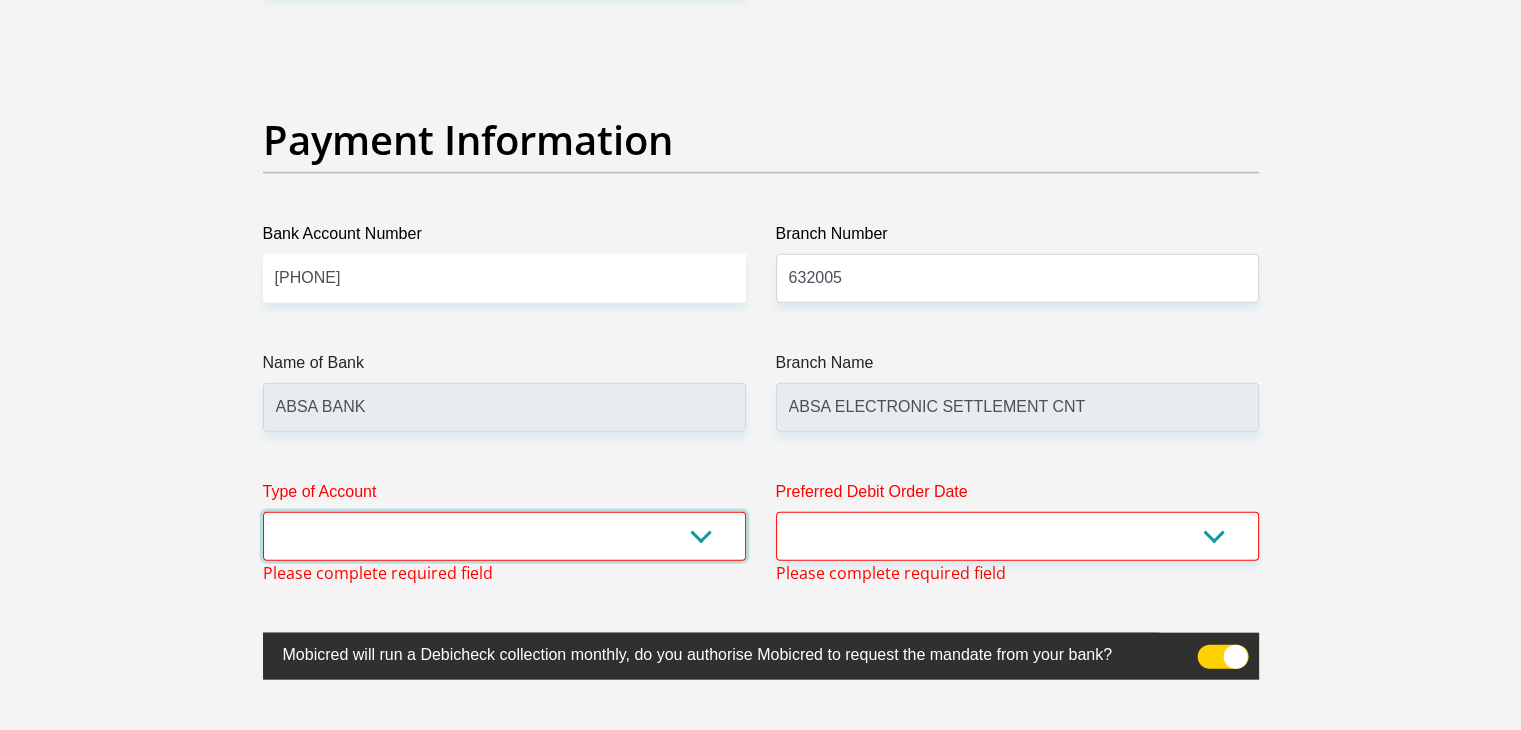 select on "CUR" 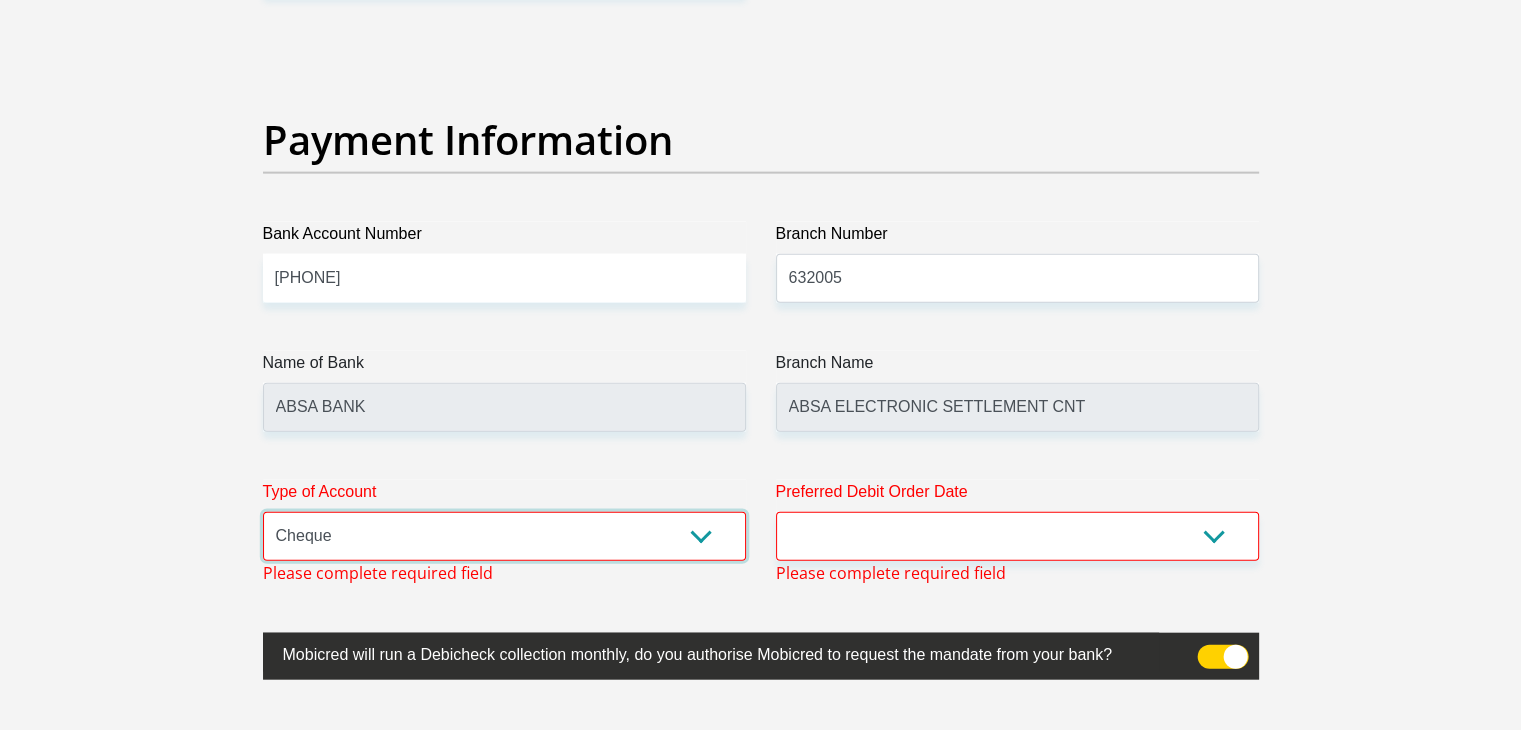 click on "Cheque
Savings" at bounding box center [504, 536] 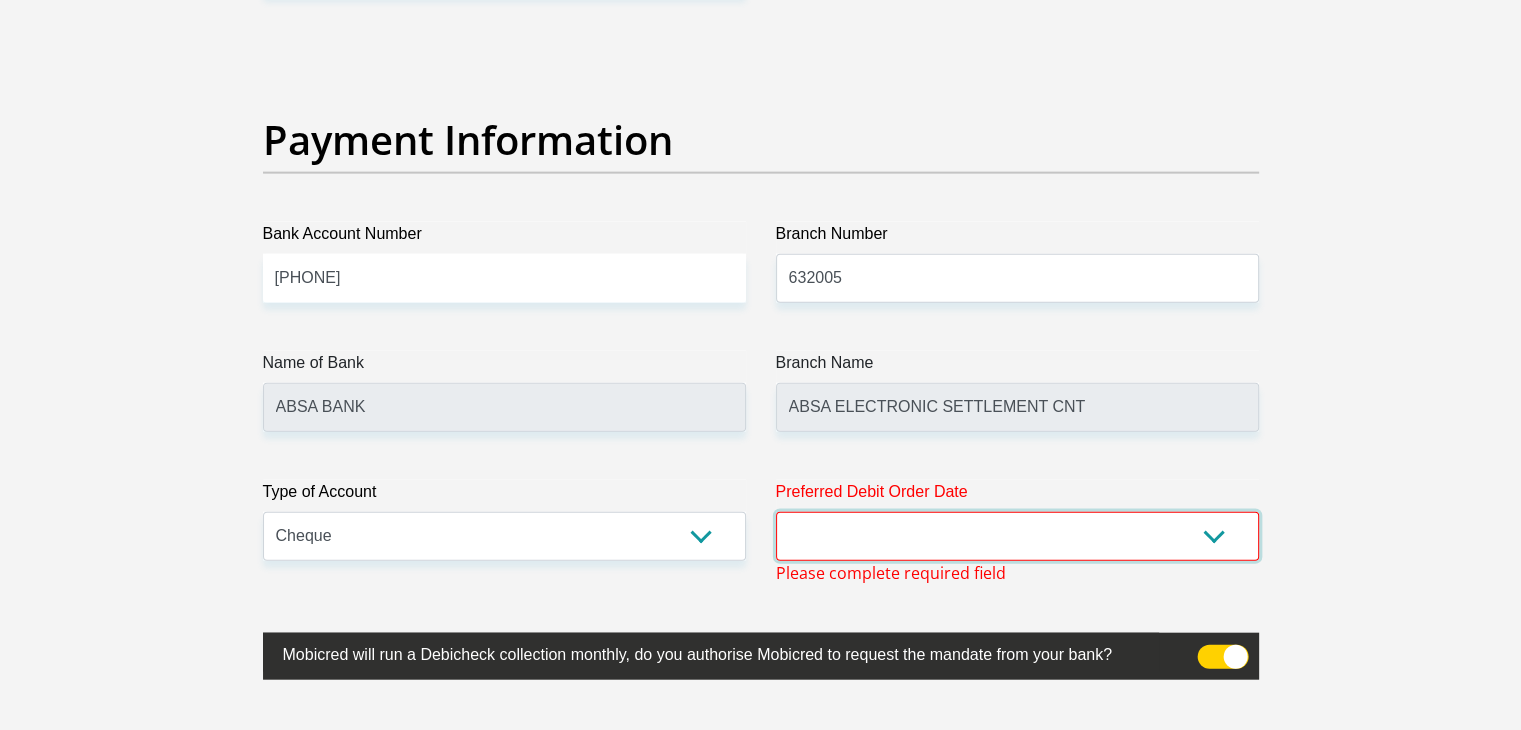 click on "1st
2nd
3rd
4th
5th
7th
18th
19th
20th
21st
22nd
23rd
24th
25th
26th
27th
28th
29th
30th" at bounding box center (1017, 536) 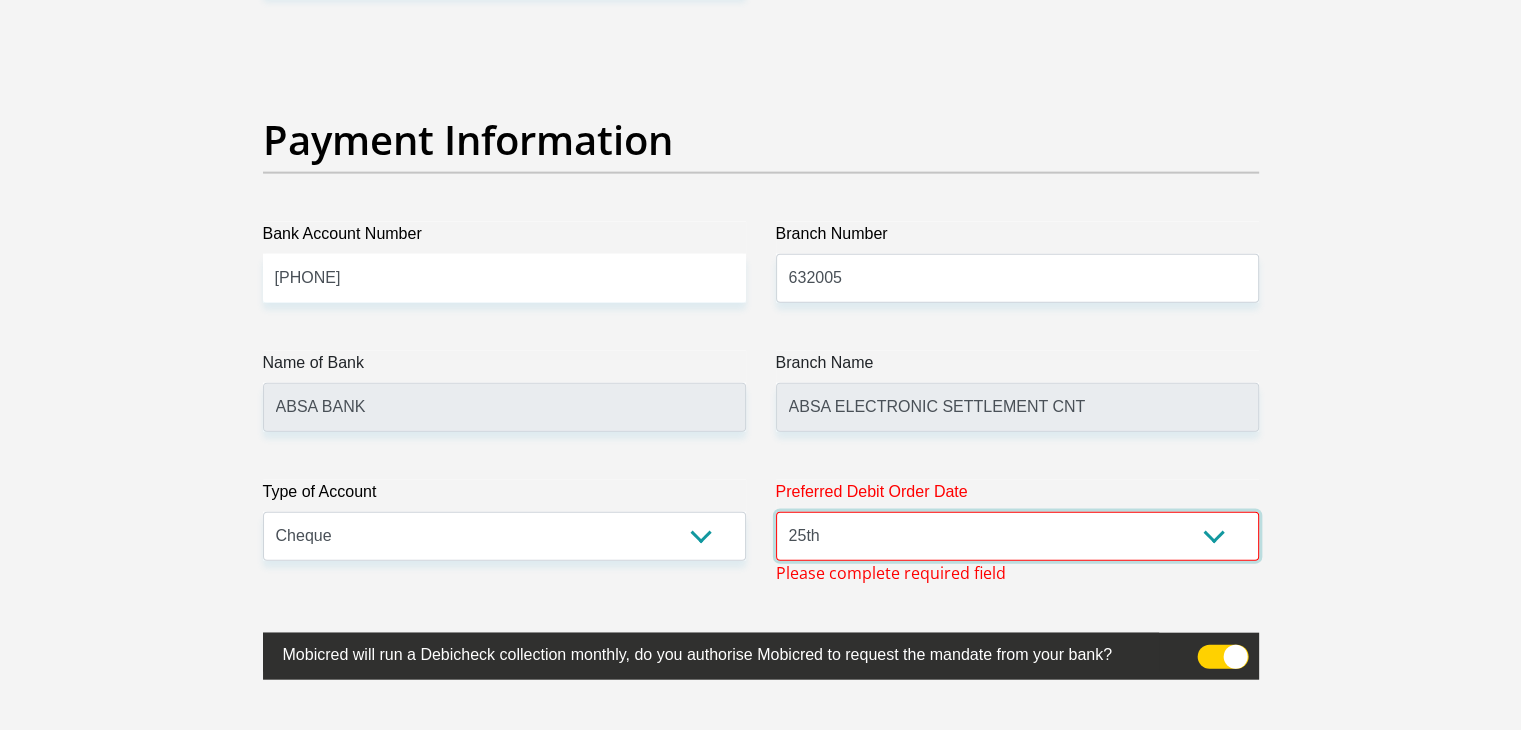 click on "1st
2nd
3rd
4th
5th
7th
18th
19th
20th
21st
22nd
23rd
24th
25th
26th
27th
28th
29th
30th" at bounding box center (1017, 536) 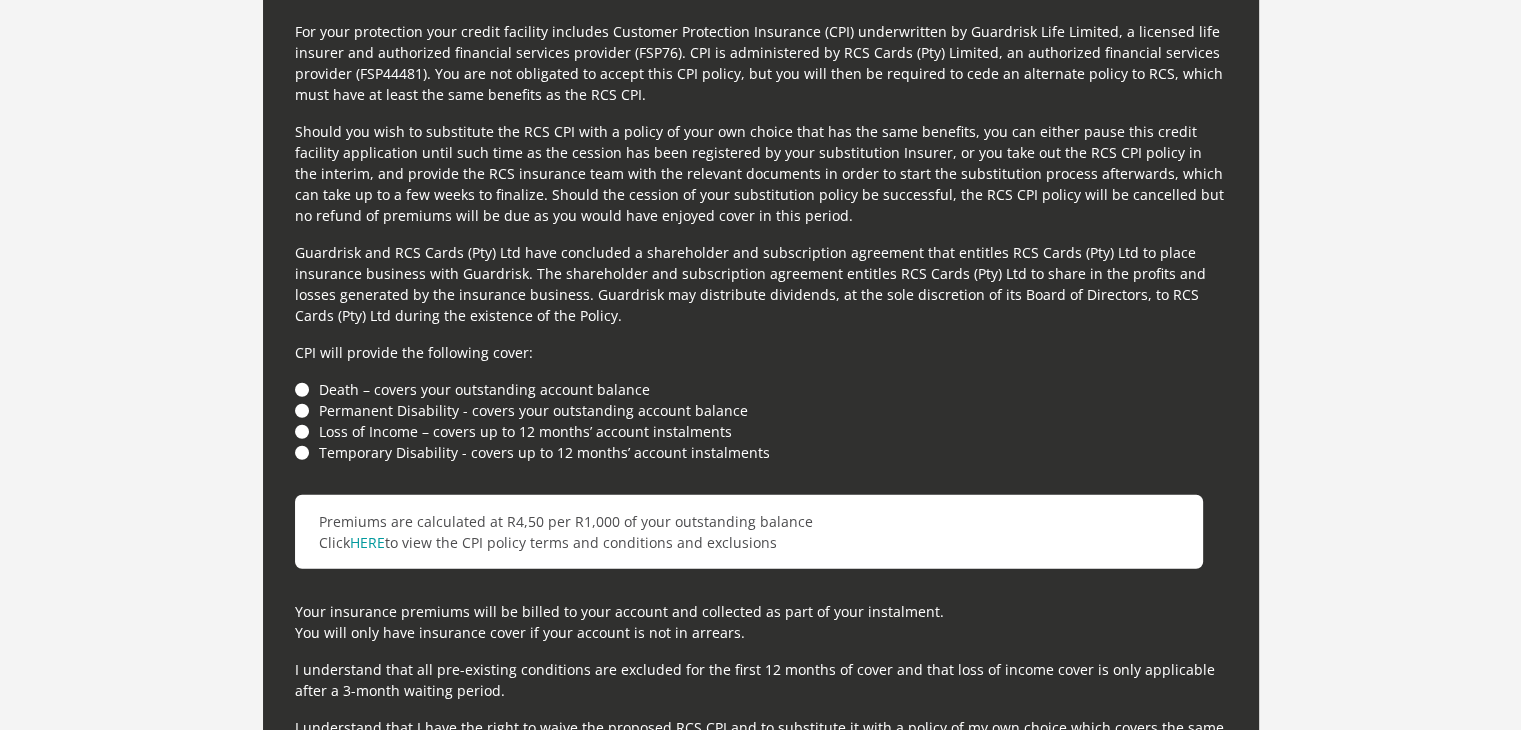scroll, scrollTop: 5435, scrollLeft: 0, axis: vertical 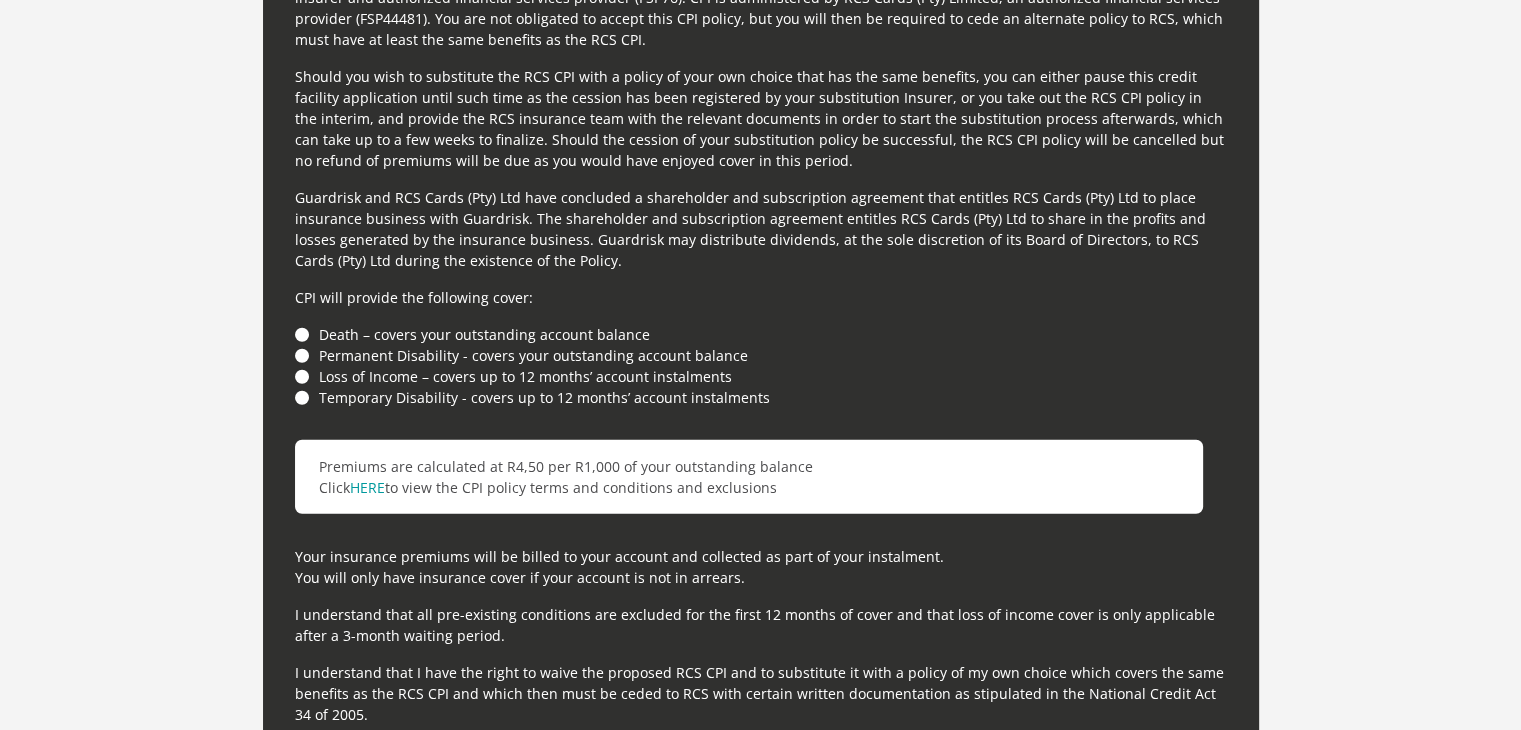 click on "Death – covers your outstanding account balance" at bounding box center (761, 334) 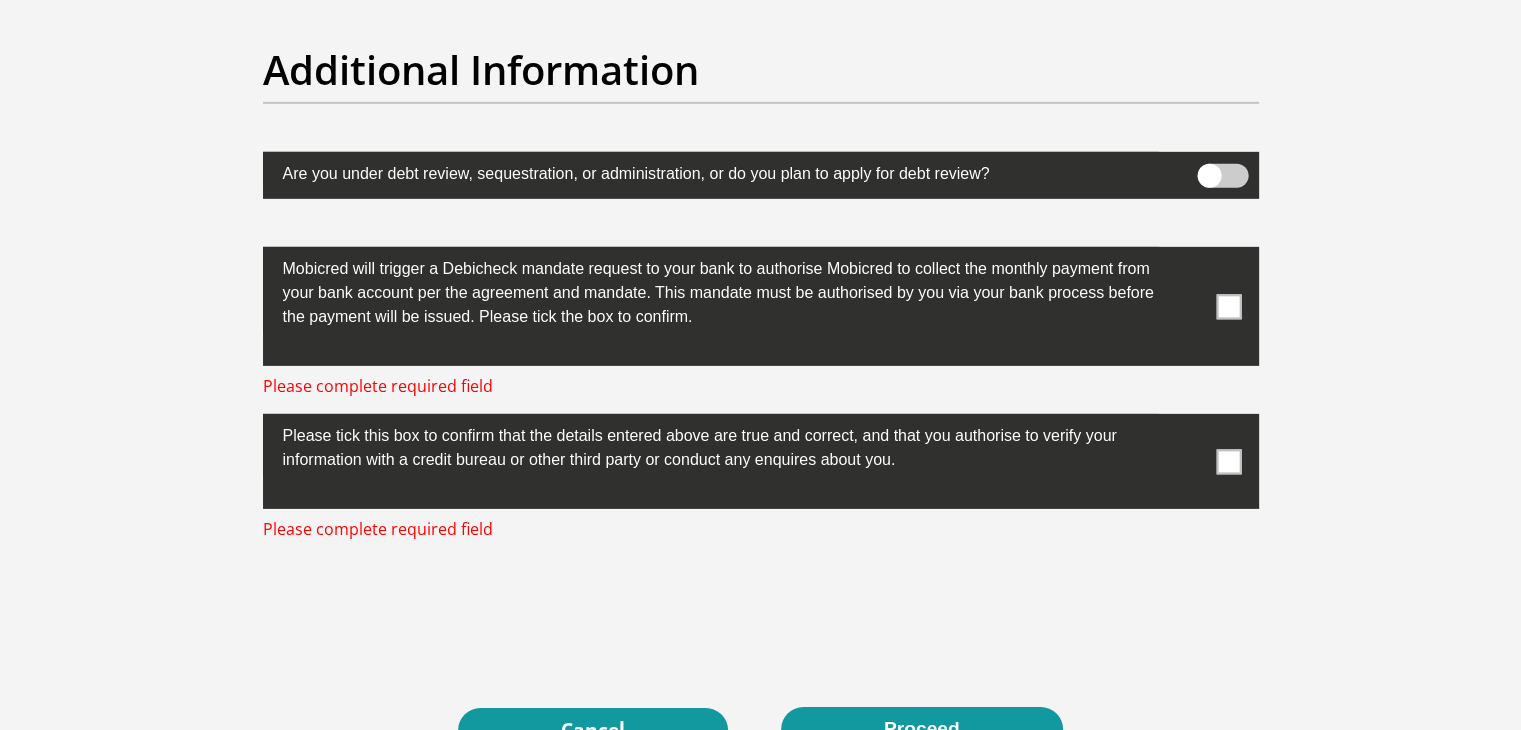 scroll, scrollTop: 6235, scrollLeft: 0, axis: vertical 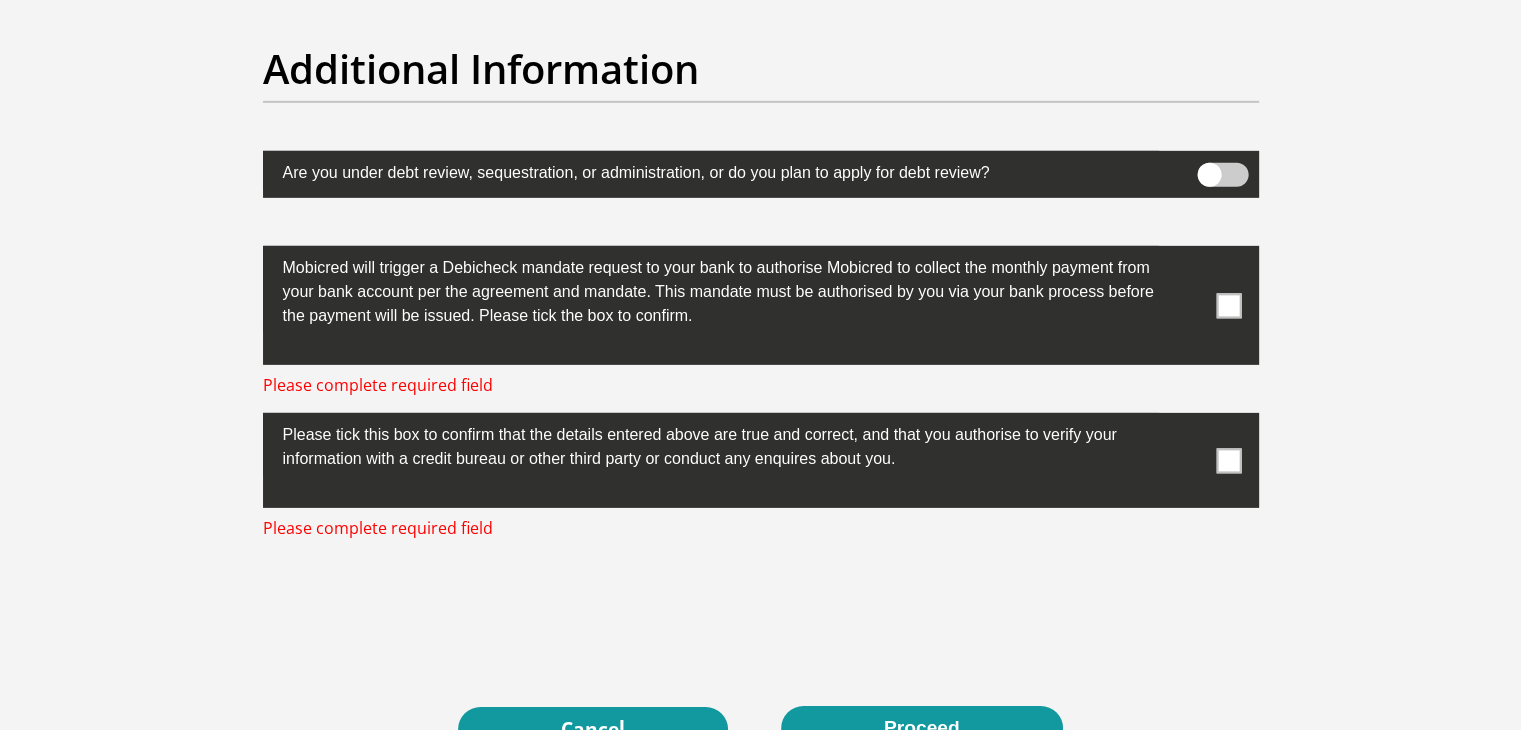 click at bounding box center (1228, 305) 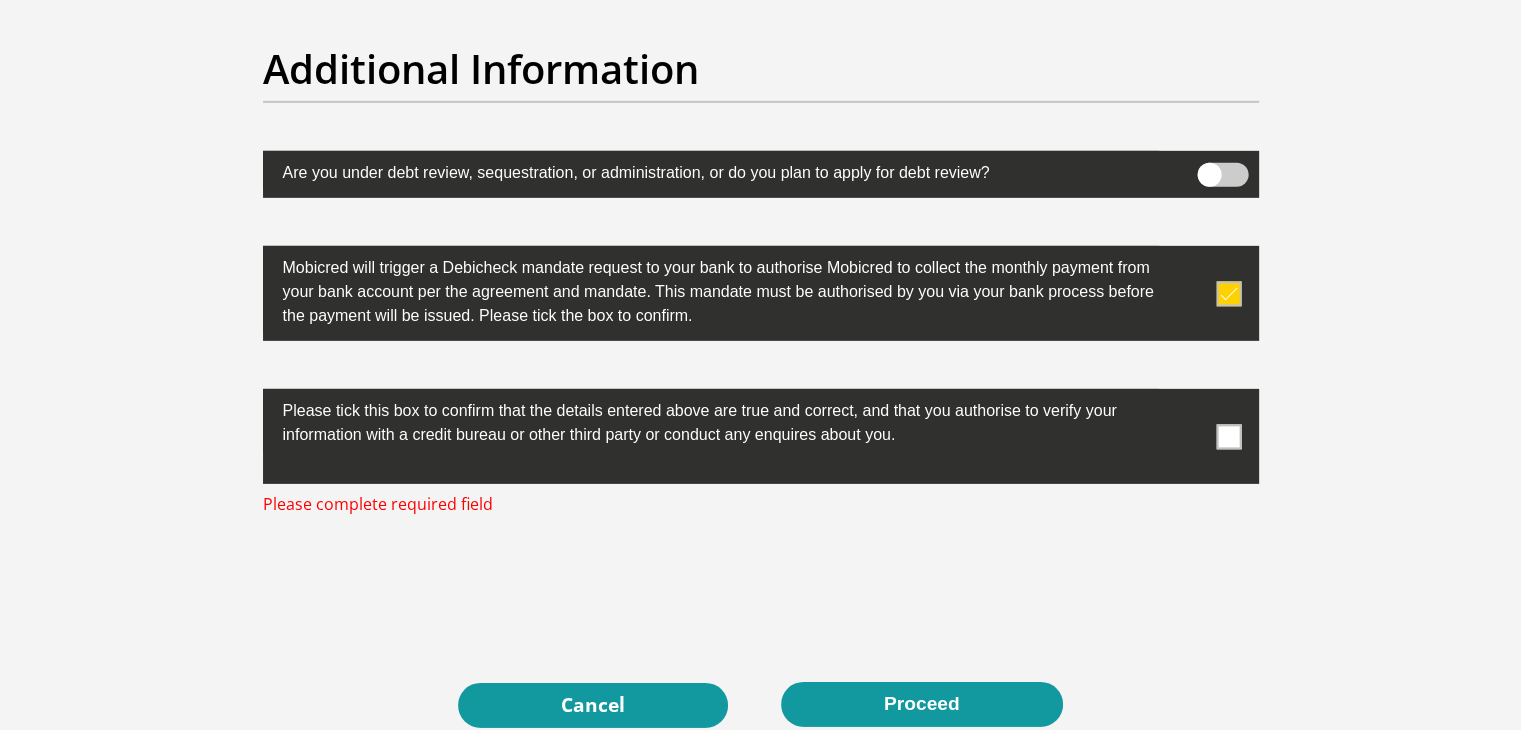 click at bounding box center (1228, 436) 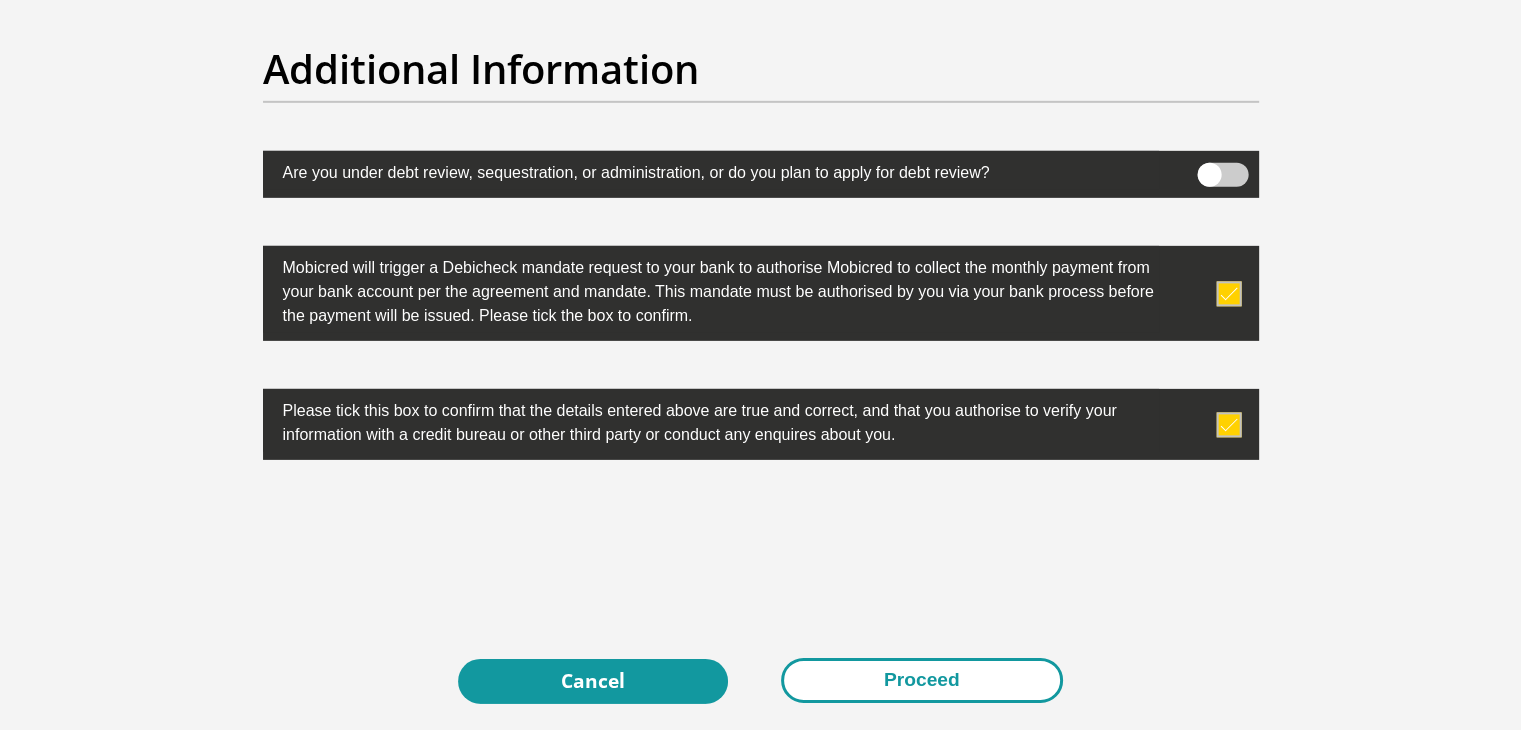 click on "Proceed" at bounding box center (922, 680) 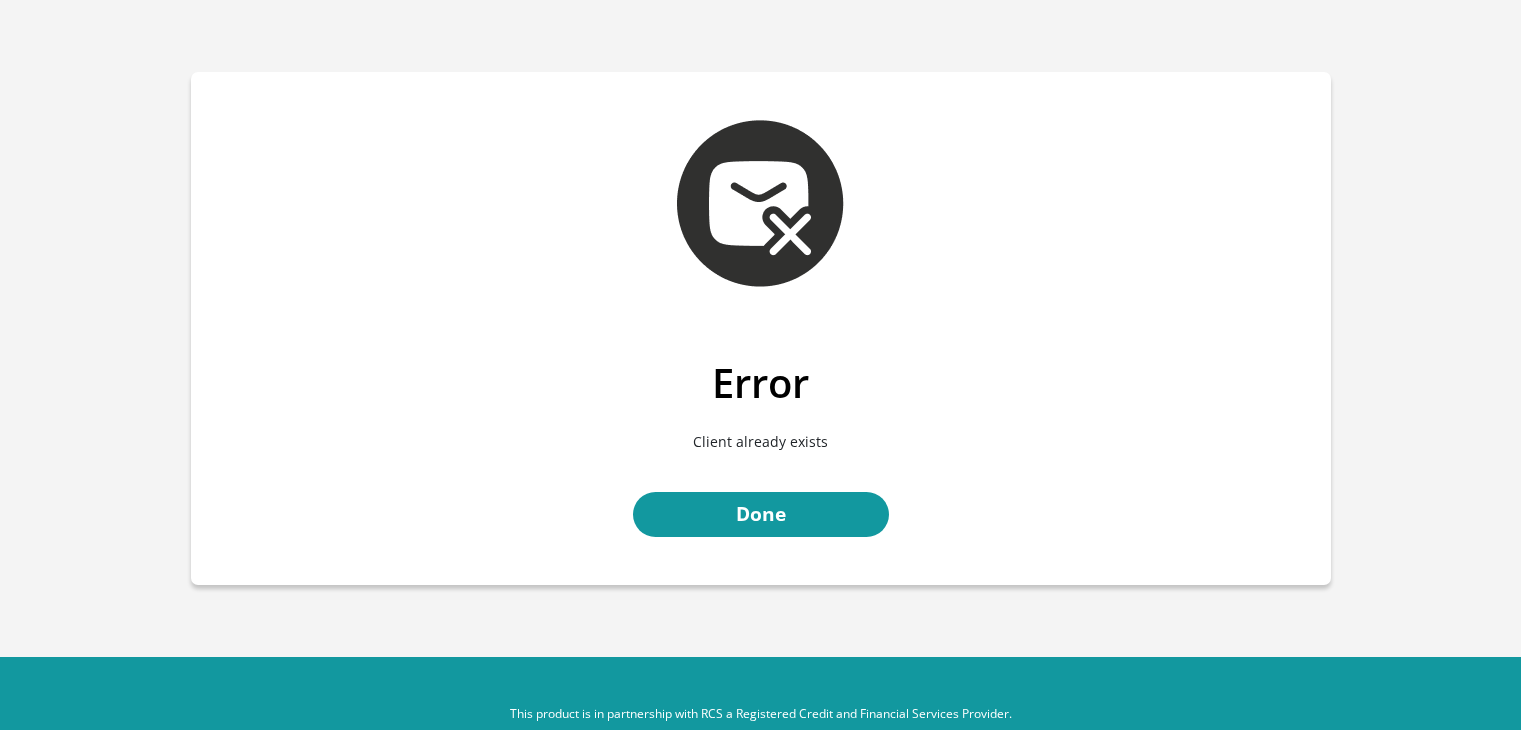 scroll, scrollTop: 0, scrollLeft: 0, axis: both 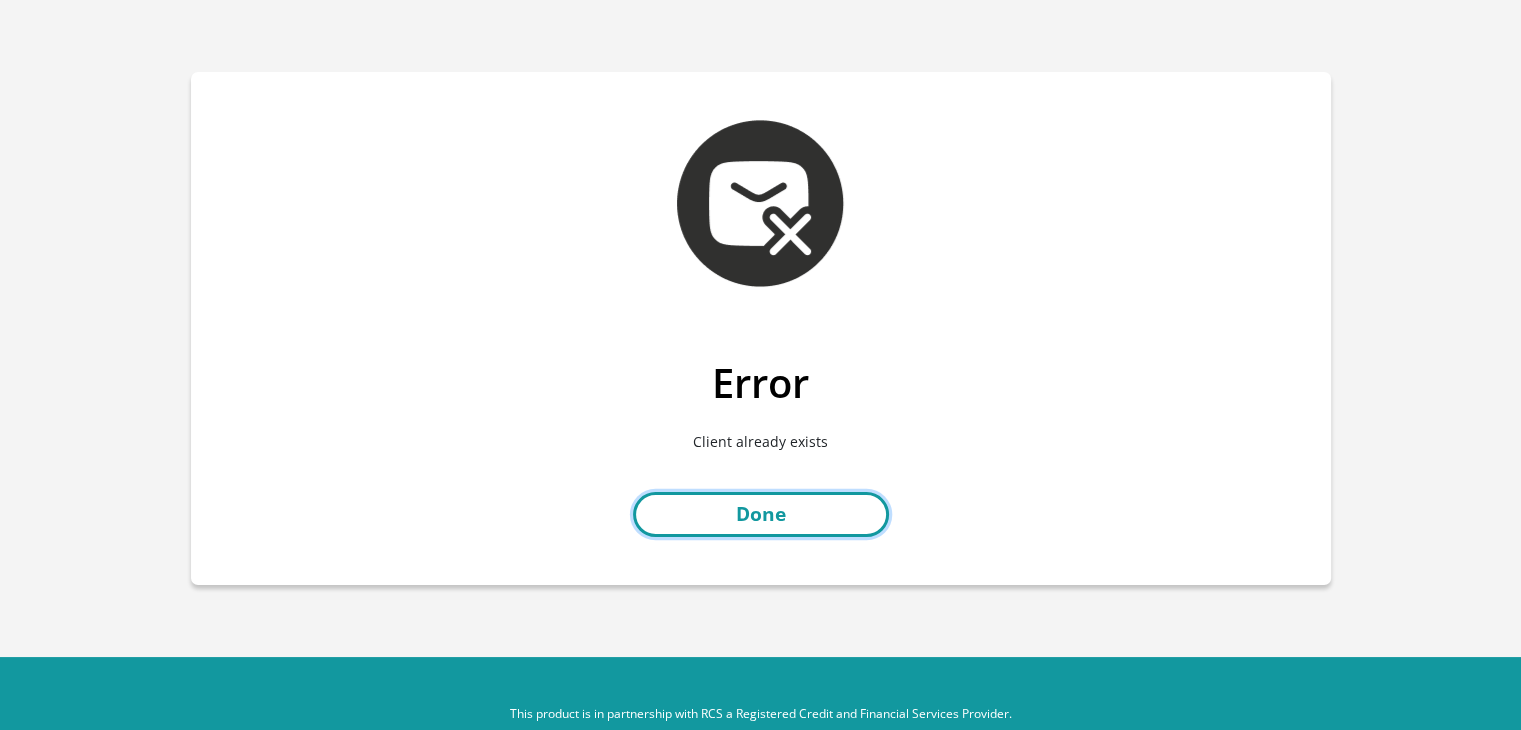 click on "Done" at bounding box center (761, 514) 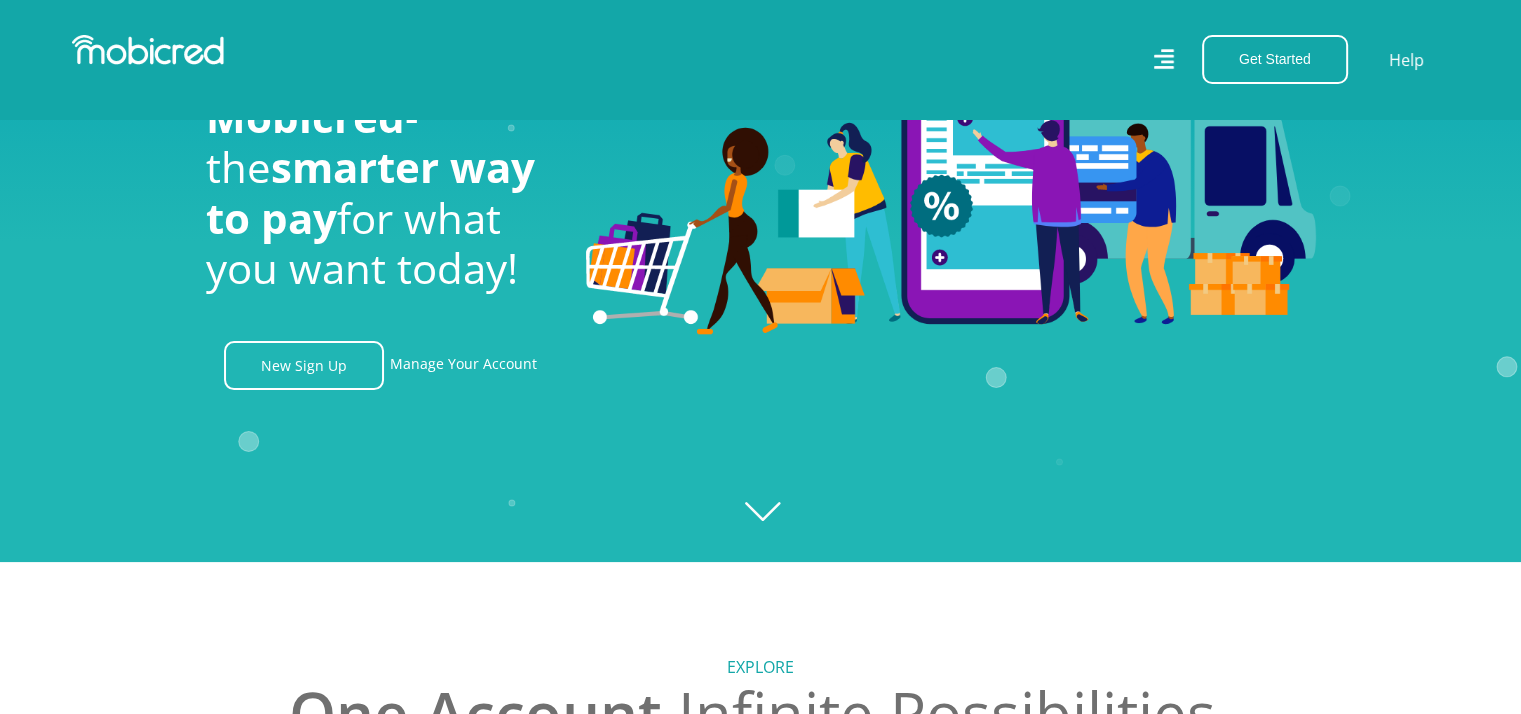 scroll, scrollTop: 200, scrollLeft: 0, axis: vertical 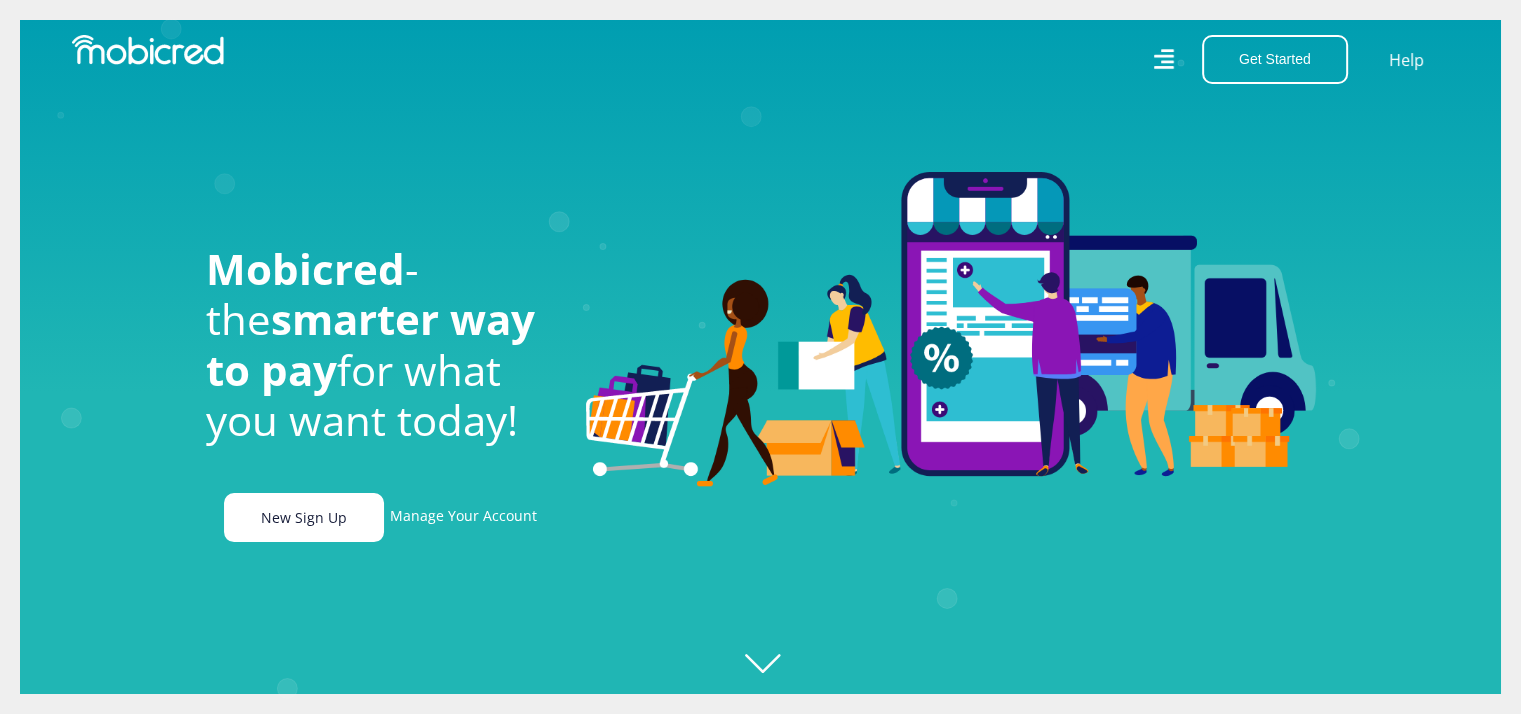 click on "New Sign Up" at bounding box center [304, 517] 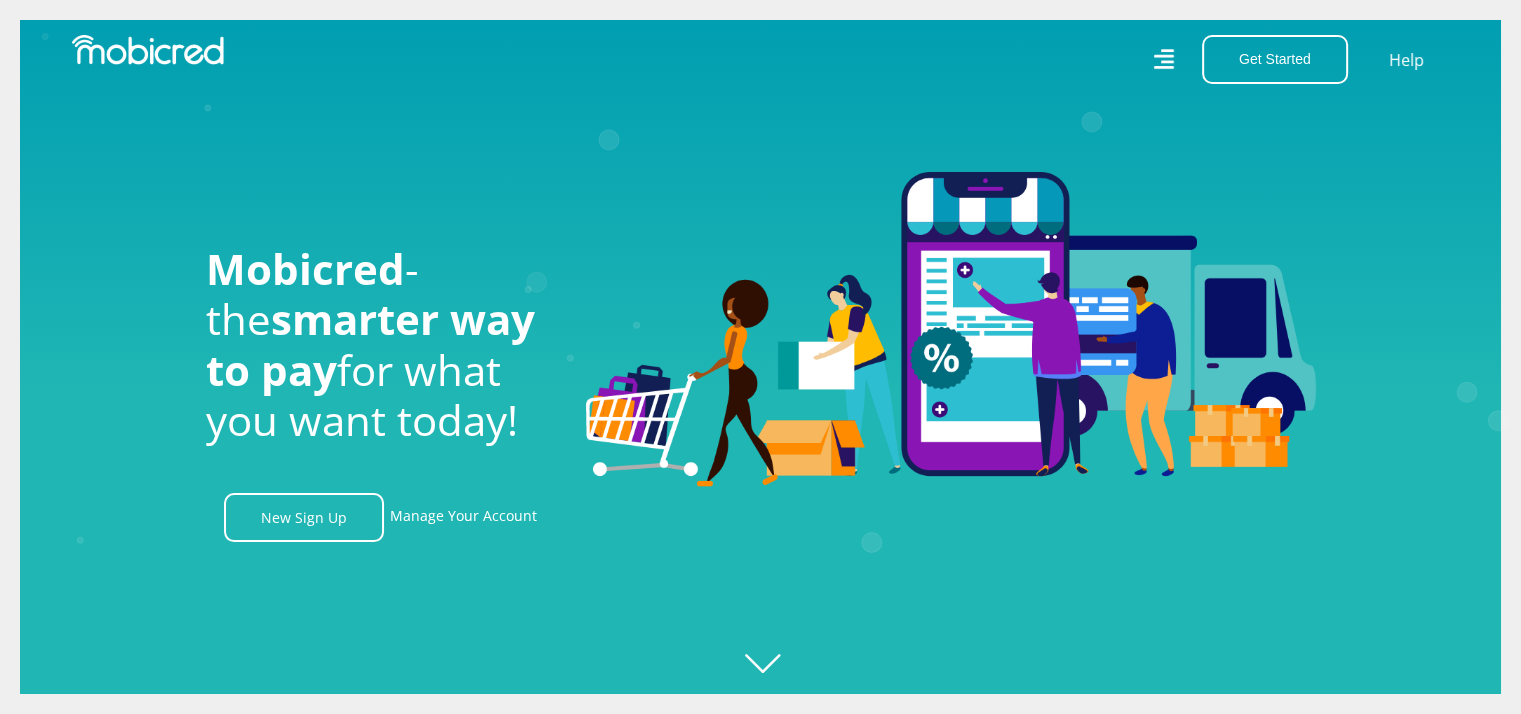scroll, scrollTop: 0, scrollLeft: 4560, axis: horizontal 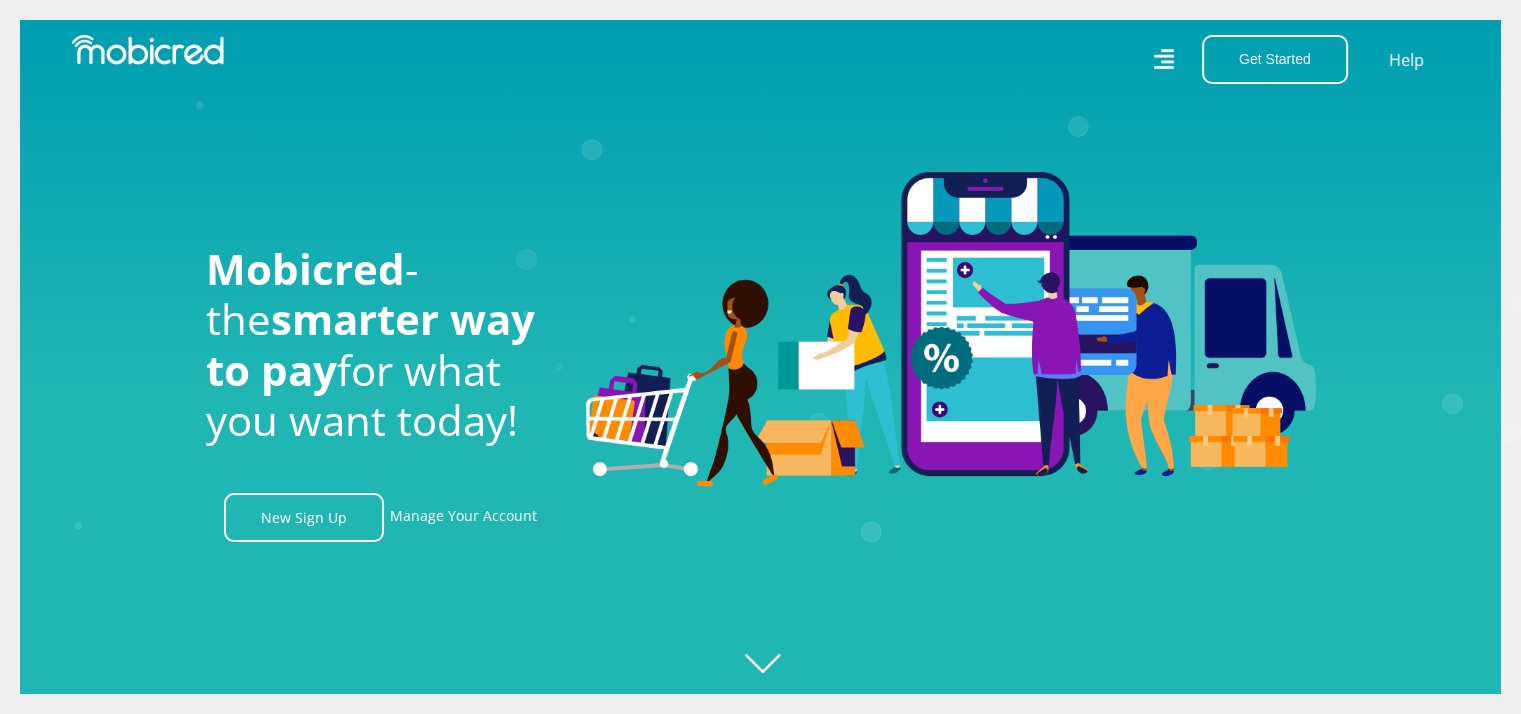 drag, startPoint x: 1155, startPoint y: 59, endPoint x: 1165, endPoint y: 58, distance: 10.049875 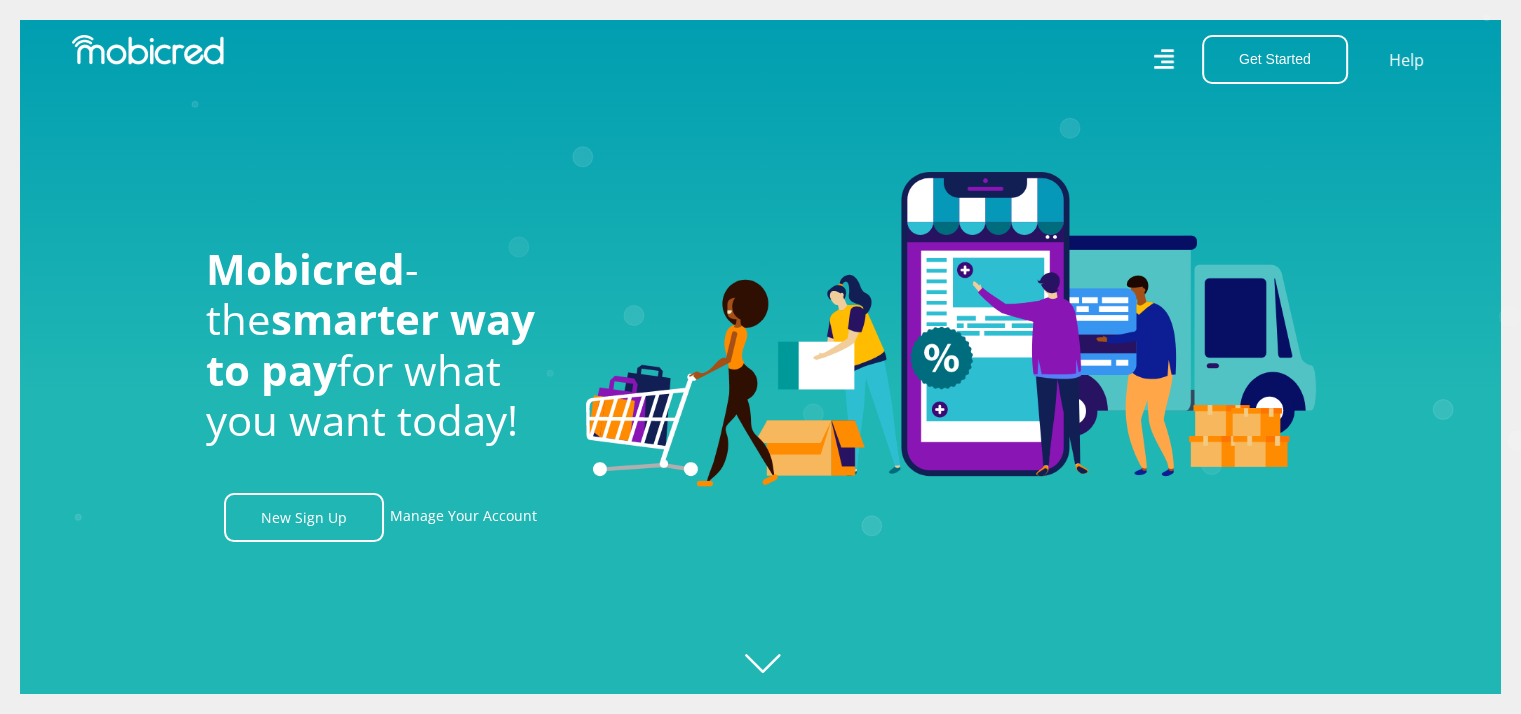 click 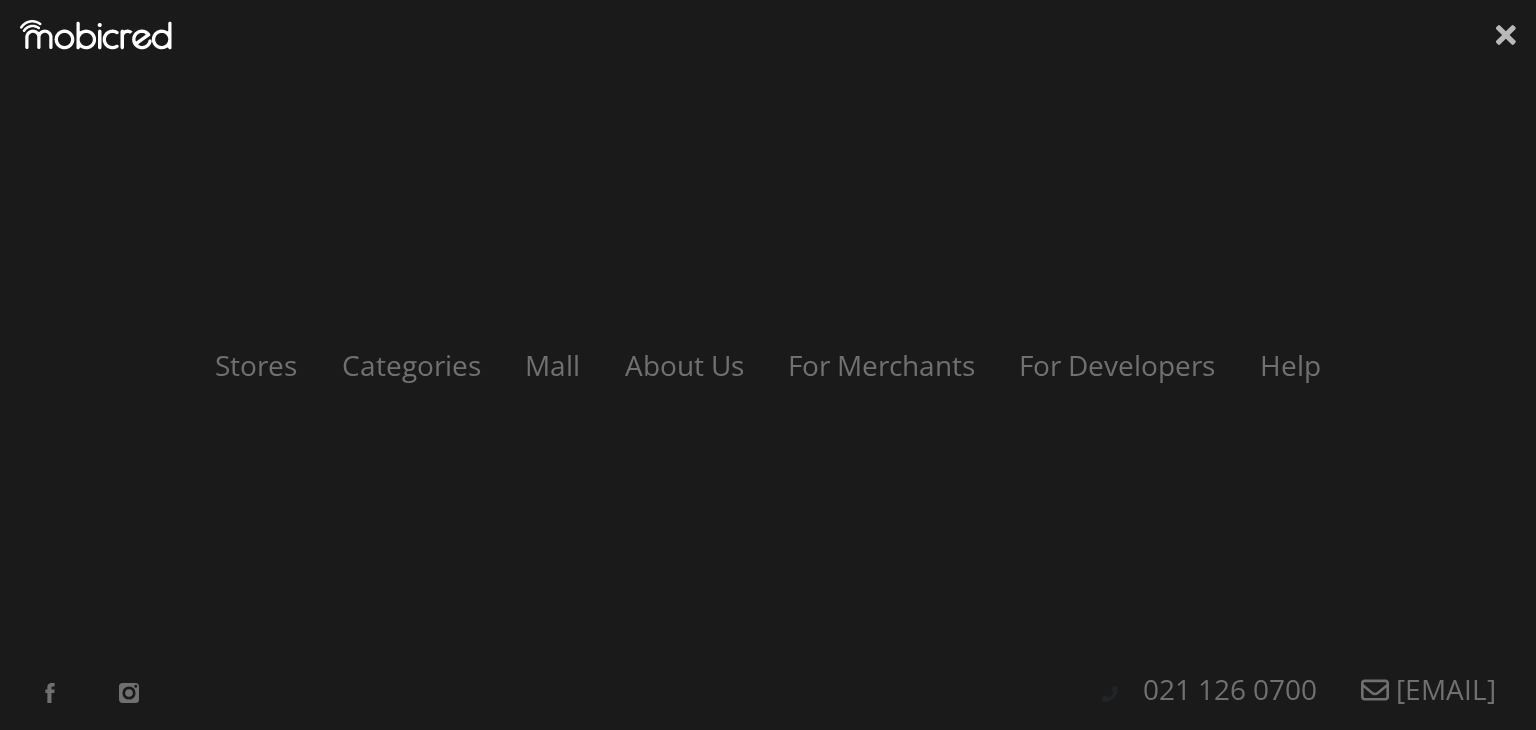 click 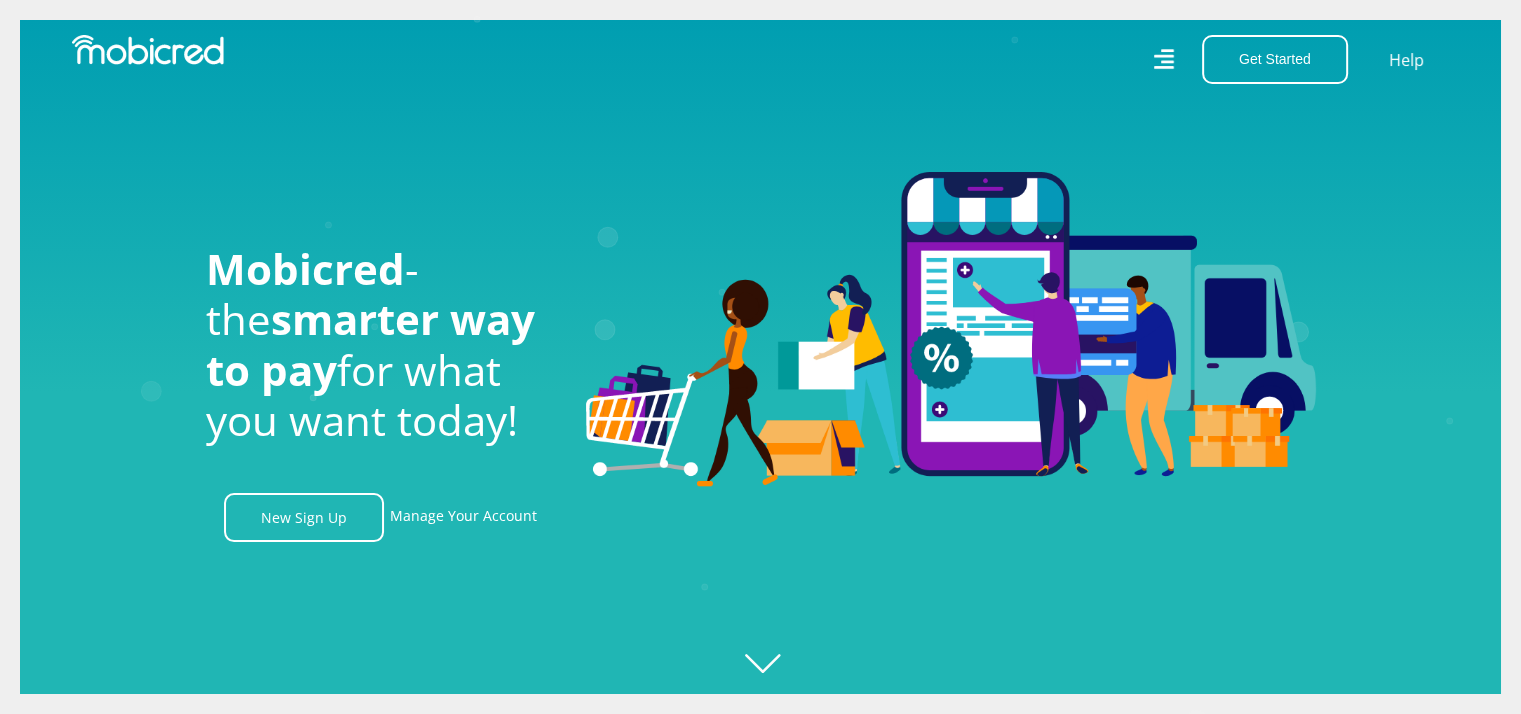scroll, scrollTop: 0, scrollLeft: 4196, axis: horizontal 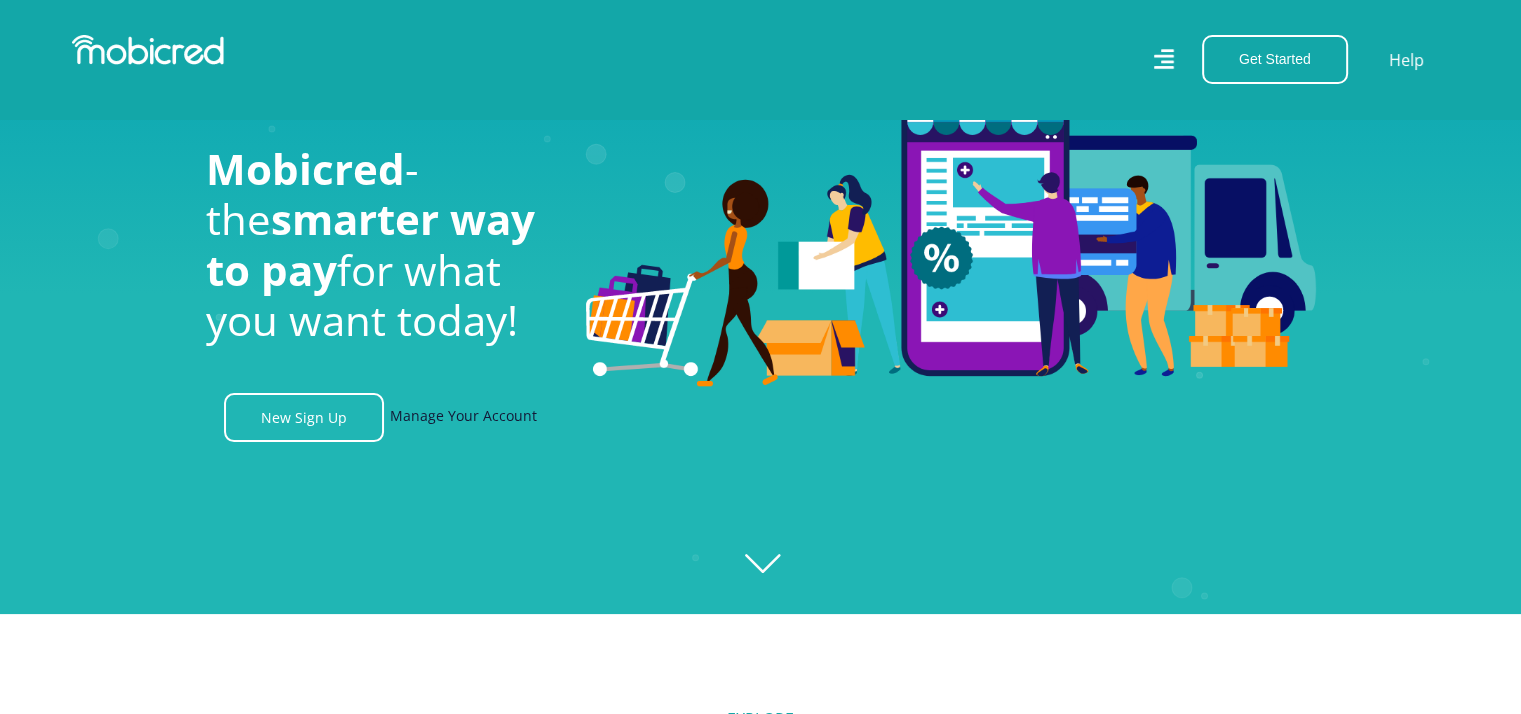 click on "Manage Your Account" at bounding box center [463, 417] 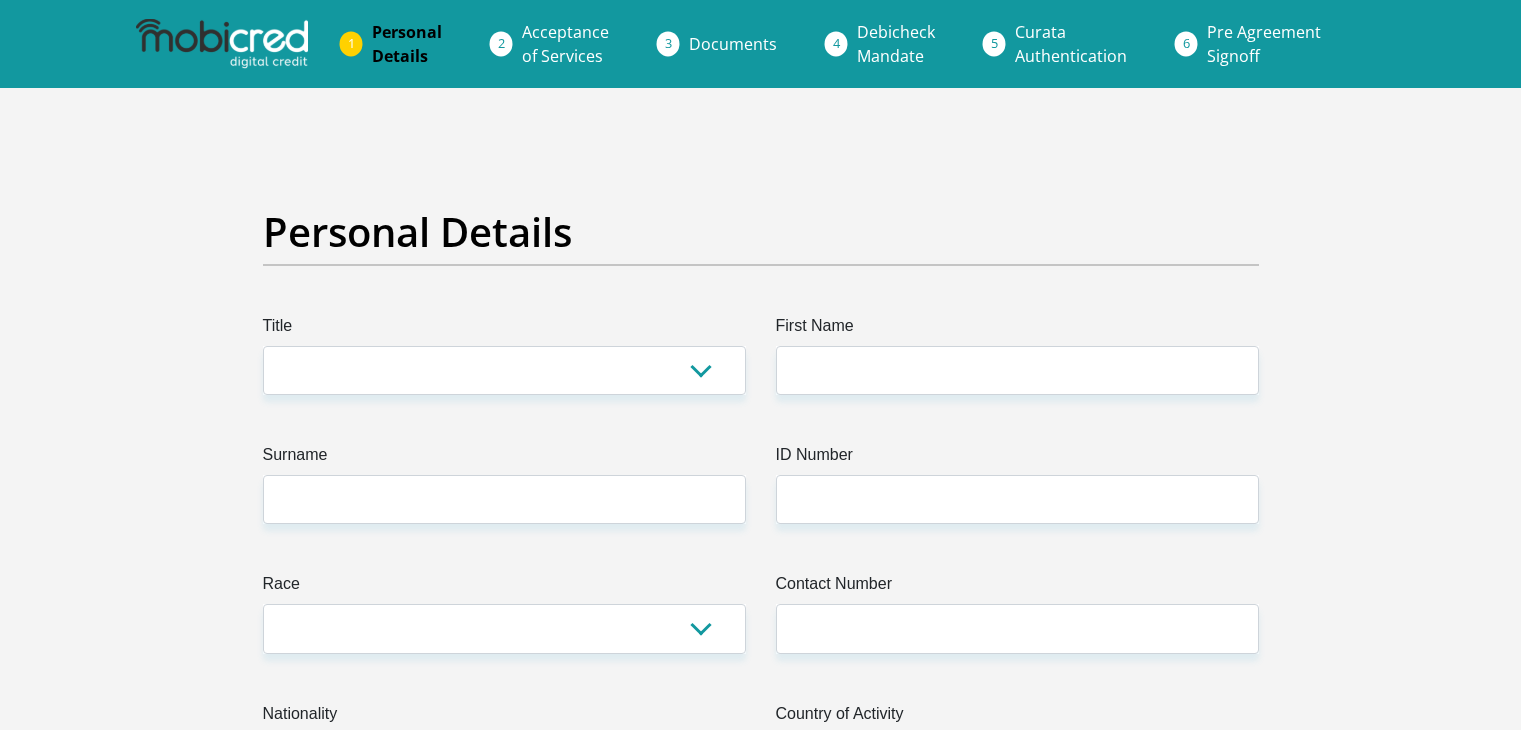 scroll, scrollTop: 0, scrollLeft: 0, axis: both 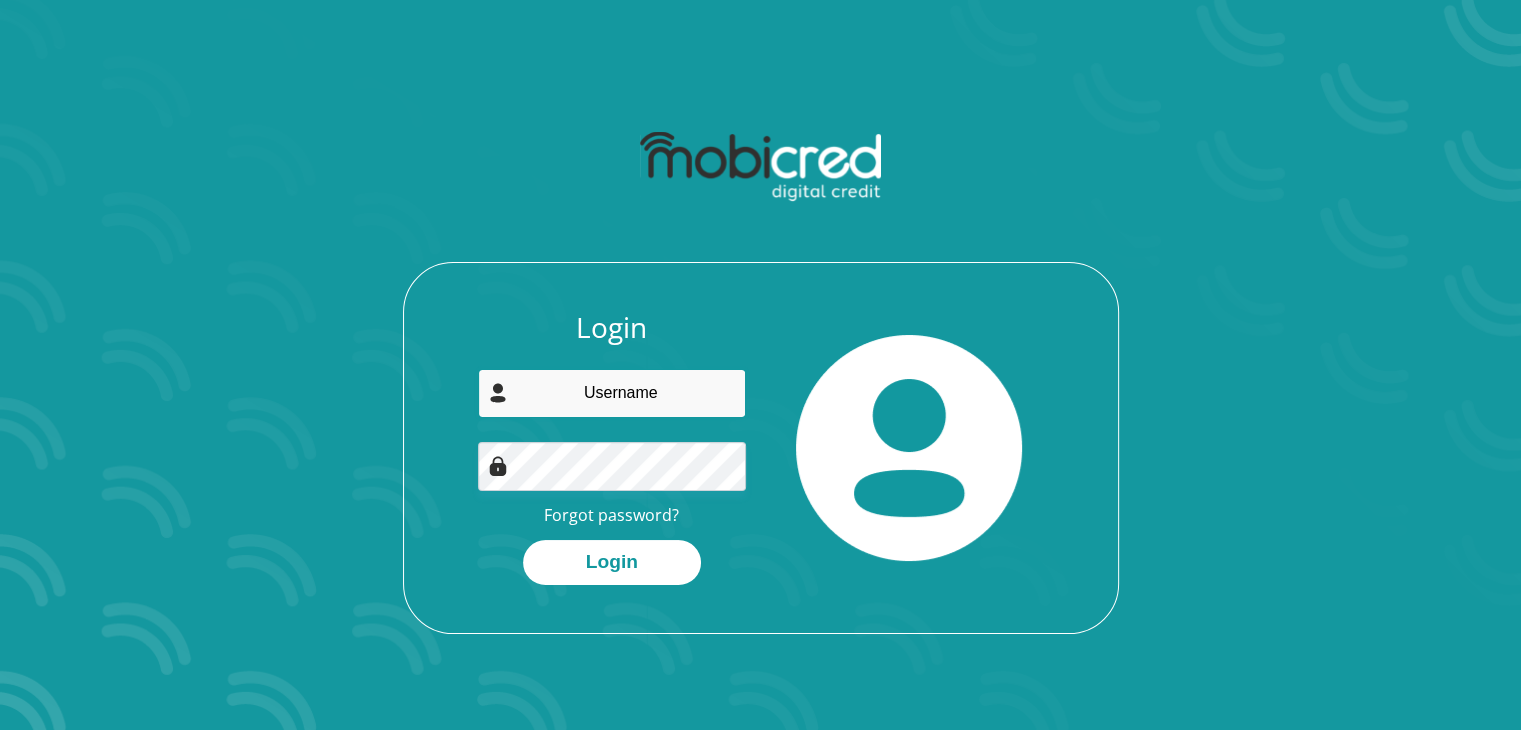 click at bounding box center (612, 393) 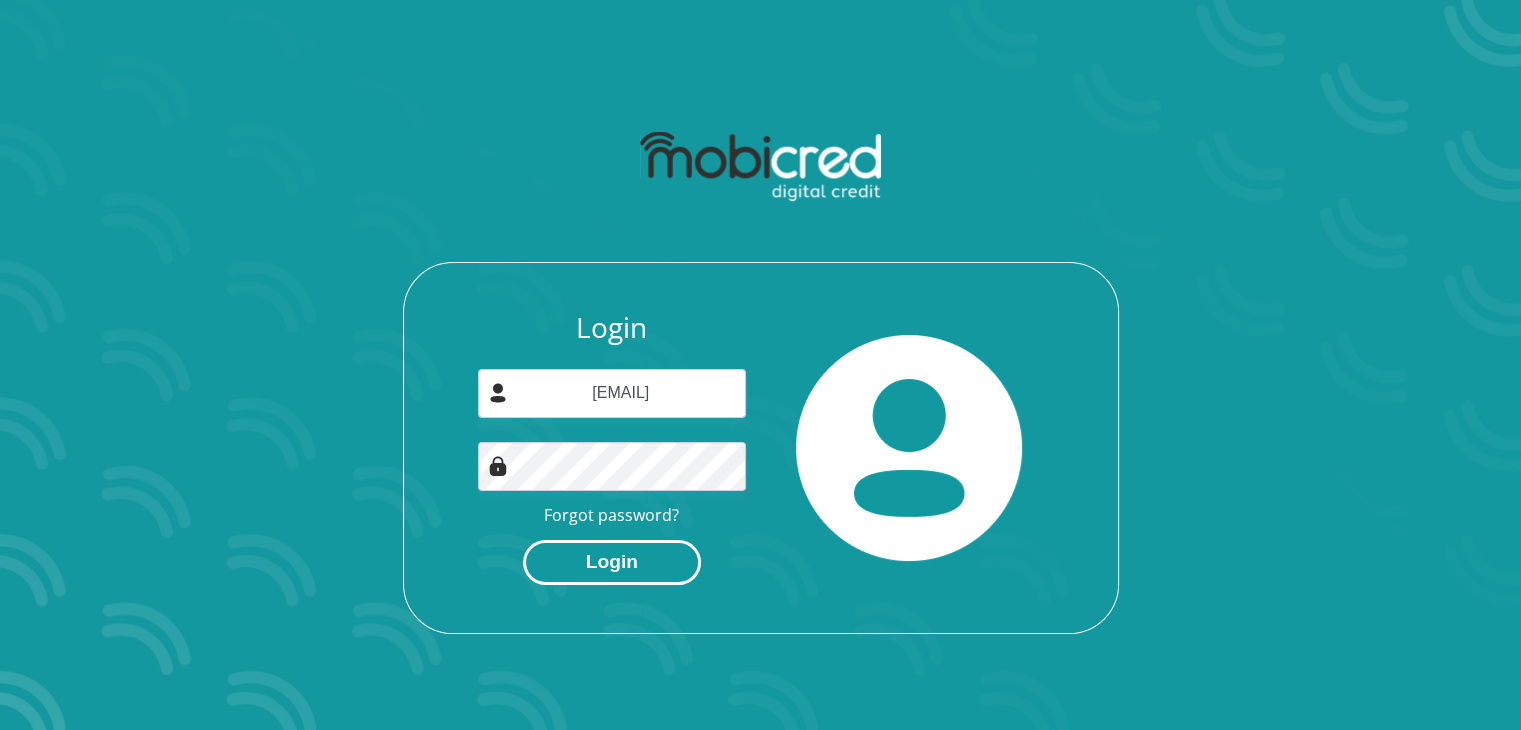click on "Login" at bounding box center (612, 562) 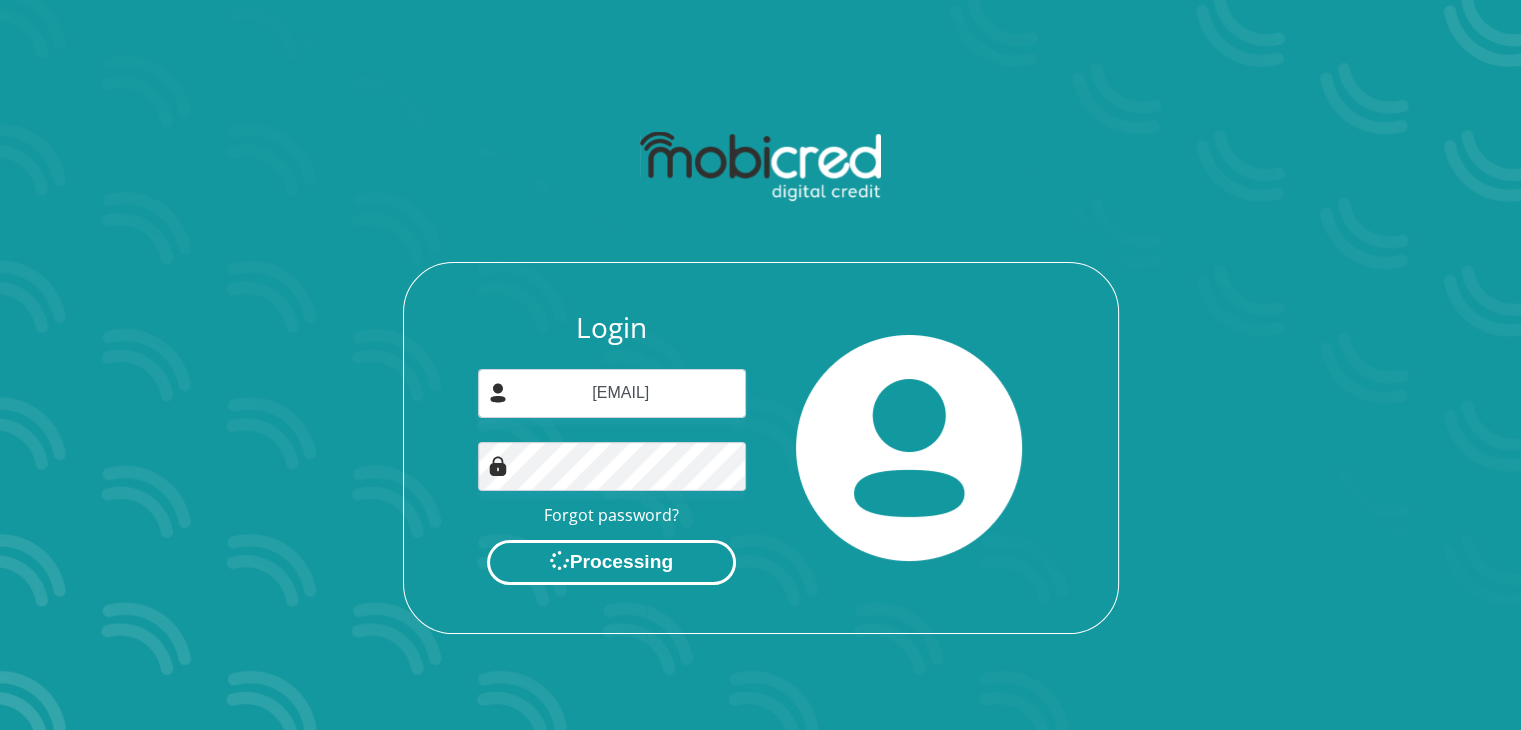 scroll, scrollTop: 0, scrollLeft: 0, axis: both 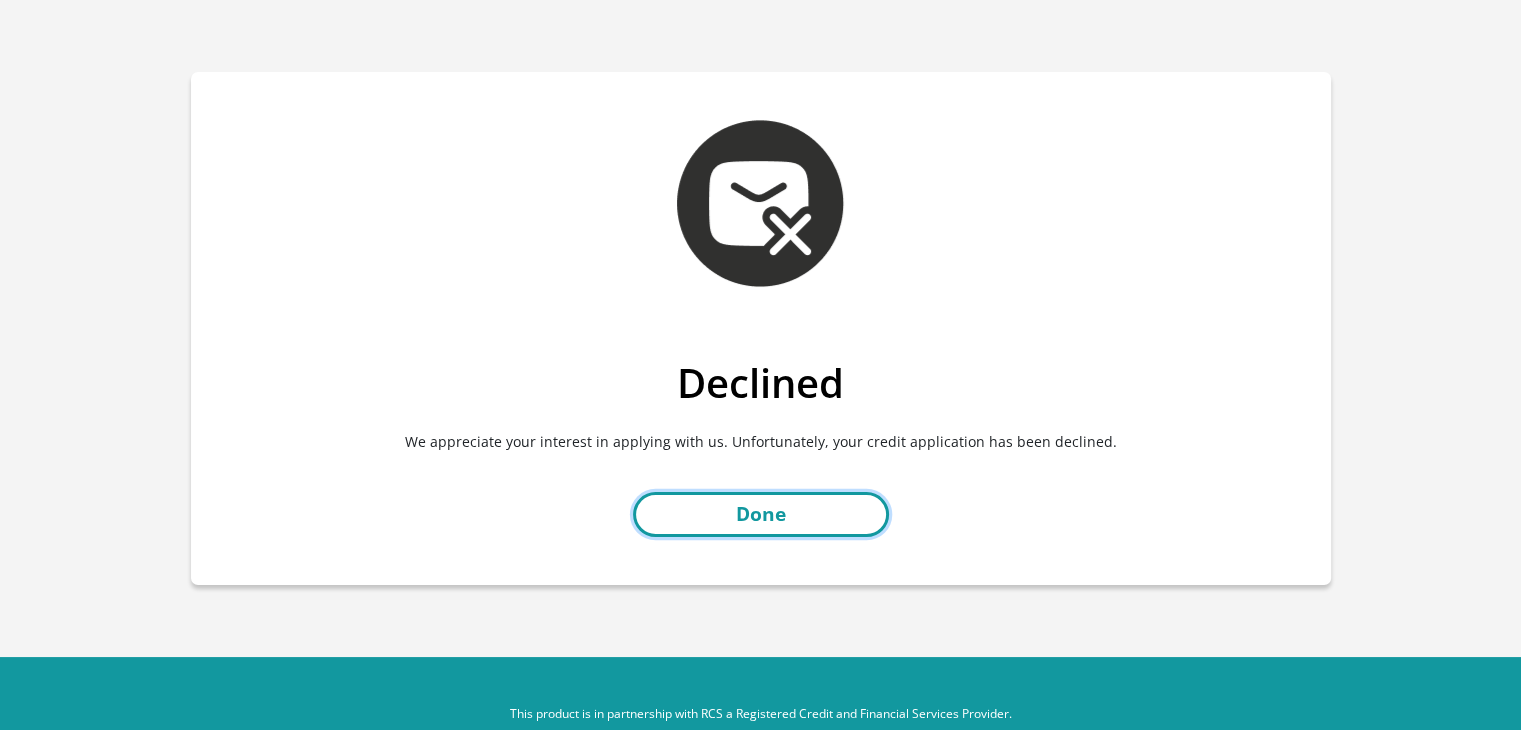 click on "Done" at bounding box center (761, 514) 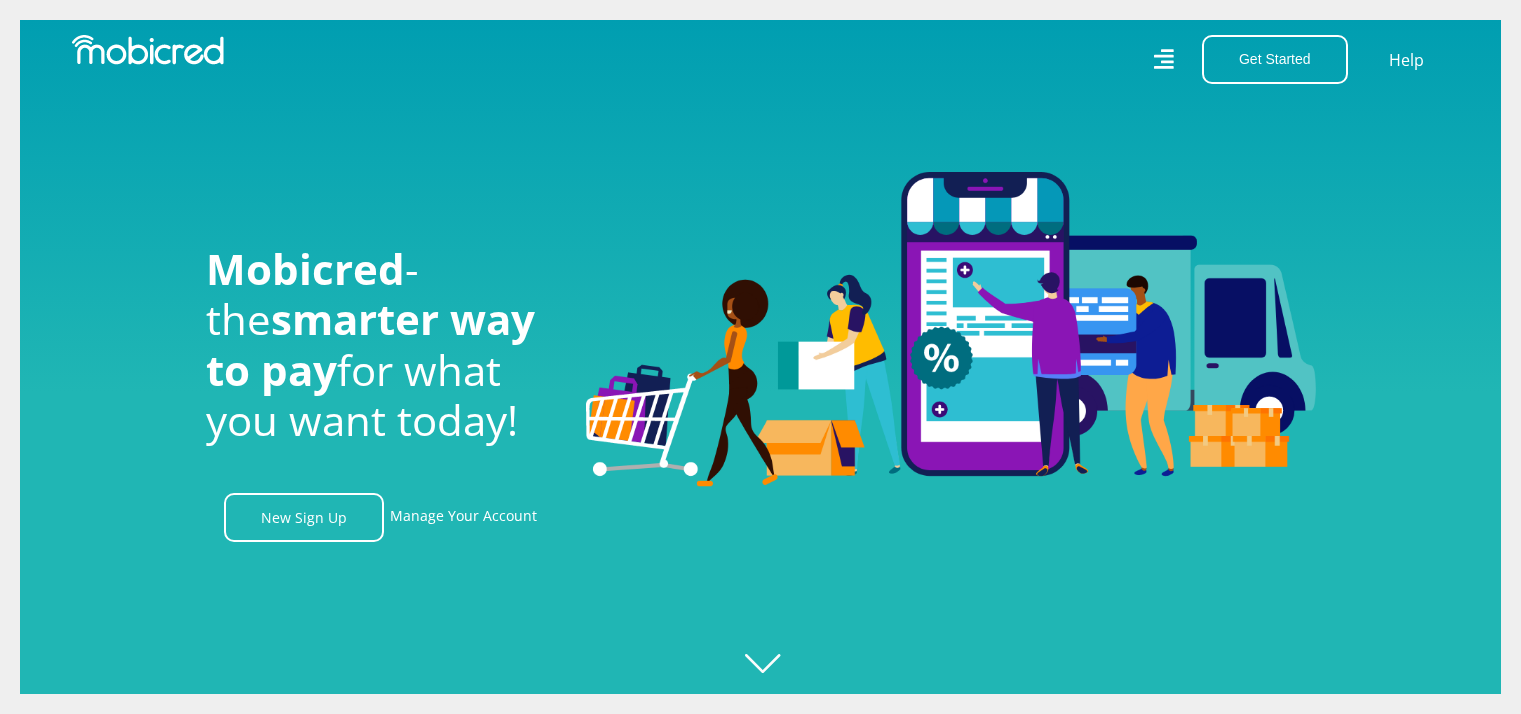 scroll, scrollTop: 0, scrollLeft: 0, axis: both 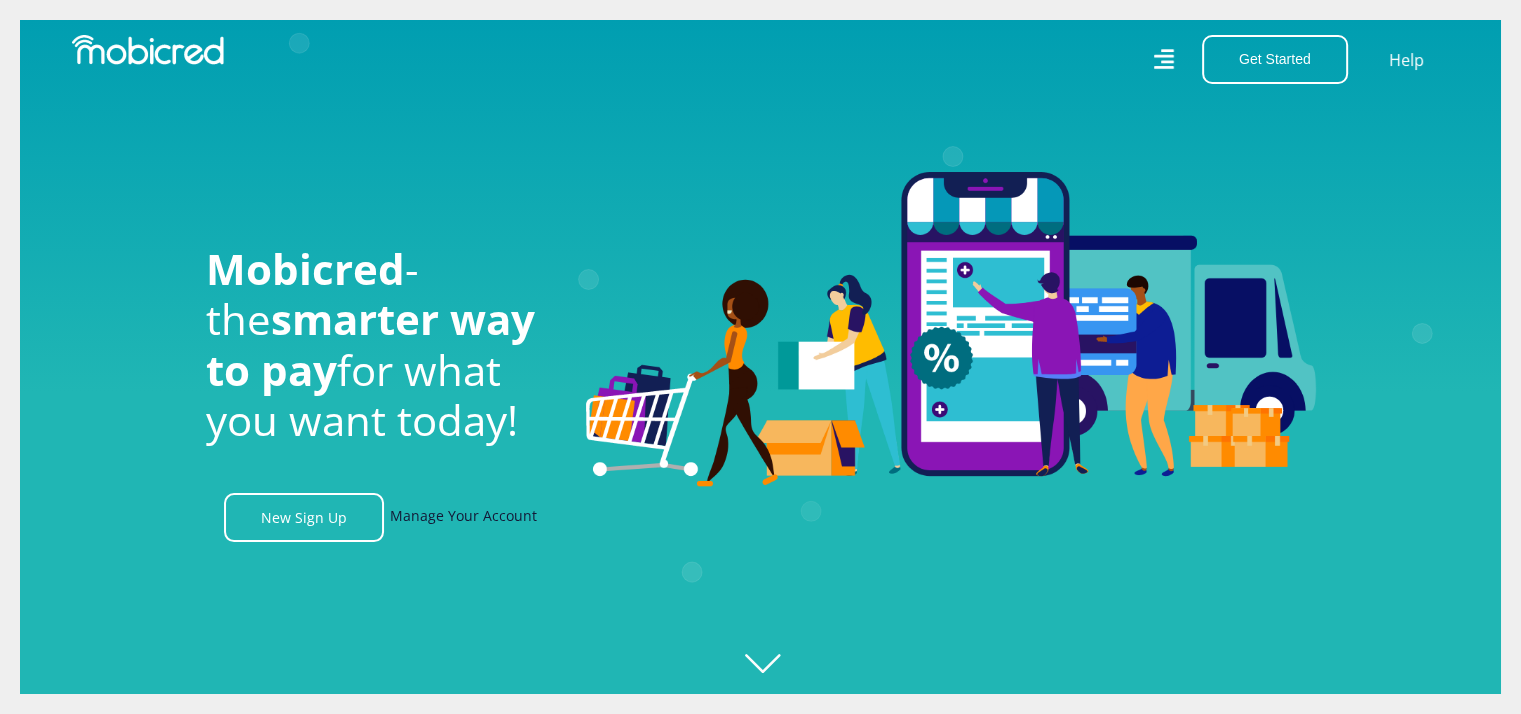 click on "Manage Your Account" at bounding box center [463, 517] 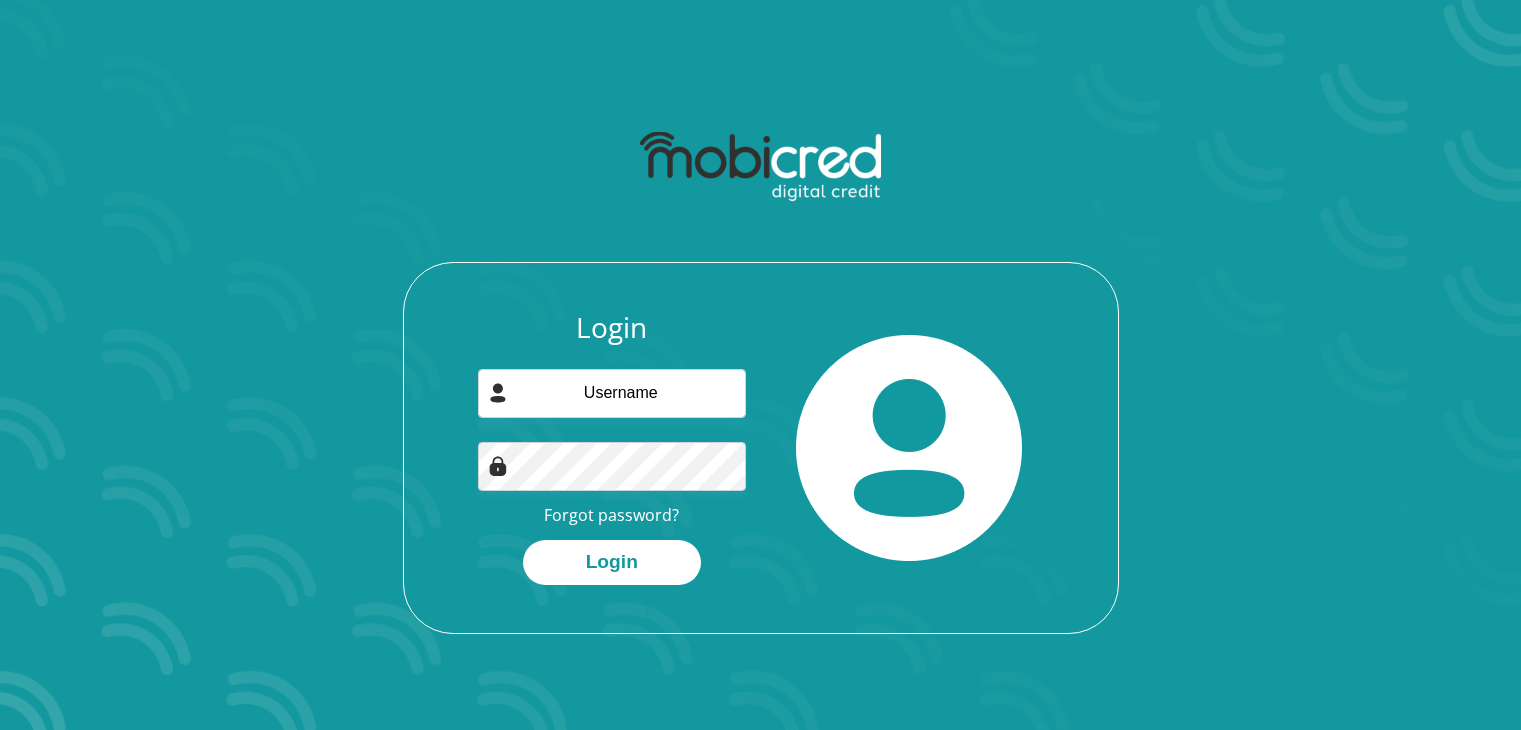 scroll, scrollTop: 0, scrollLeft: 0, axis: both 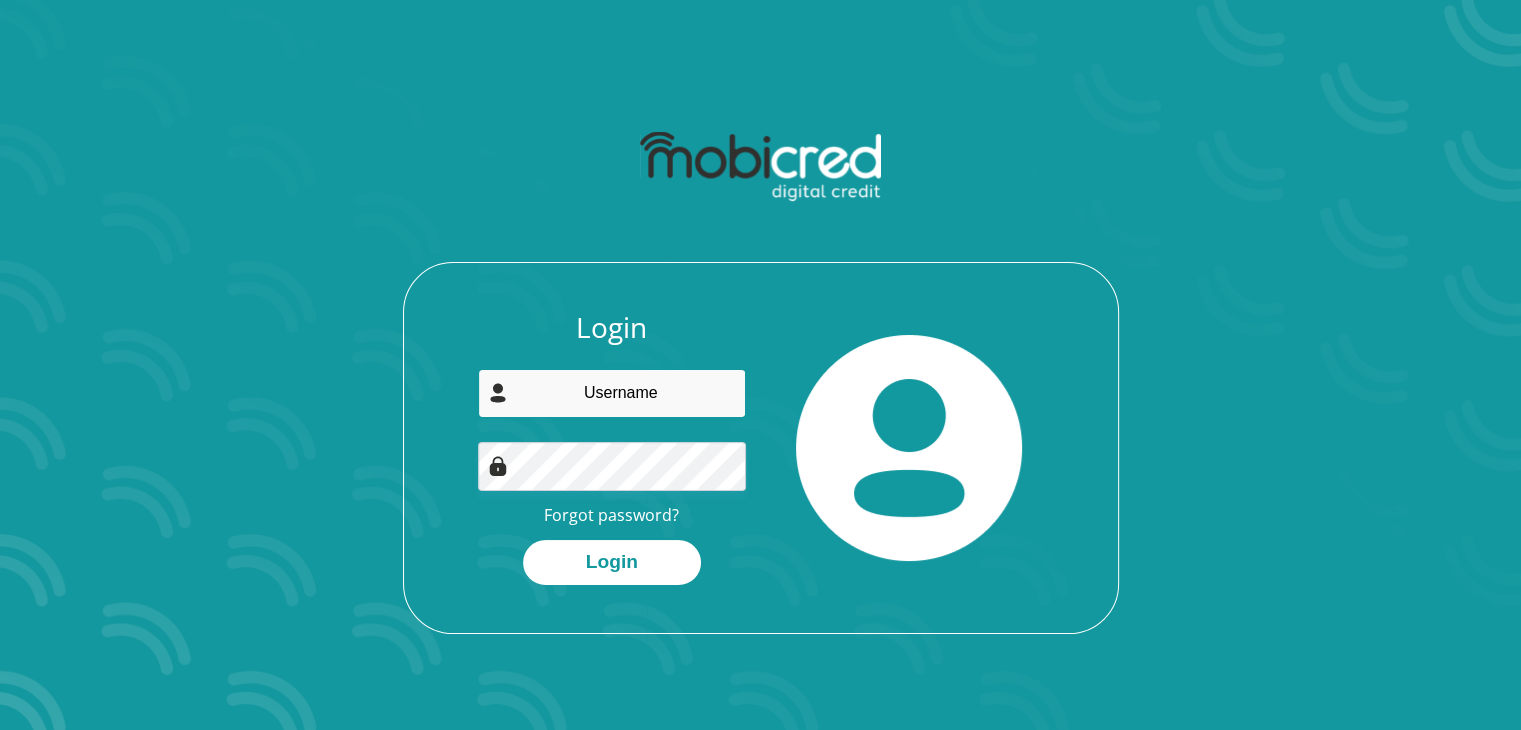 click at bounding box center [612, 393] 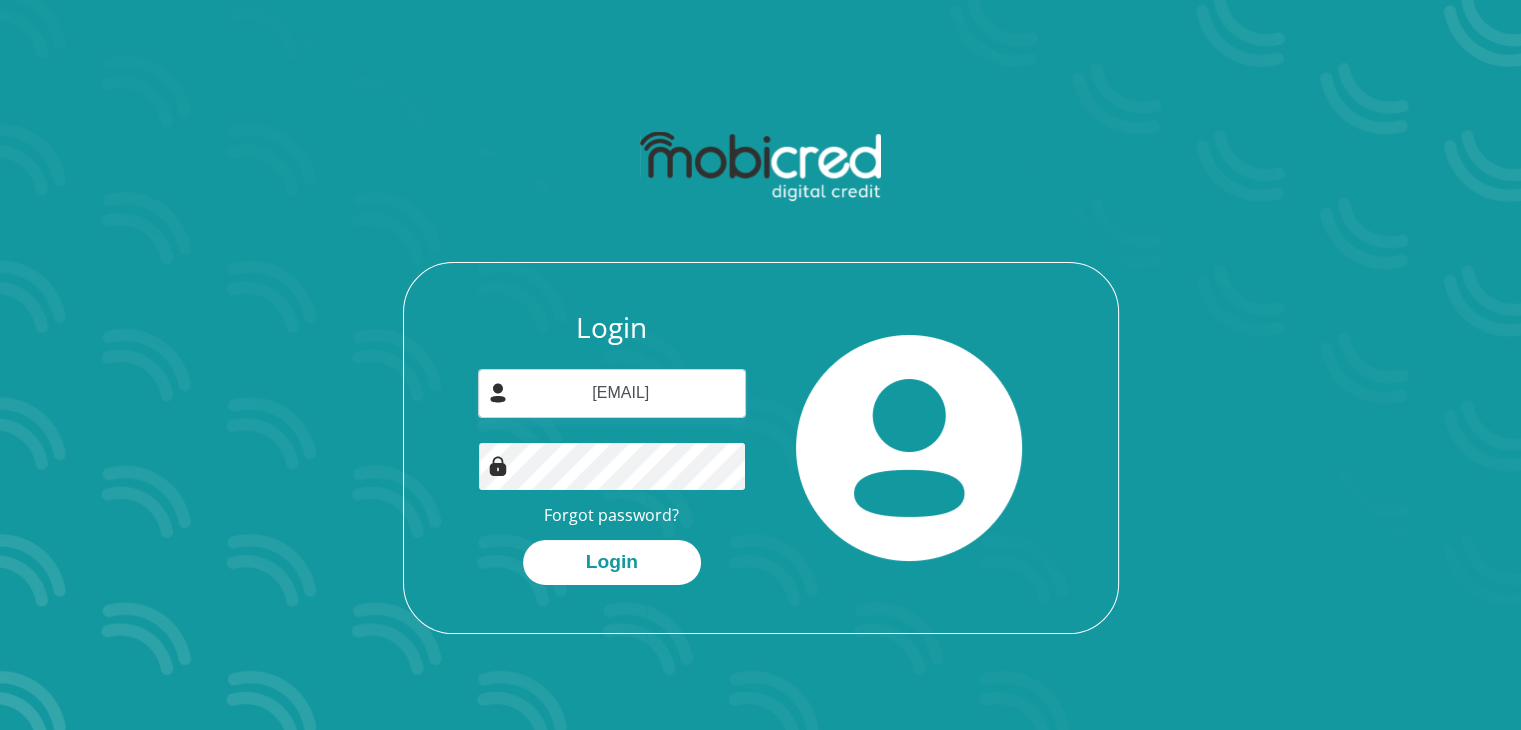 click on "Login" at bounding box center [612, 562] 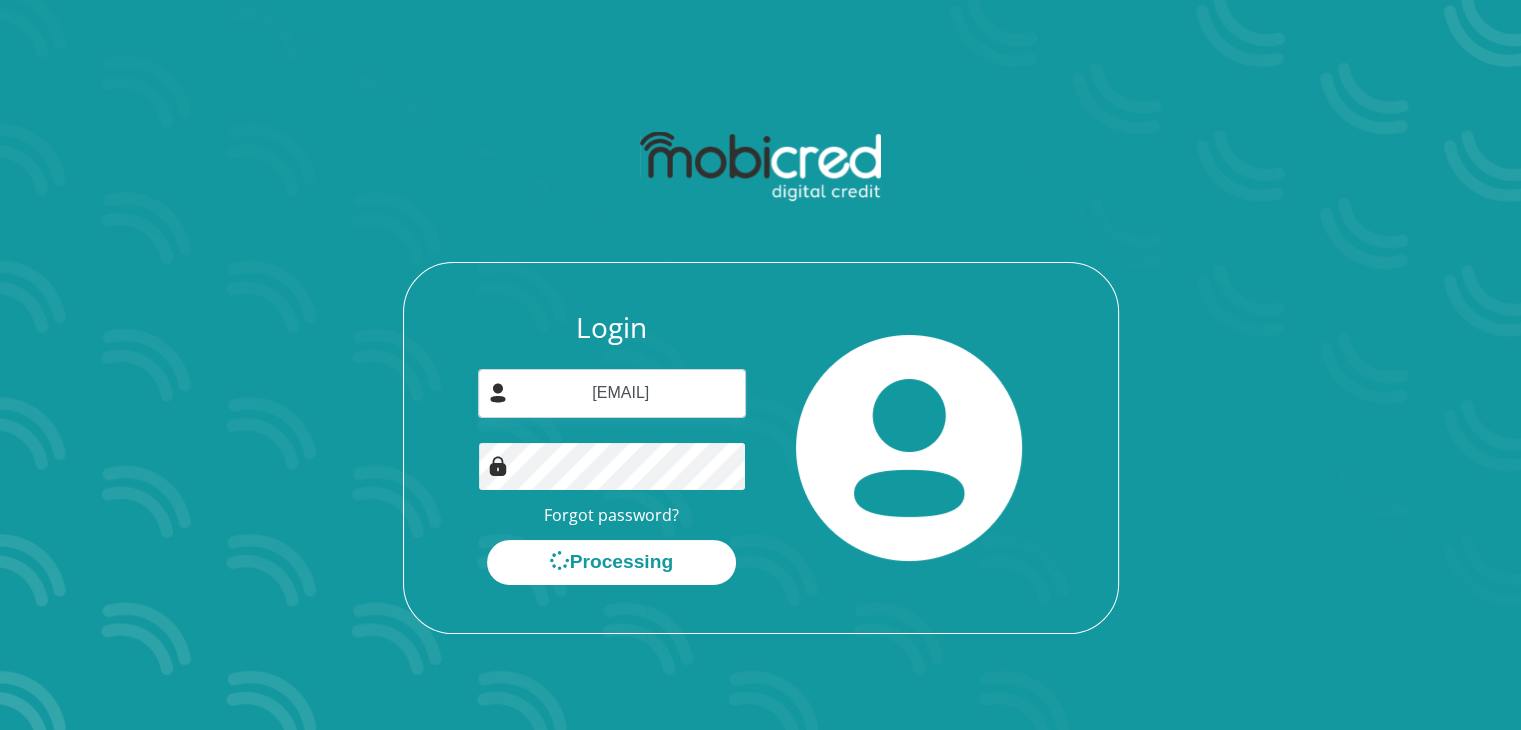 scroll, scrollTop: 0, scrollLeft: 0, axis: both 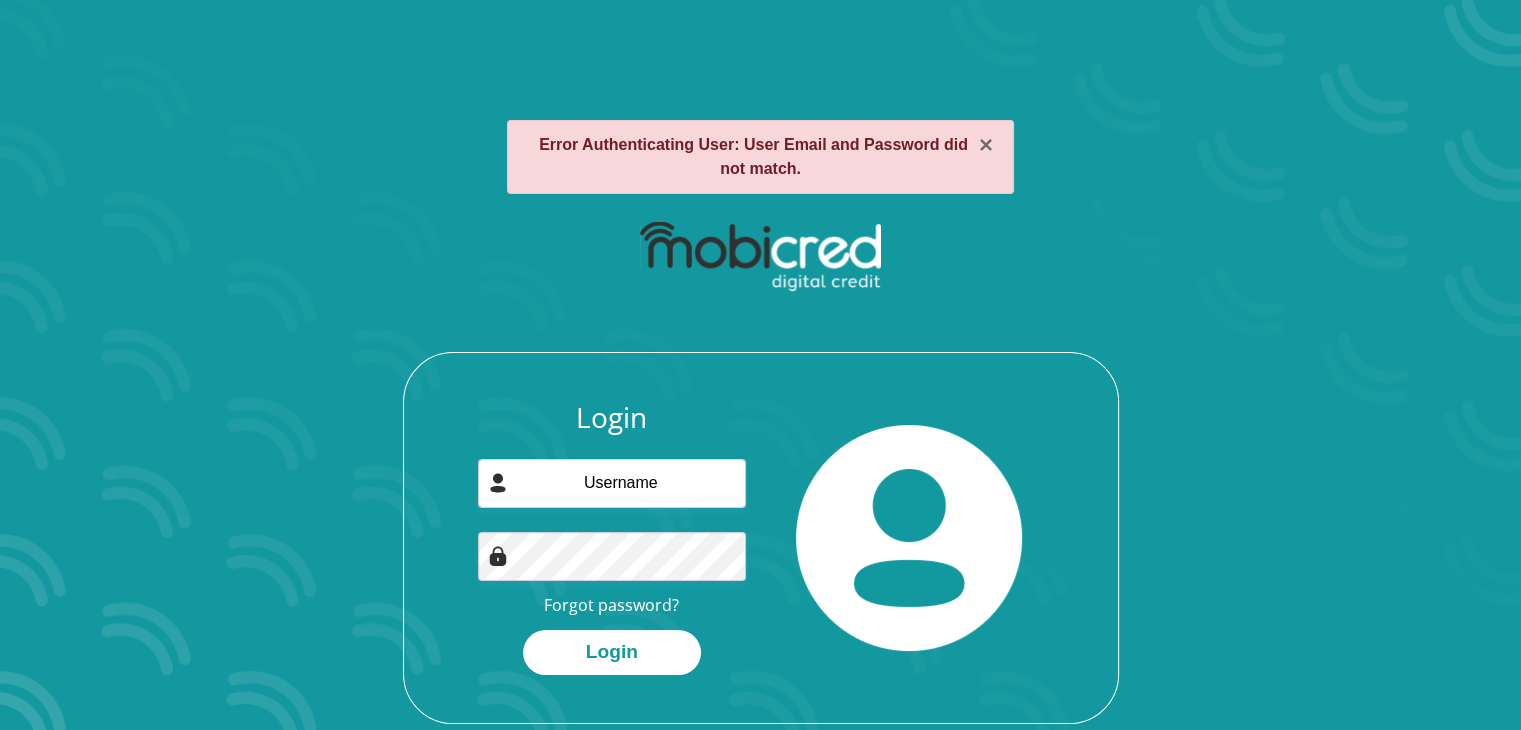 drag, startPoint x: 639, startPoint y: 509, endPoint x: 637, endPoint y: 495, distance: 14.142136 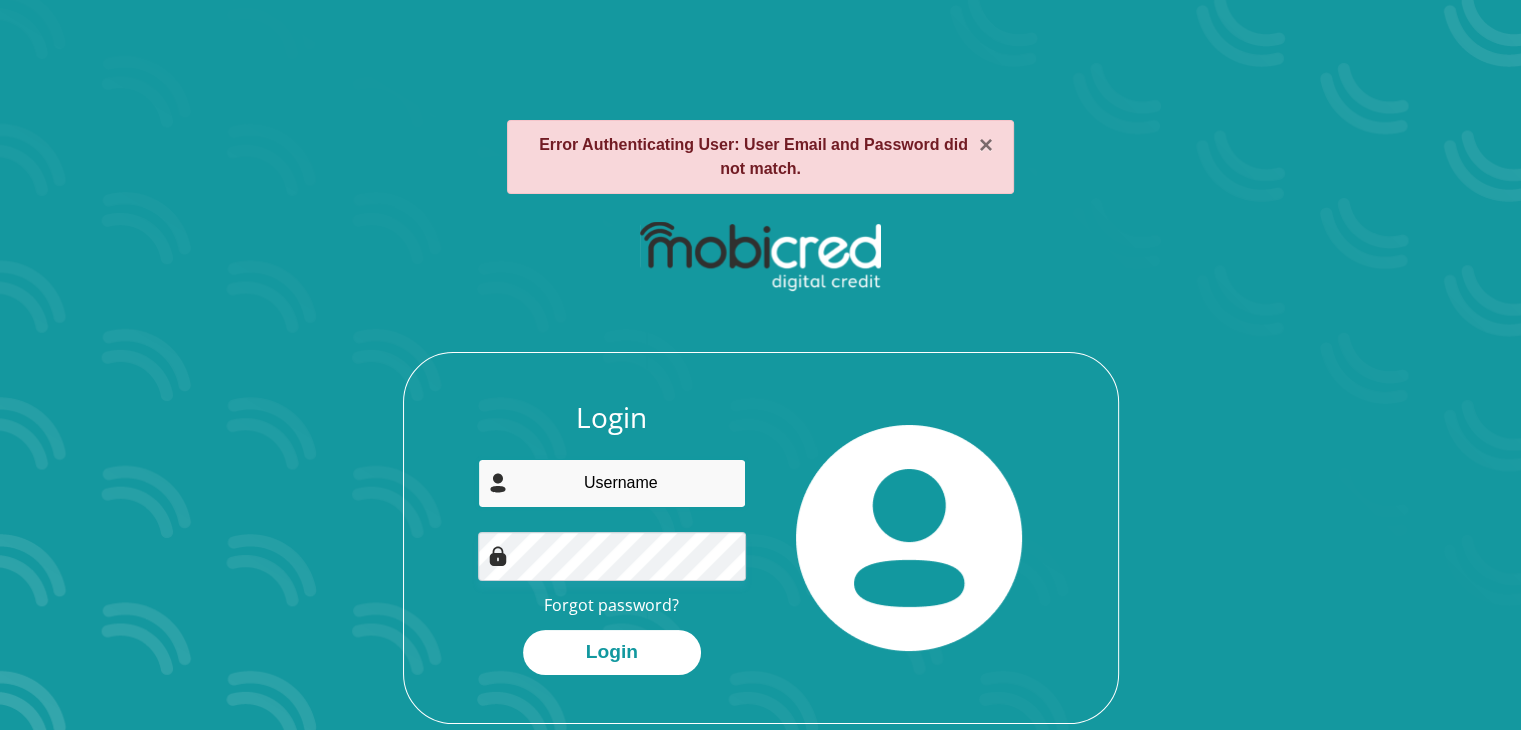 click at bounding box center [612, 483] 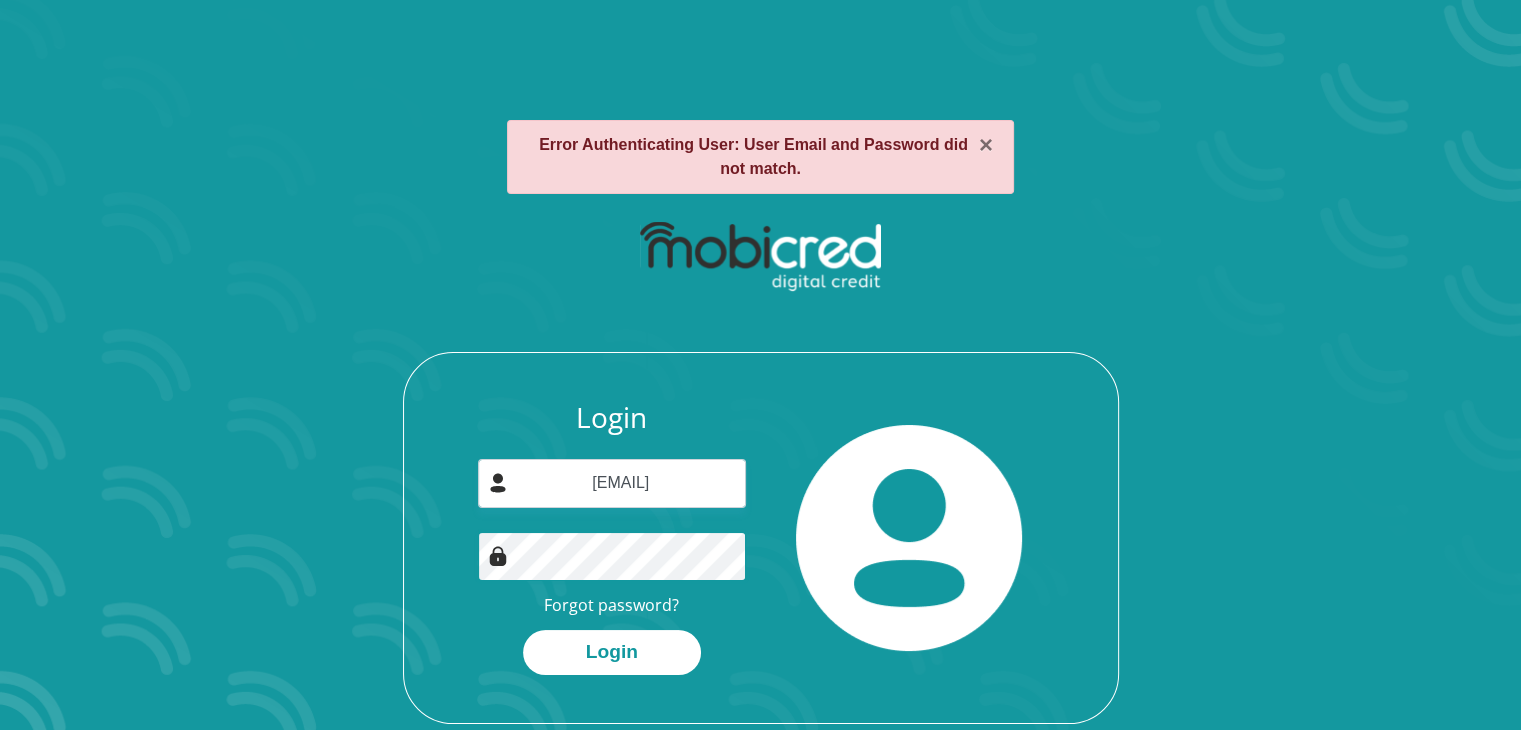 click on "Login" at bounding box center (612, 652) 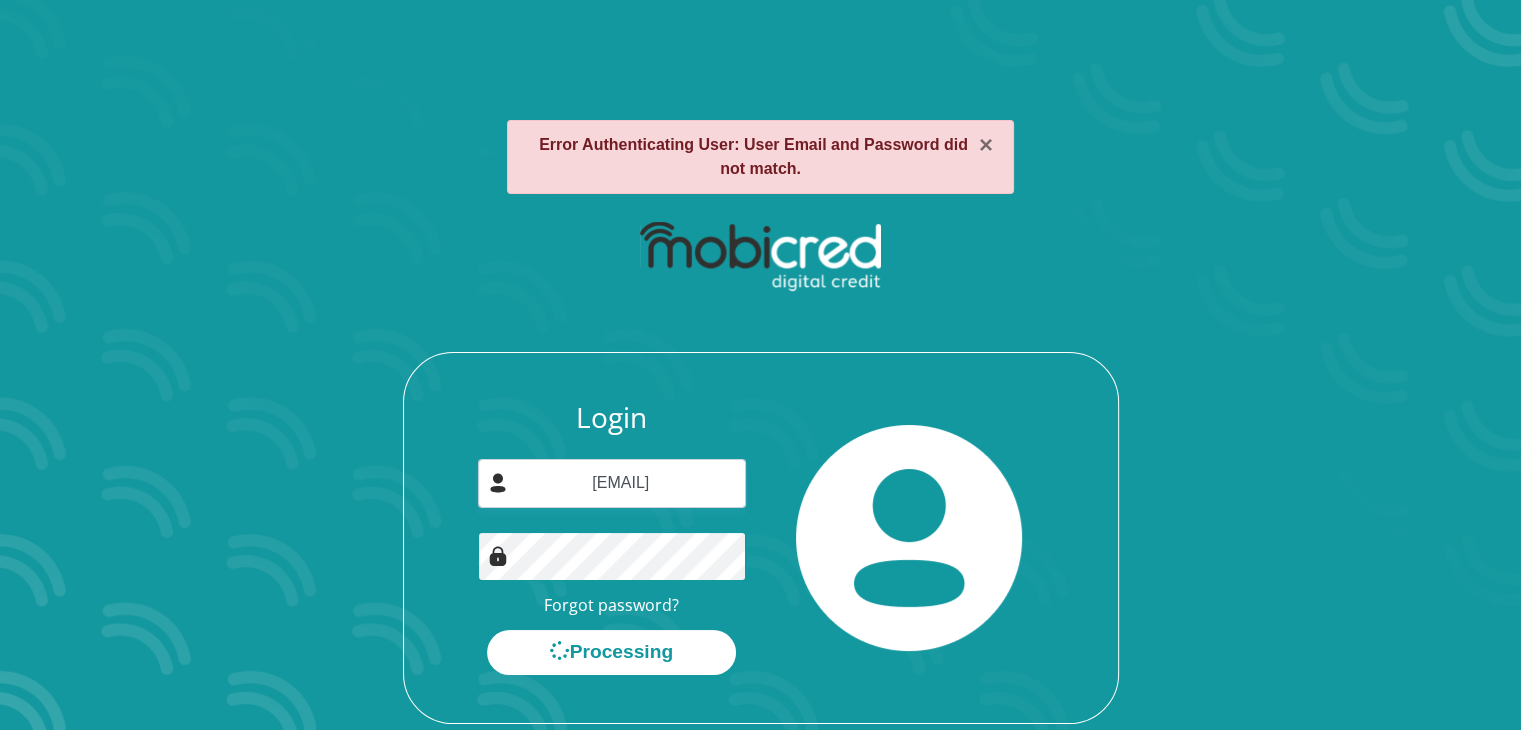 scroll, scrollTop: 0, scrollLeft: 0, axis: both 